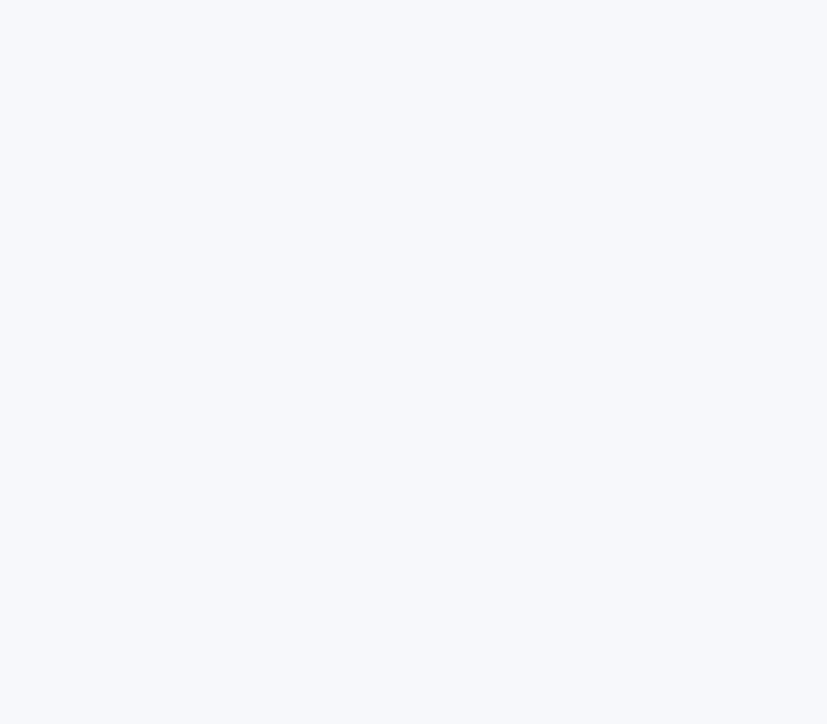scroll, scrollTop: 0, scrollLeft: 0, axis: both 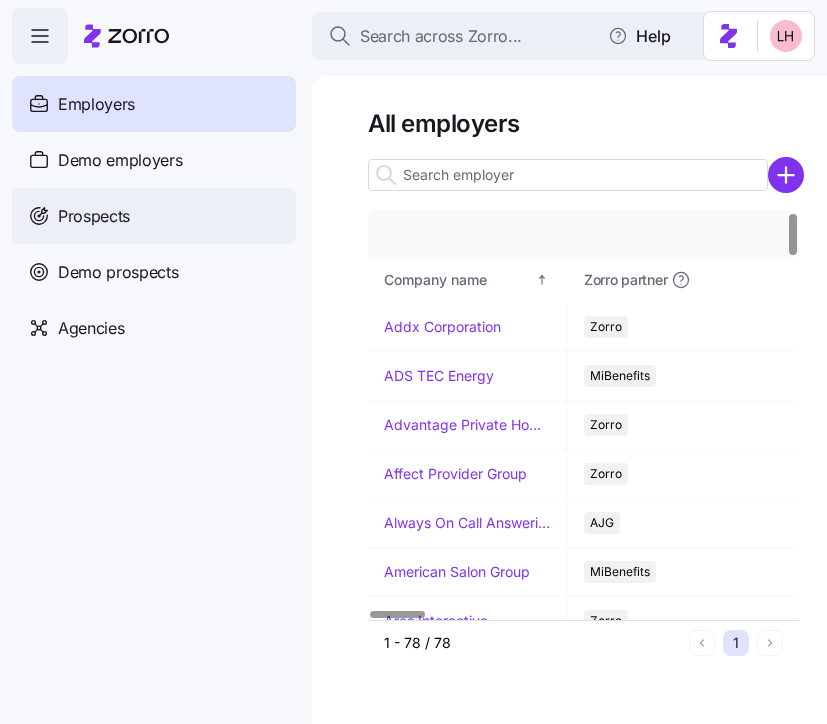 click on "Prospects" at bounding box center [154, 216] 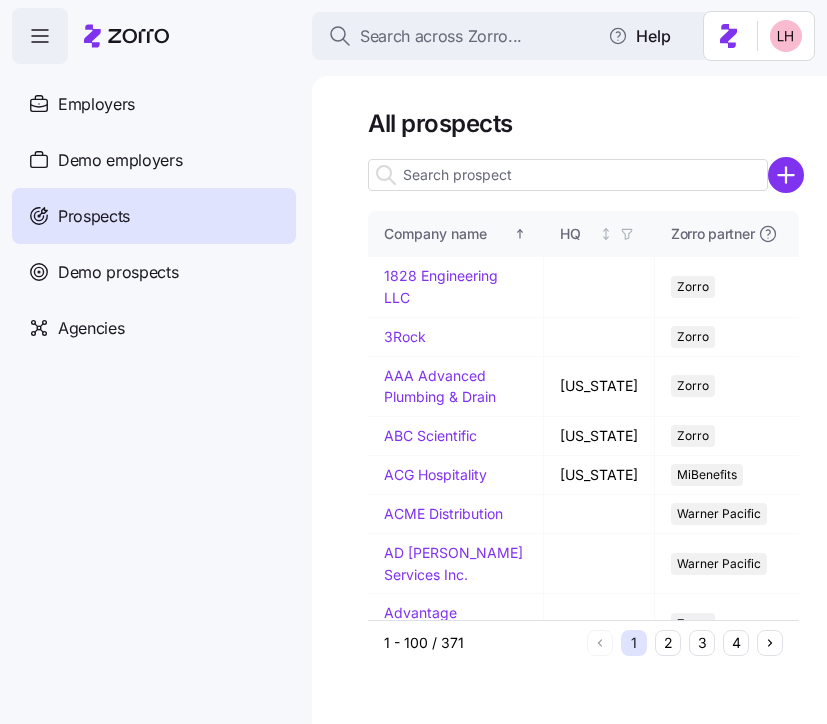 click at bounding box center (568, 175) 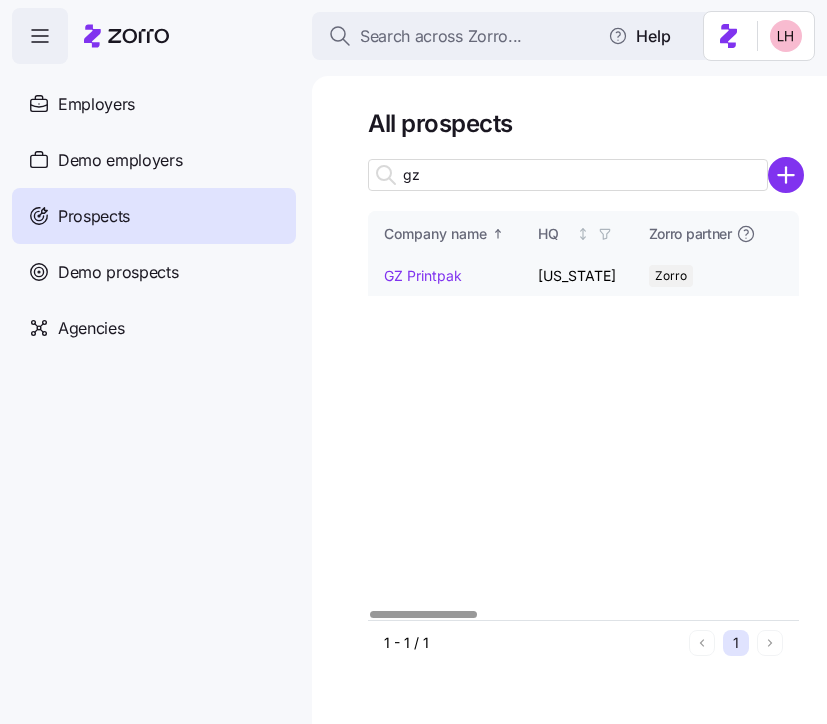 type on "gz" 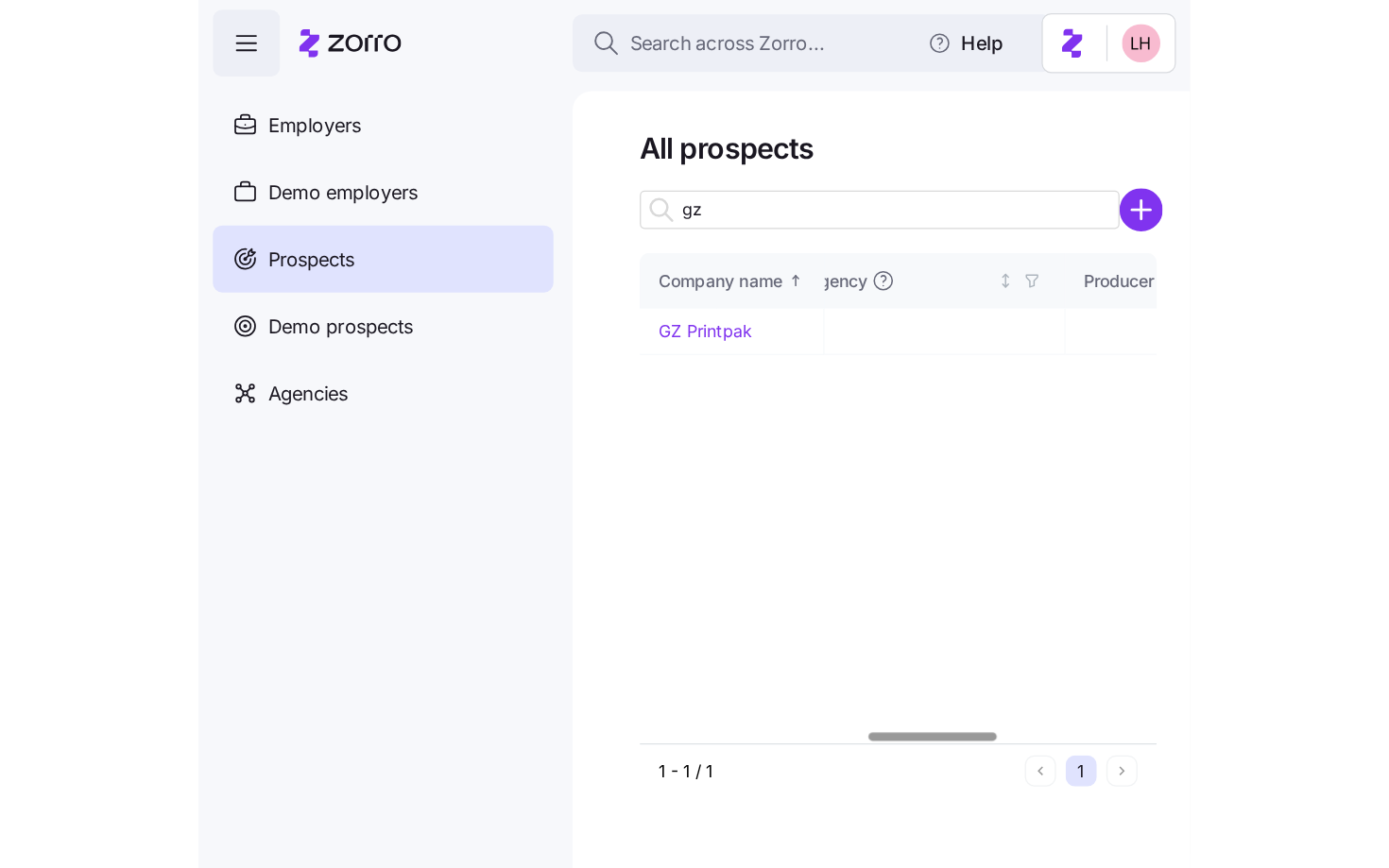 scroll, scrollTop: 0, scrollLeft: 720, axis: horizontal 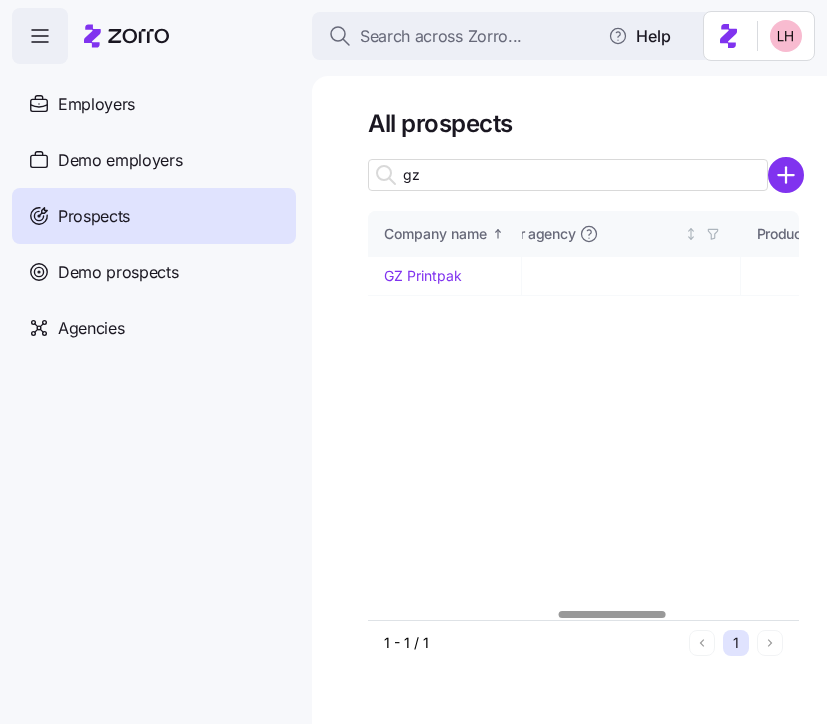 click at bounding box center [612, 614] 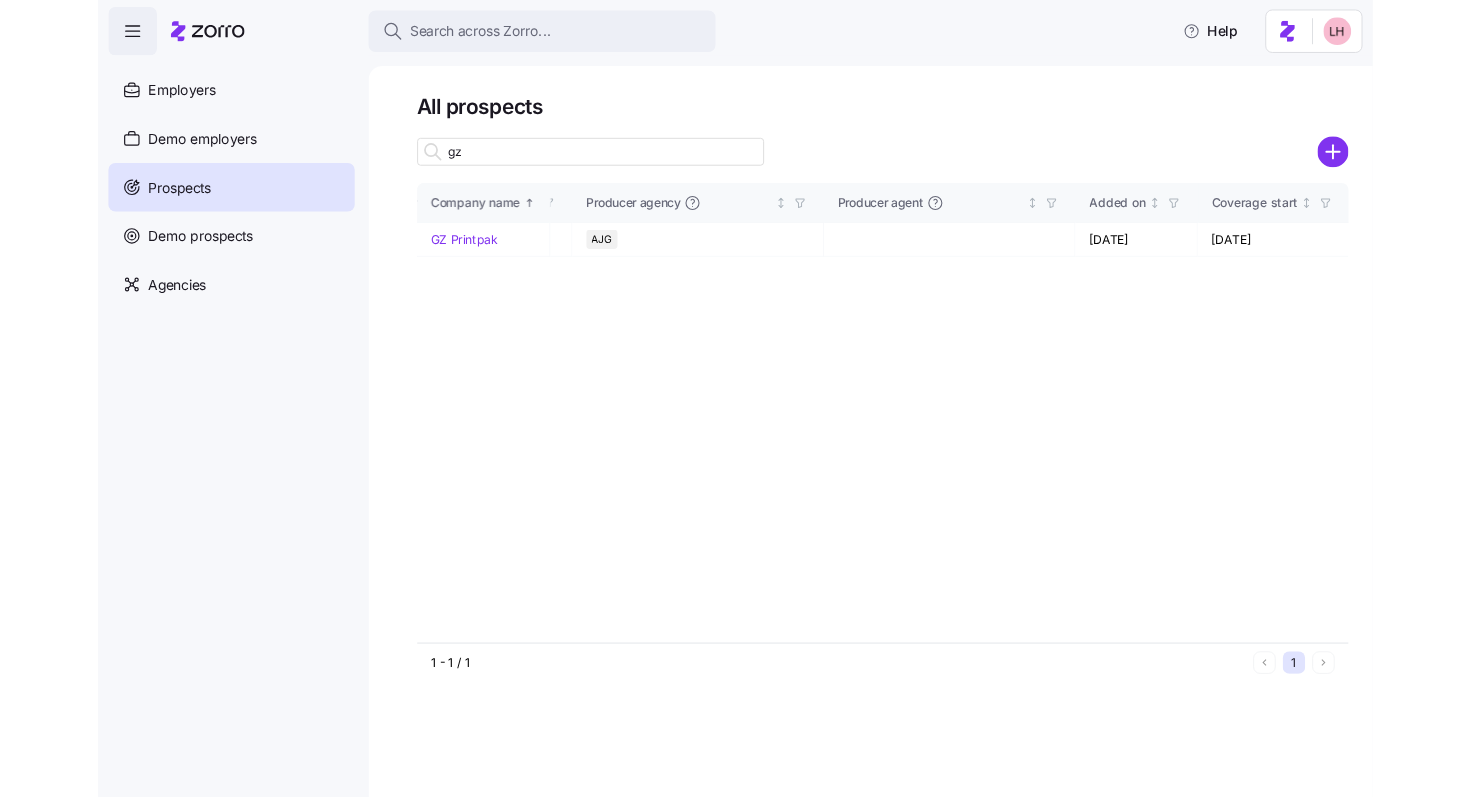 scroll, scrollTop: 0, scrollLeft: 657, axis: horizontal 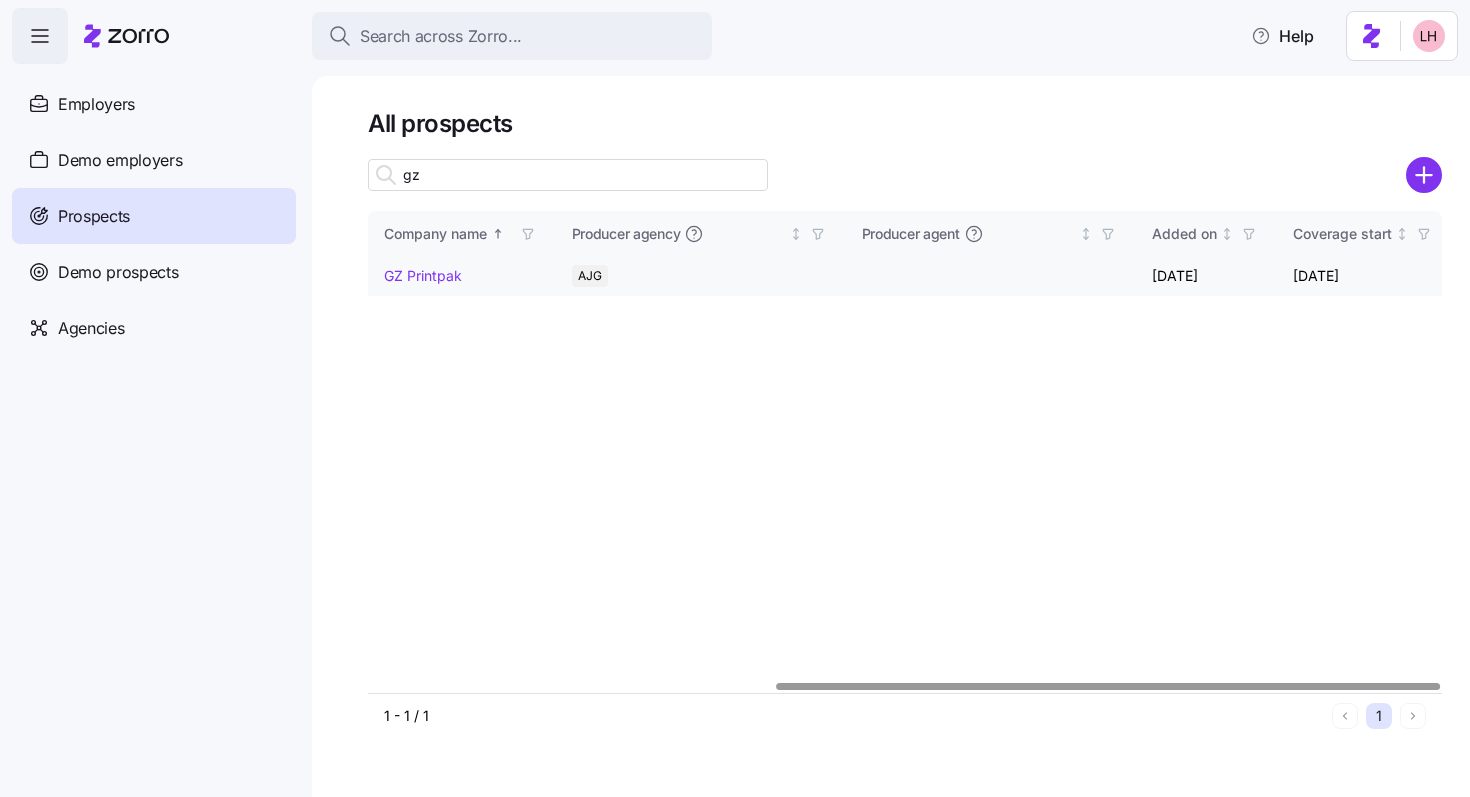 click on "GZ Printpak" at bounding box center (423, 275) 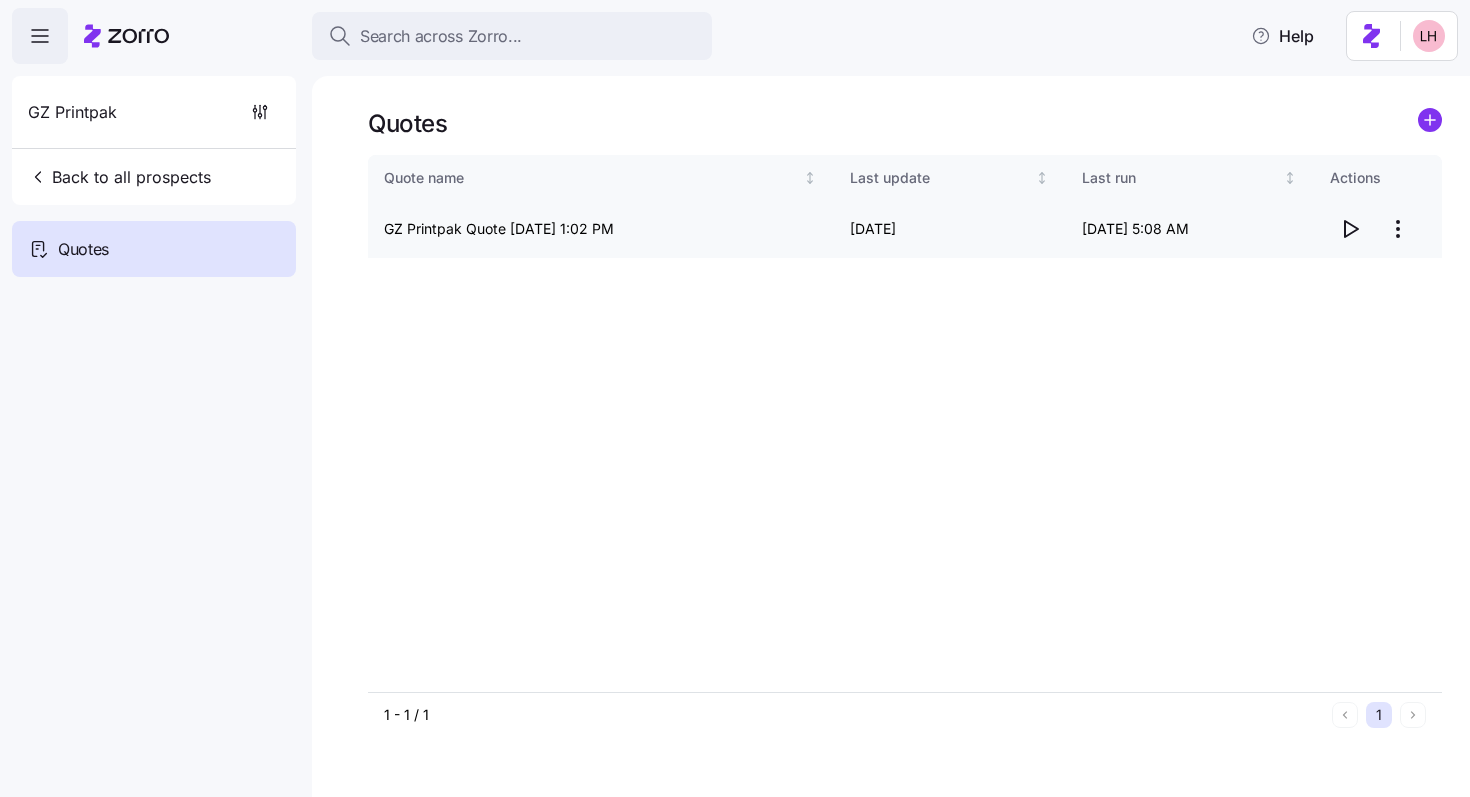 click 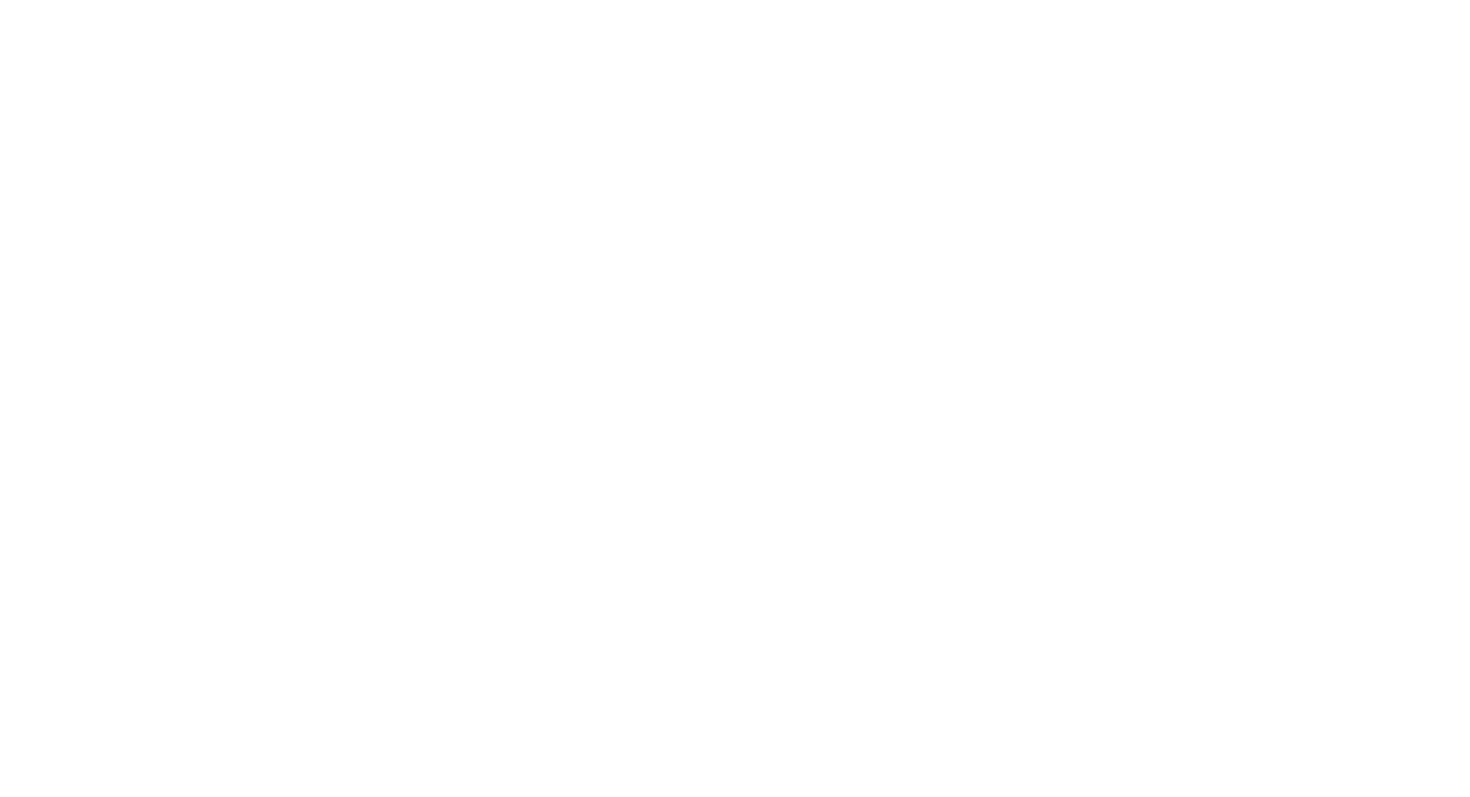 scroll, scrollTop: 0, scrollLeft: 0, axis: both 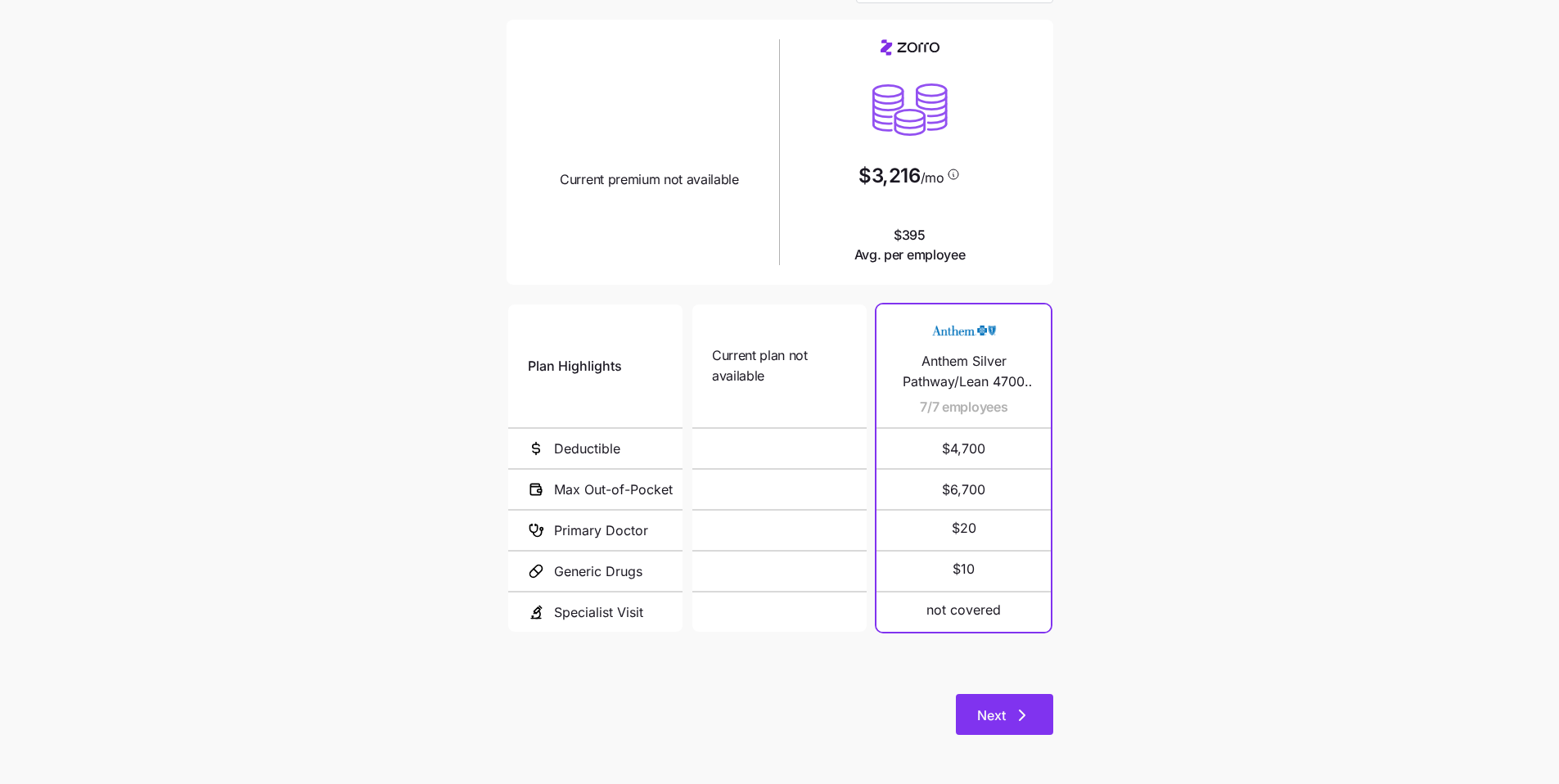 click on "Next" at bounding box center [1004, 715] 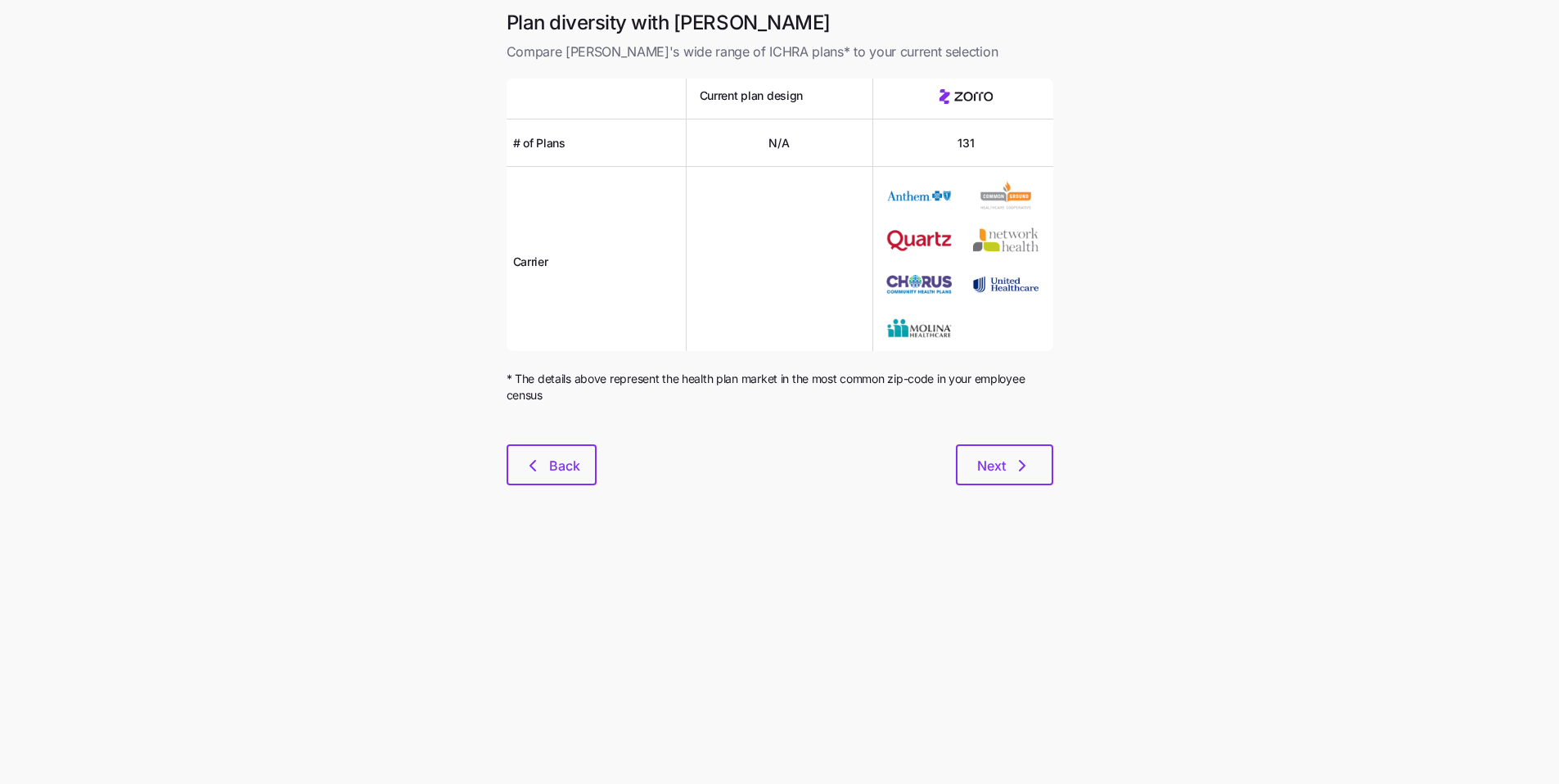 scroll, scrollTop: 0, scrollLeft: 0, axis: both 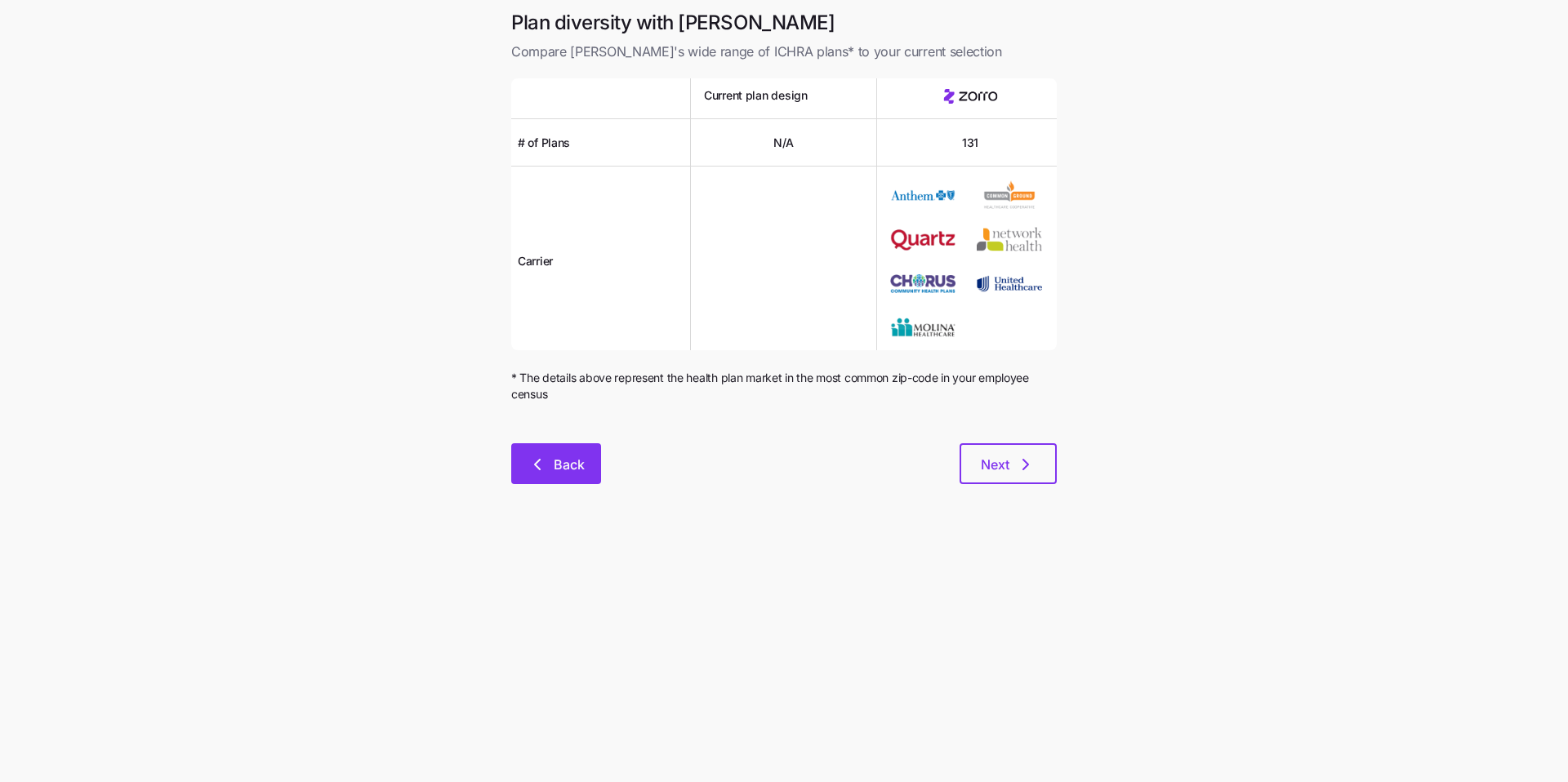 click on "Back" at bounding box center (556, 464) 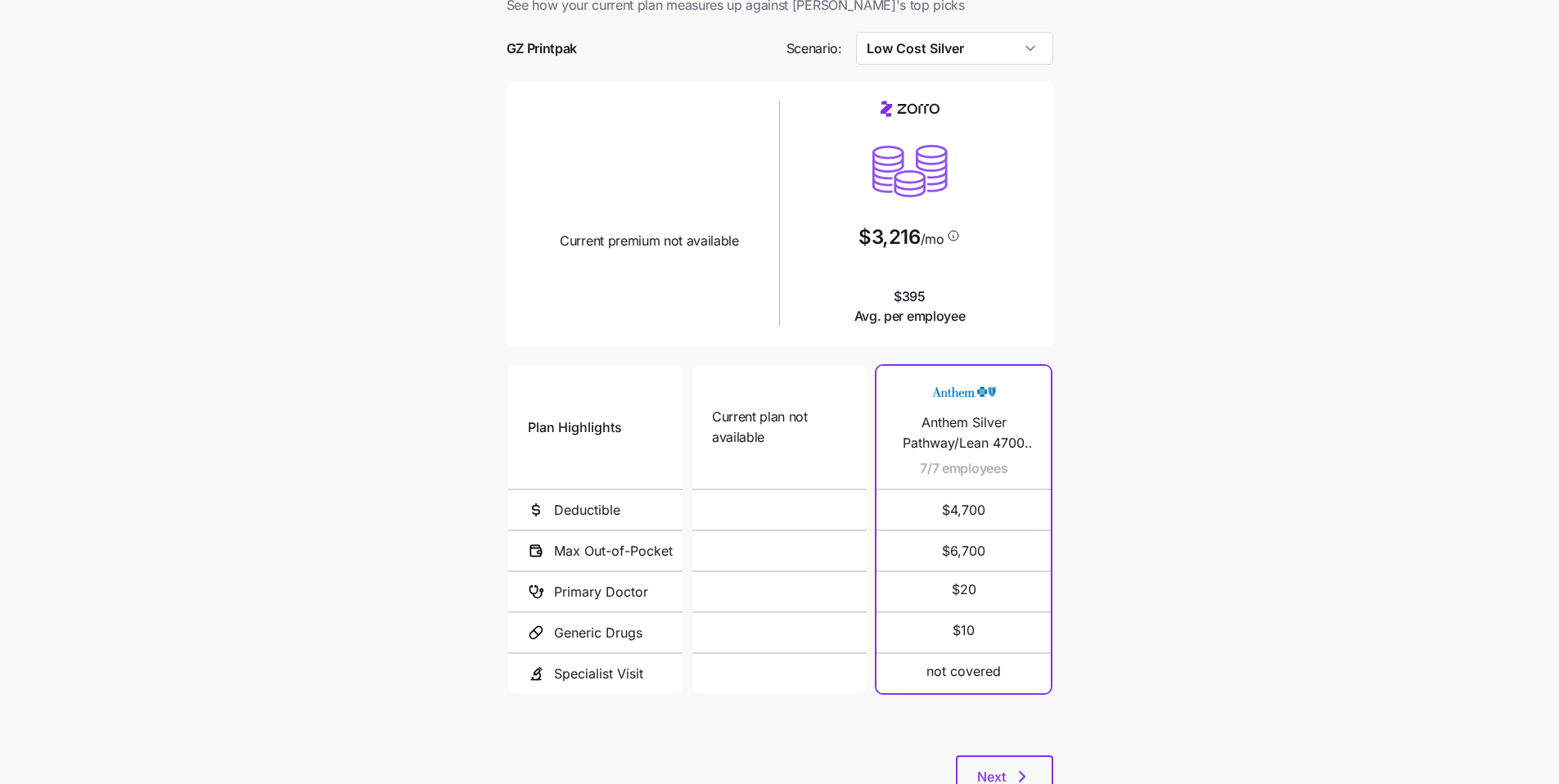 scroll, scrollTop: 108, scrollLeft: 0, axis: vertical 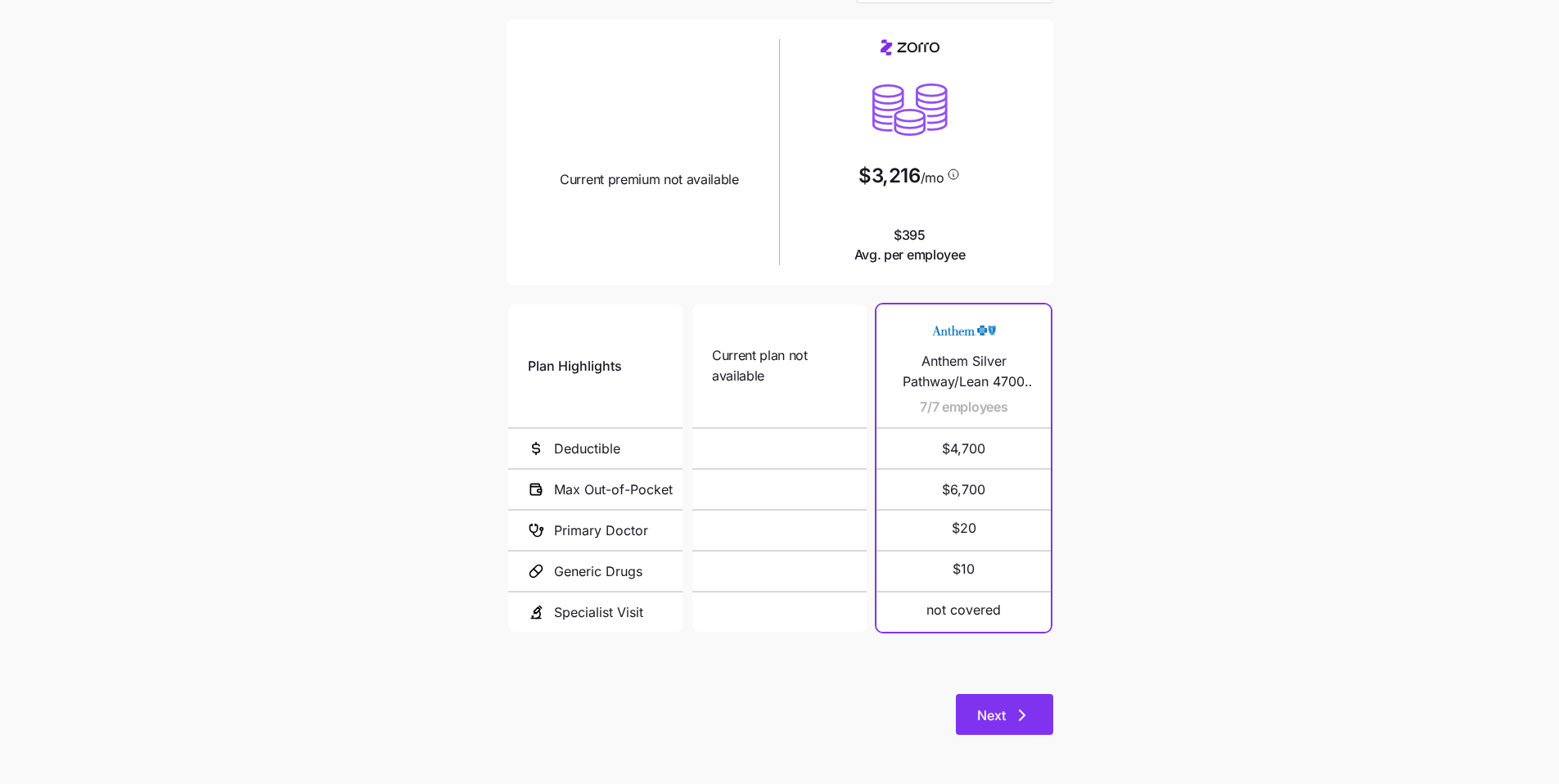 click 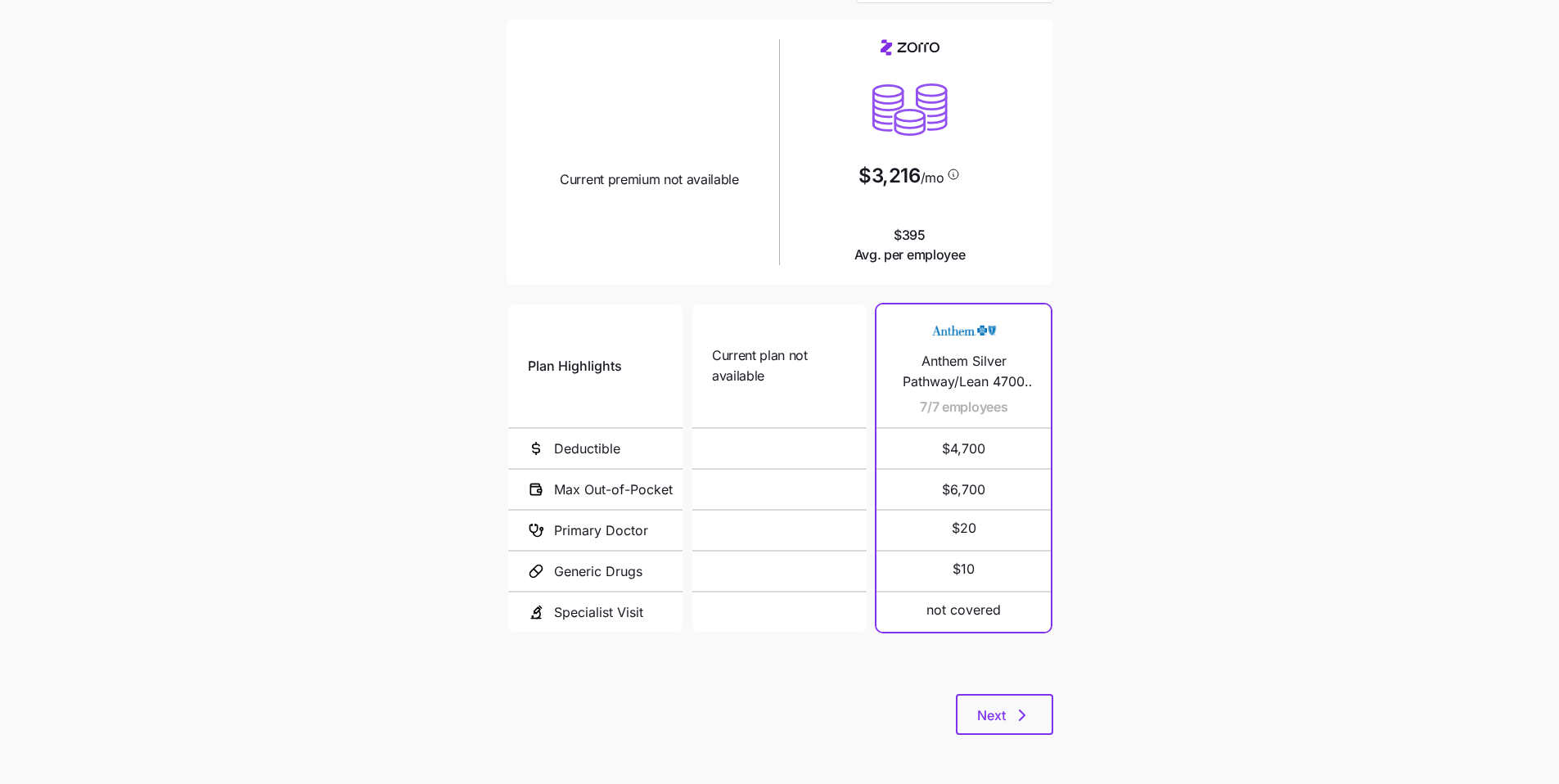 scroll, scrollTop: 0, scrollLeft: 0, axis: both 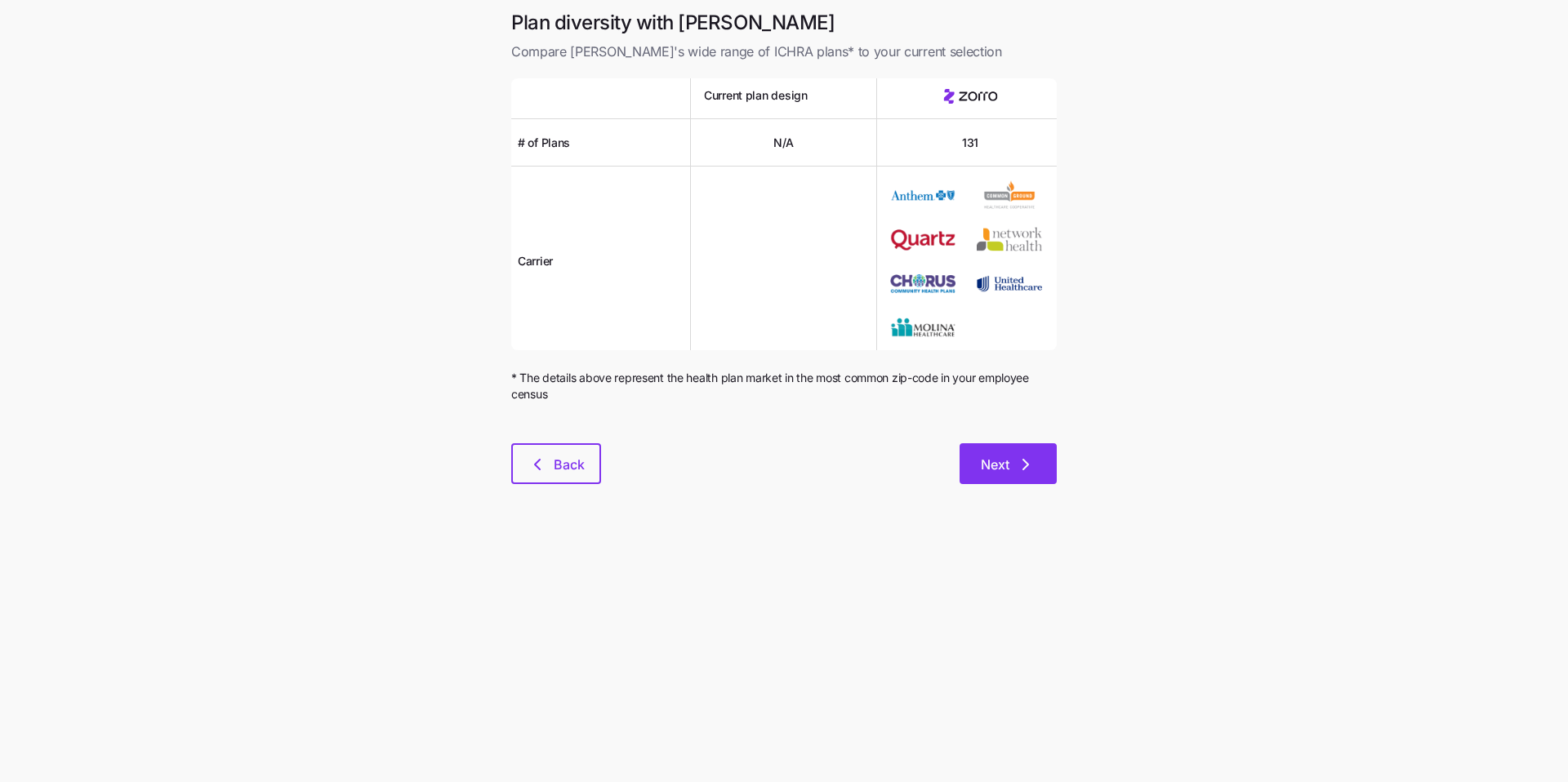 click on "Next" at bounding box center [1008, 464] 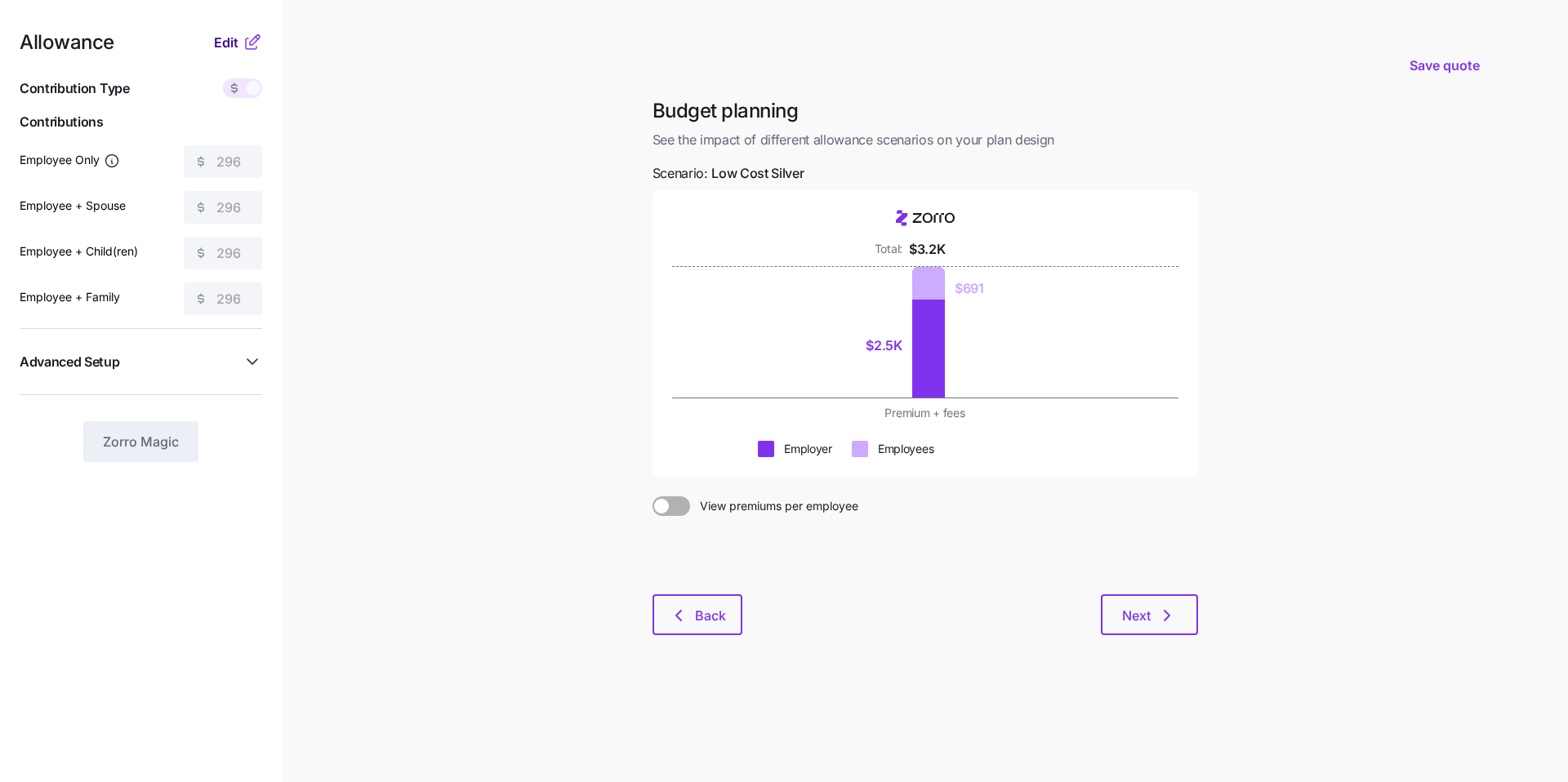 click on "Edit" at bounding box center [226, 42] 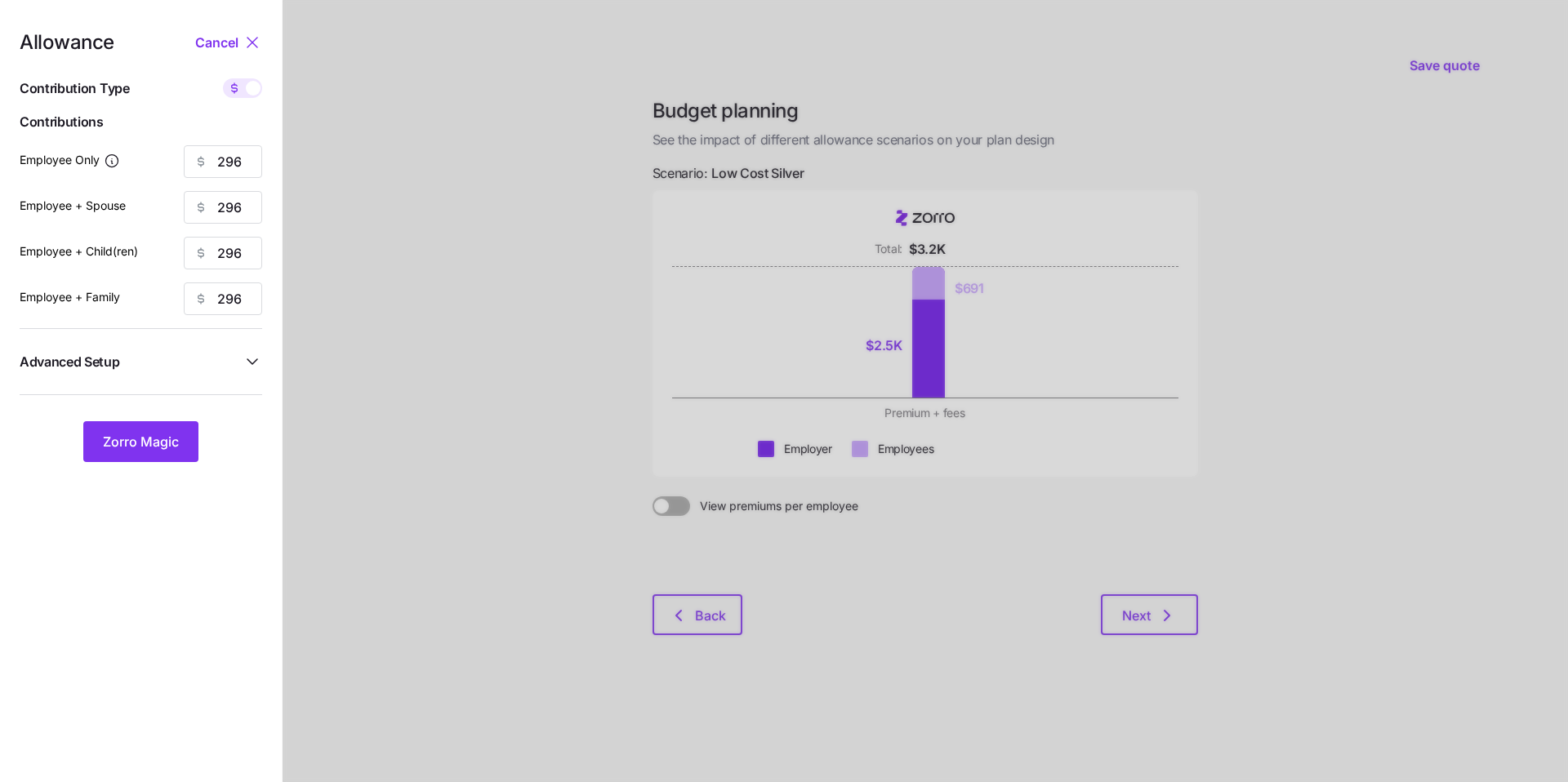 click at bounding box center [253, 88] 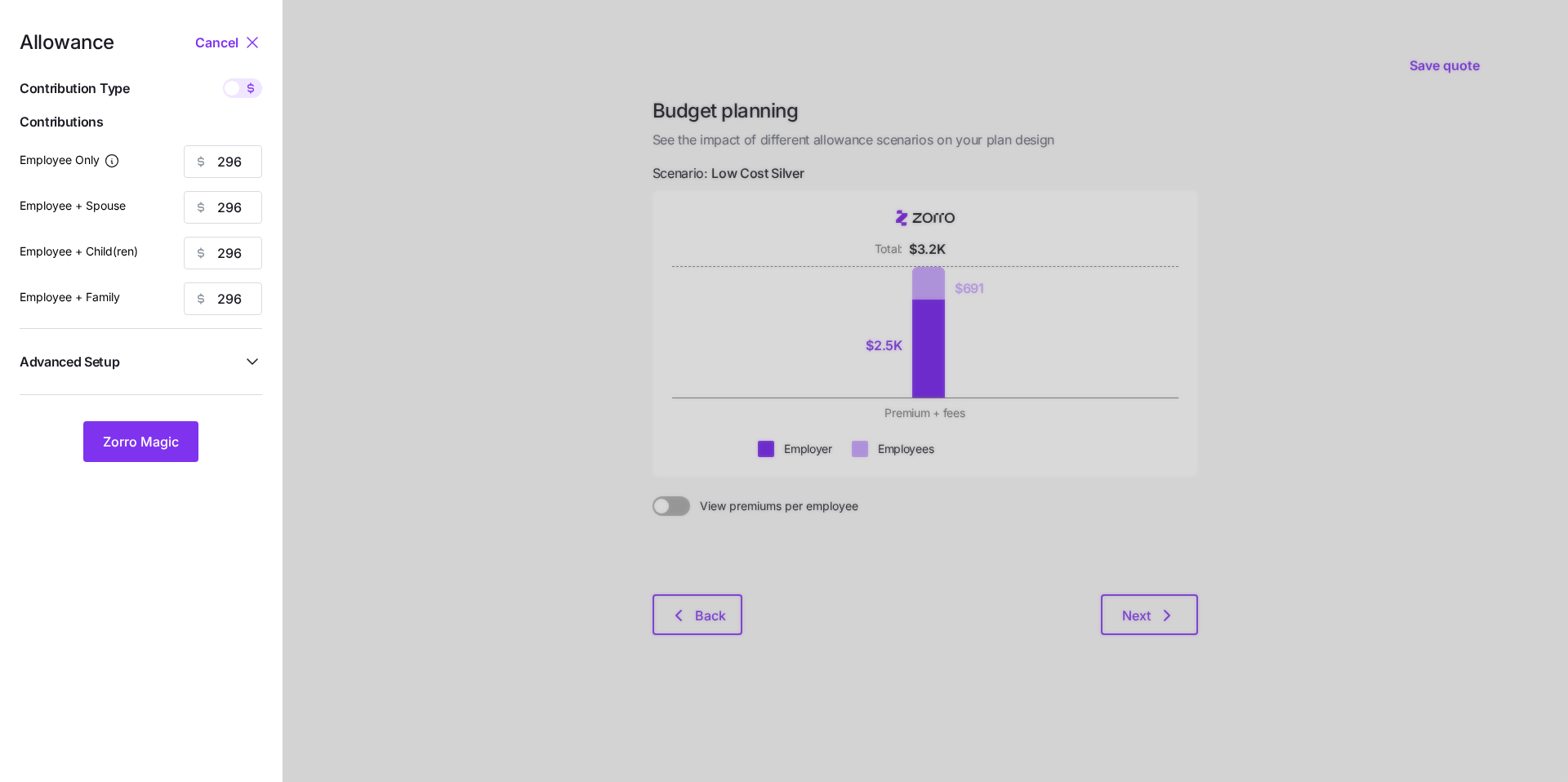 type on "75" 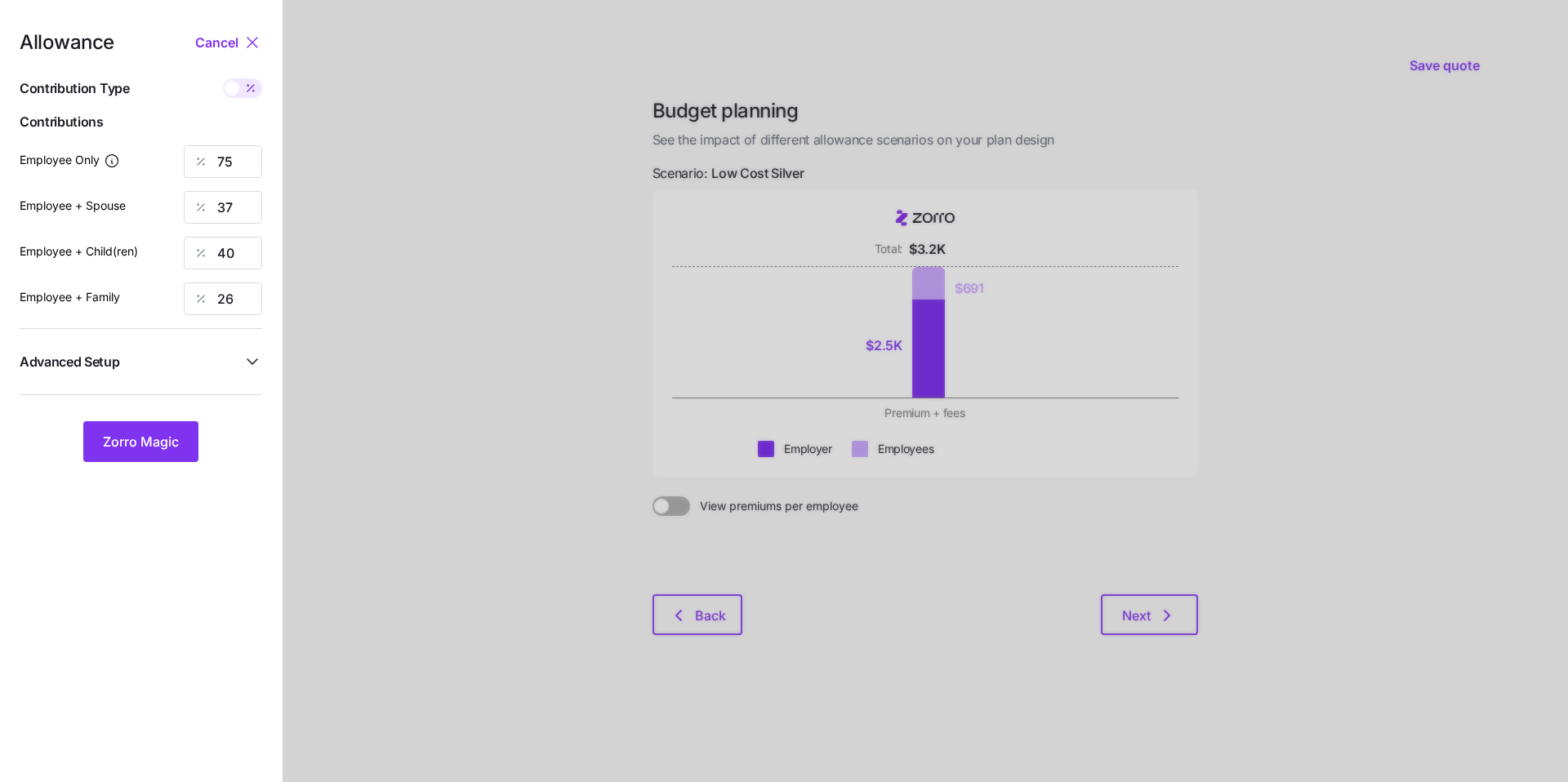 click at bounding box center (232, 88) 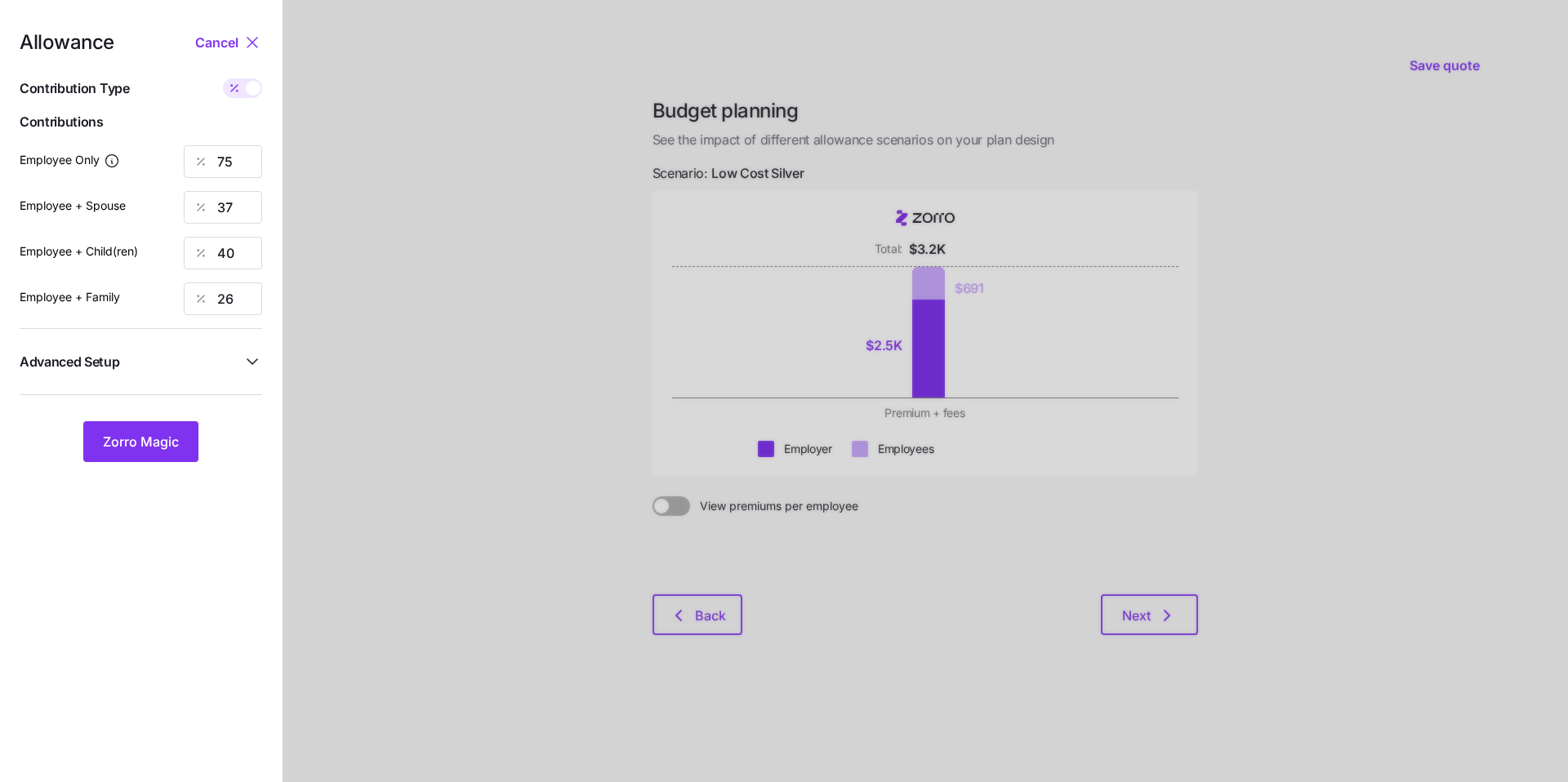 type on "296" 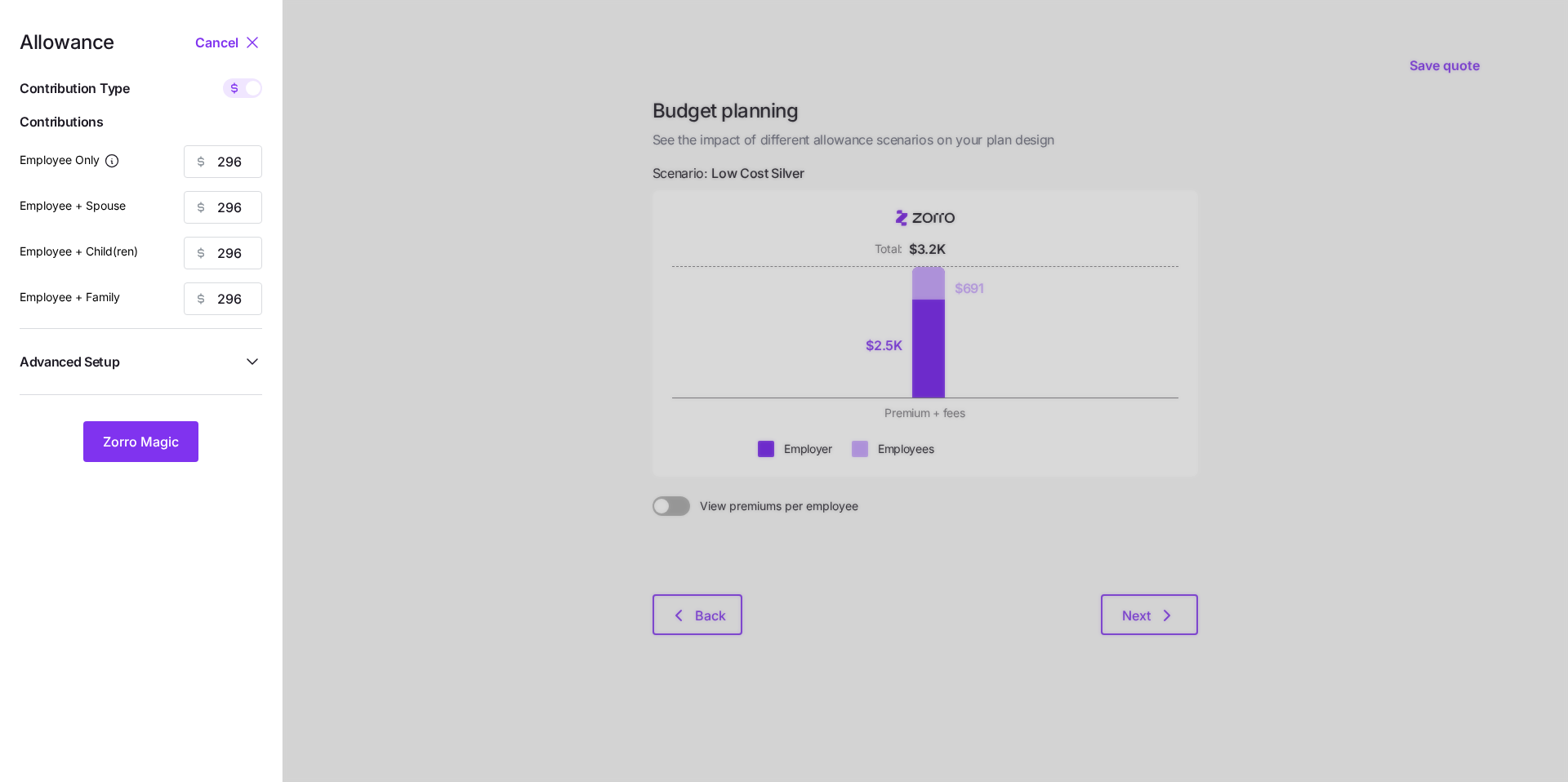 click 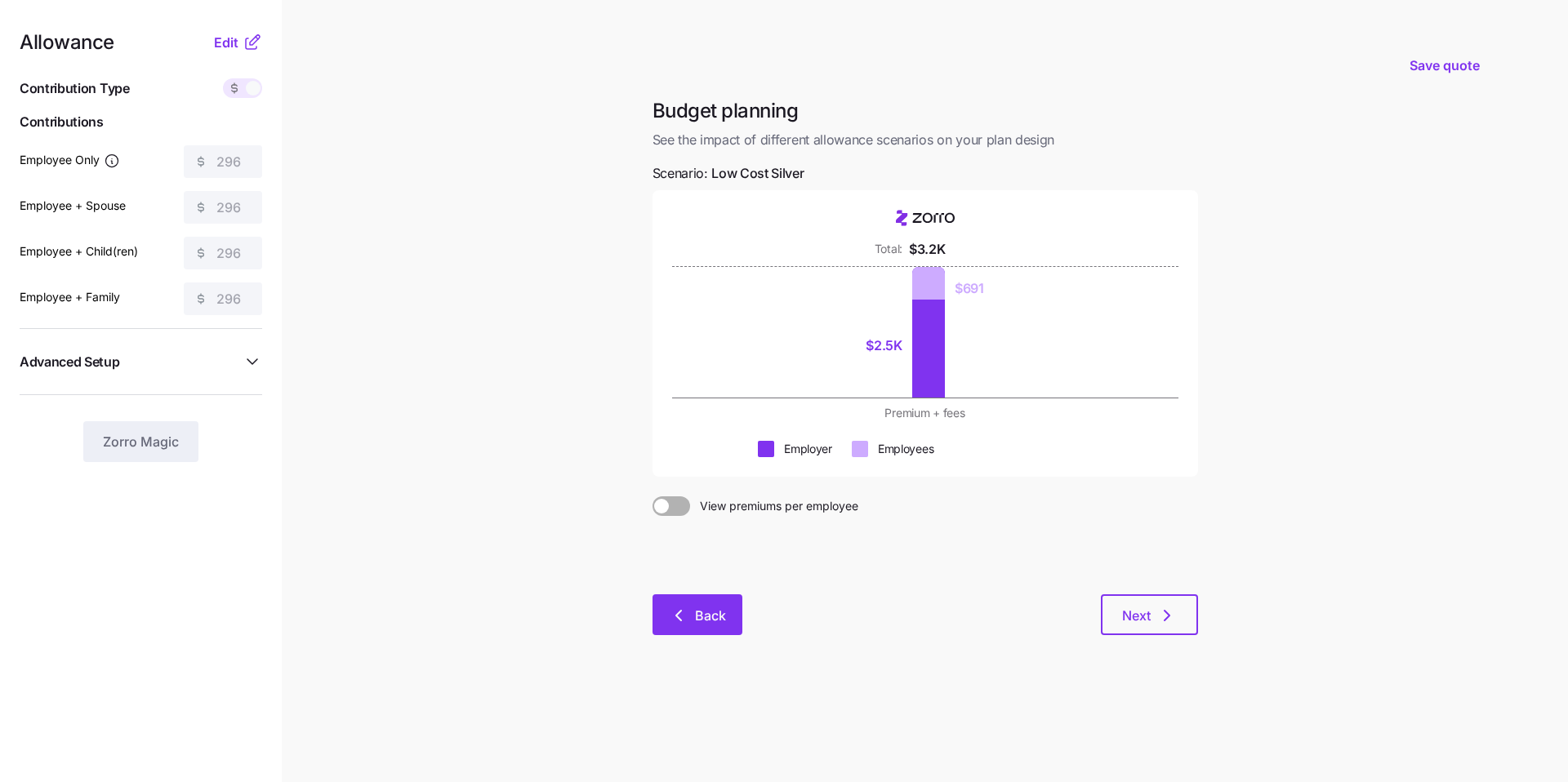 click on "Back" at bounding box center [697, 615] 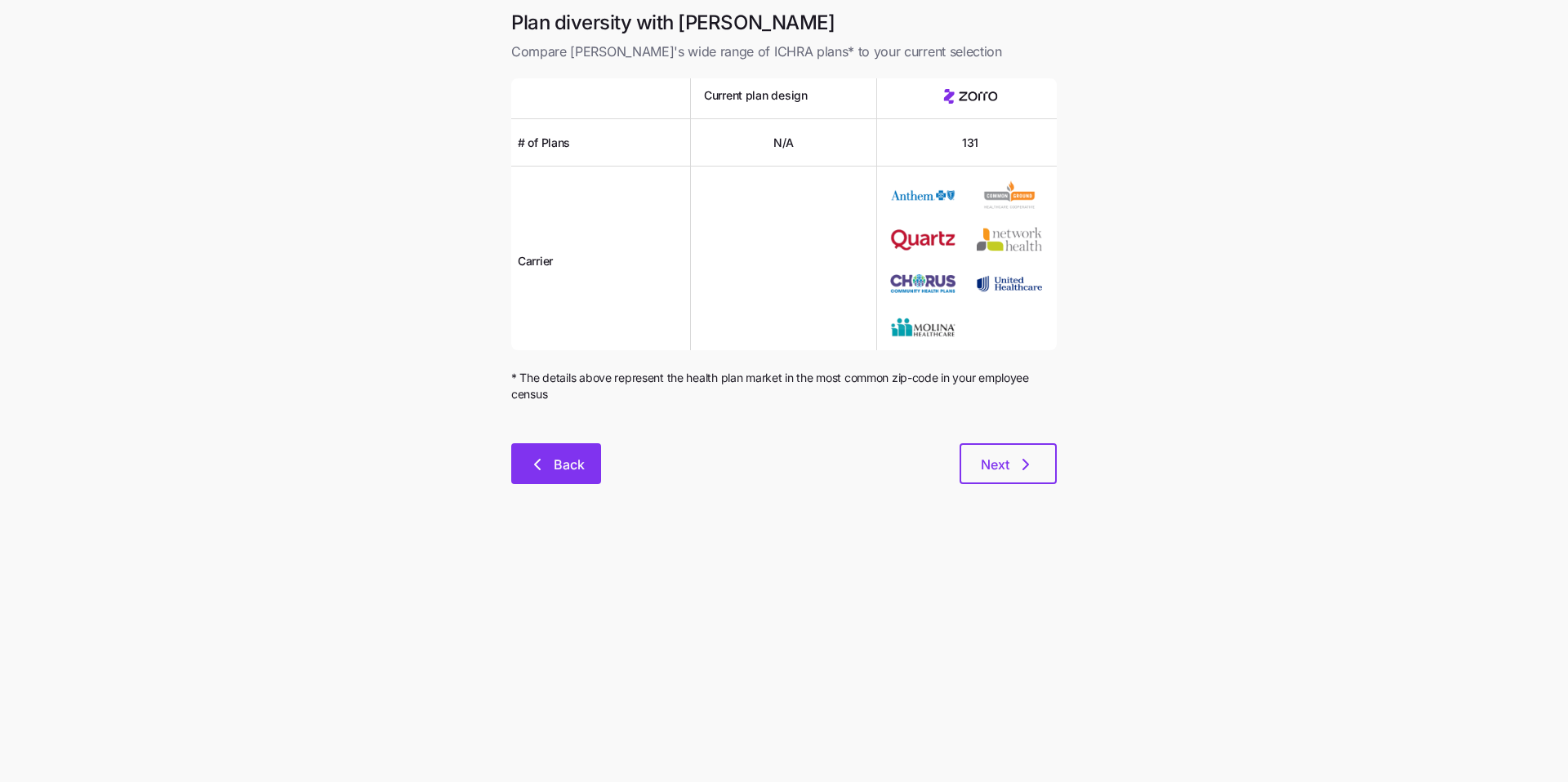 click on "Back" at bounding box center (556, 464) 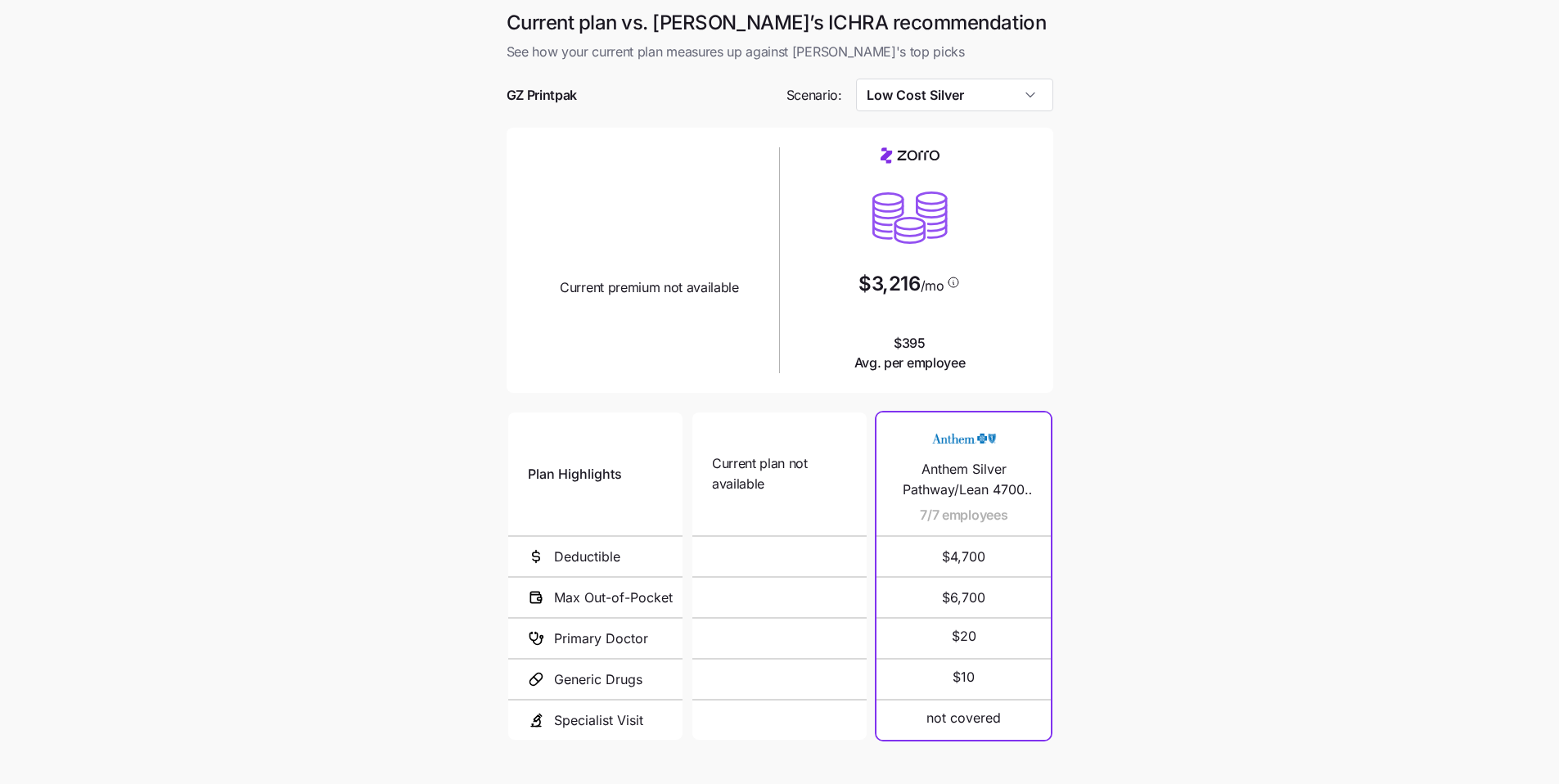 scroll, scrollTop: 3, scrollLeft: 0, axis: vertical 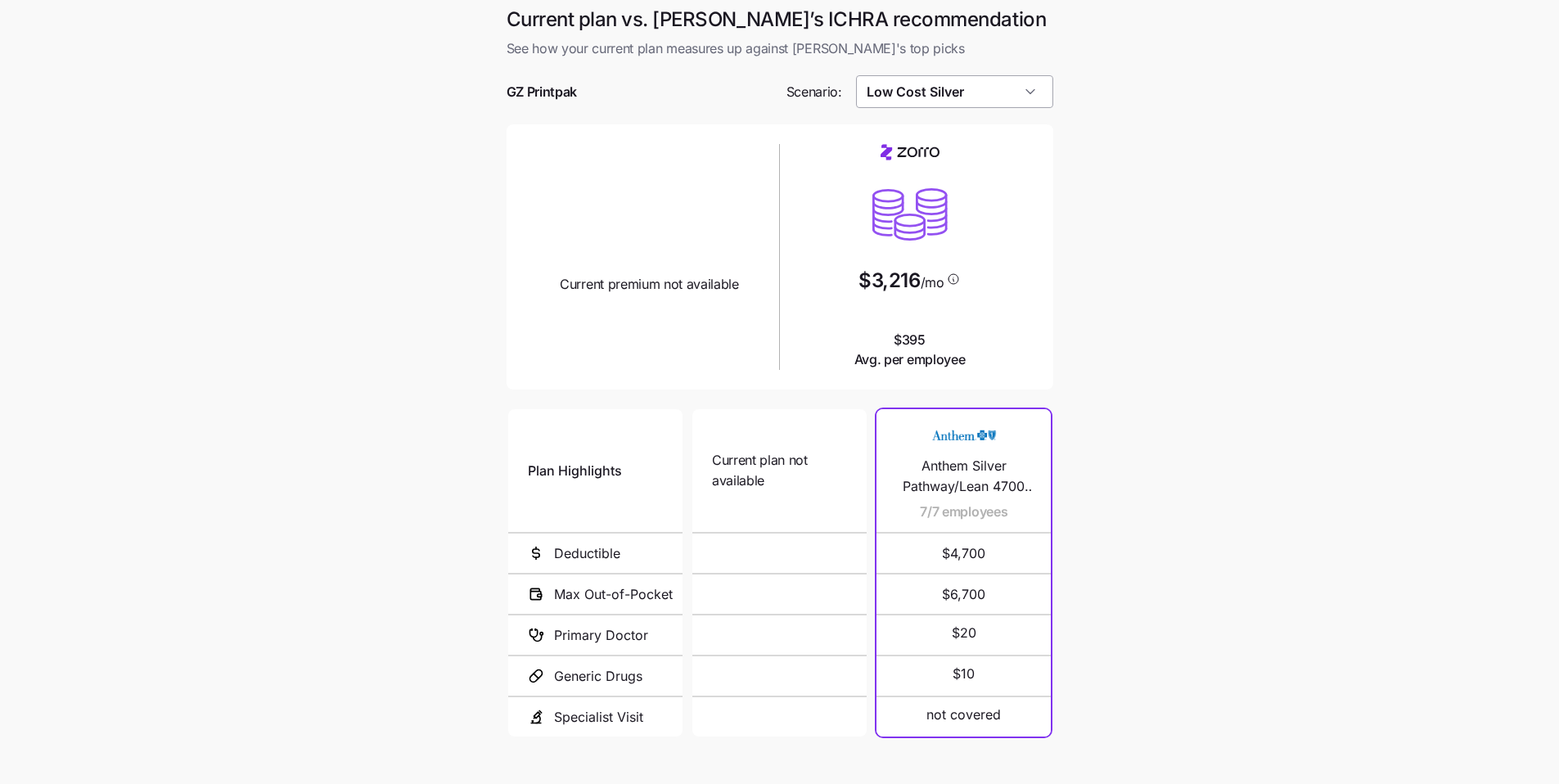 click on "Low Cost Silver" at bounding box center [954, 92] 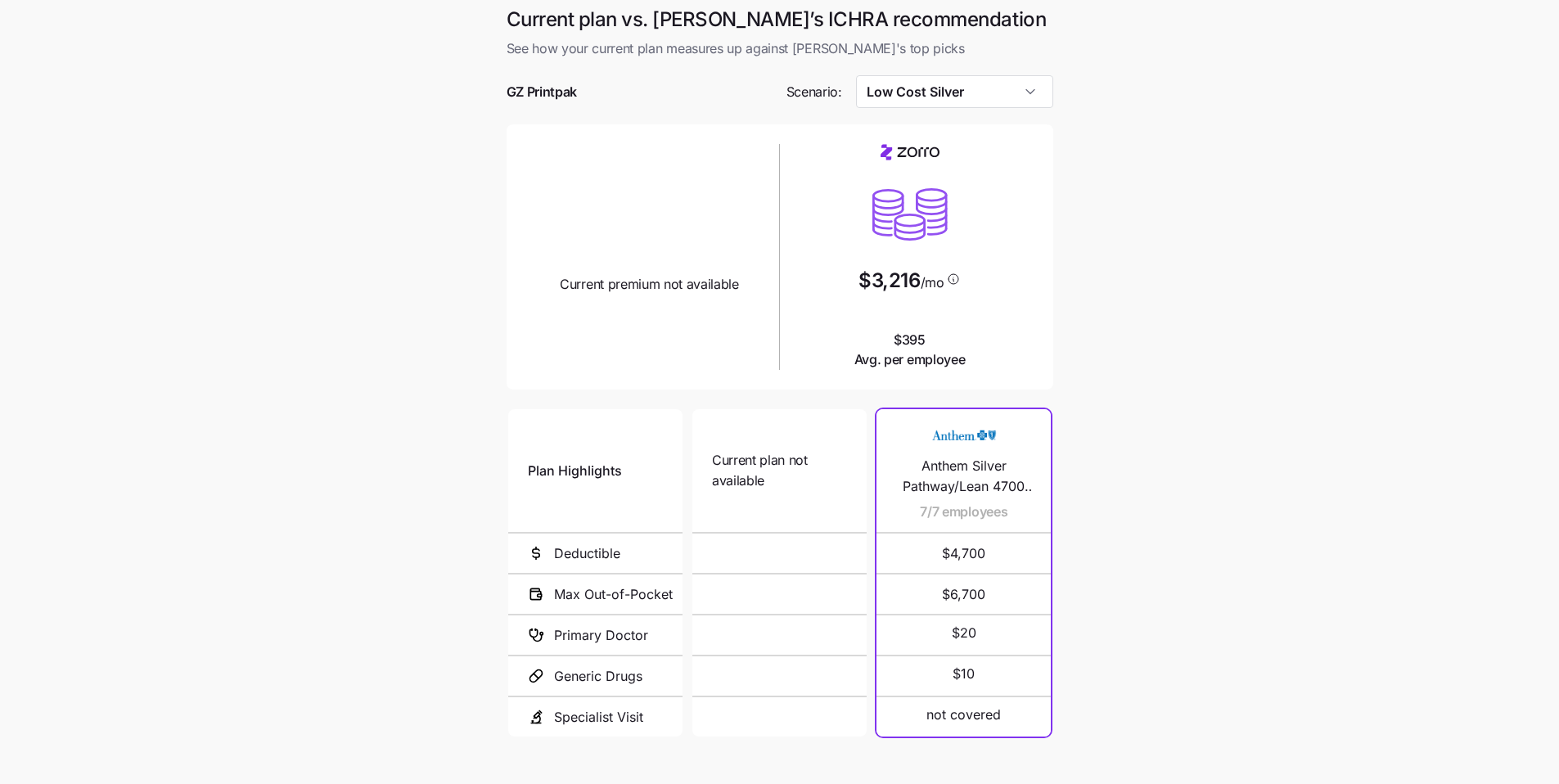 click on "Current plan vs. Zorro’s ICHRA recommendation See how your current plan measures up against Zorro's top picks GZ Printpak Scenario: Low Cost Silver Current plan design Current premium not available $3,216 /mo $395 Avg. per employee Plan Highlights Deductible Max Out-of-Pocket Primary Doctor Generic Drugs Specialist Visit Current plan not available N/A N/A Anthem Silver Pathway/Lean 4700 ($0 Virtual PCP + $0 Select Drugs + Incentives) 7/7 employees $4,700 $6,700 $20 $10 not covered Next" at bounding box center [779, 443] 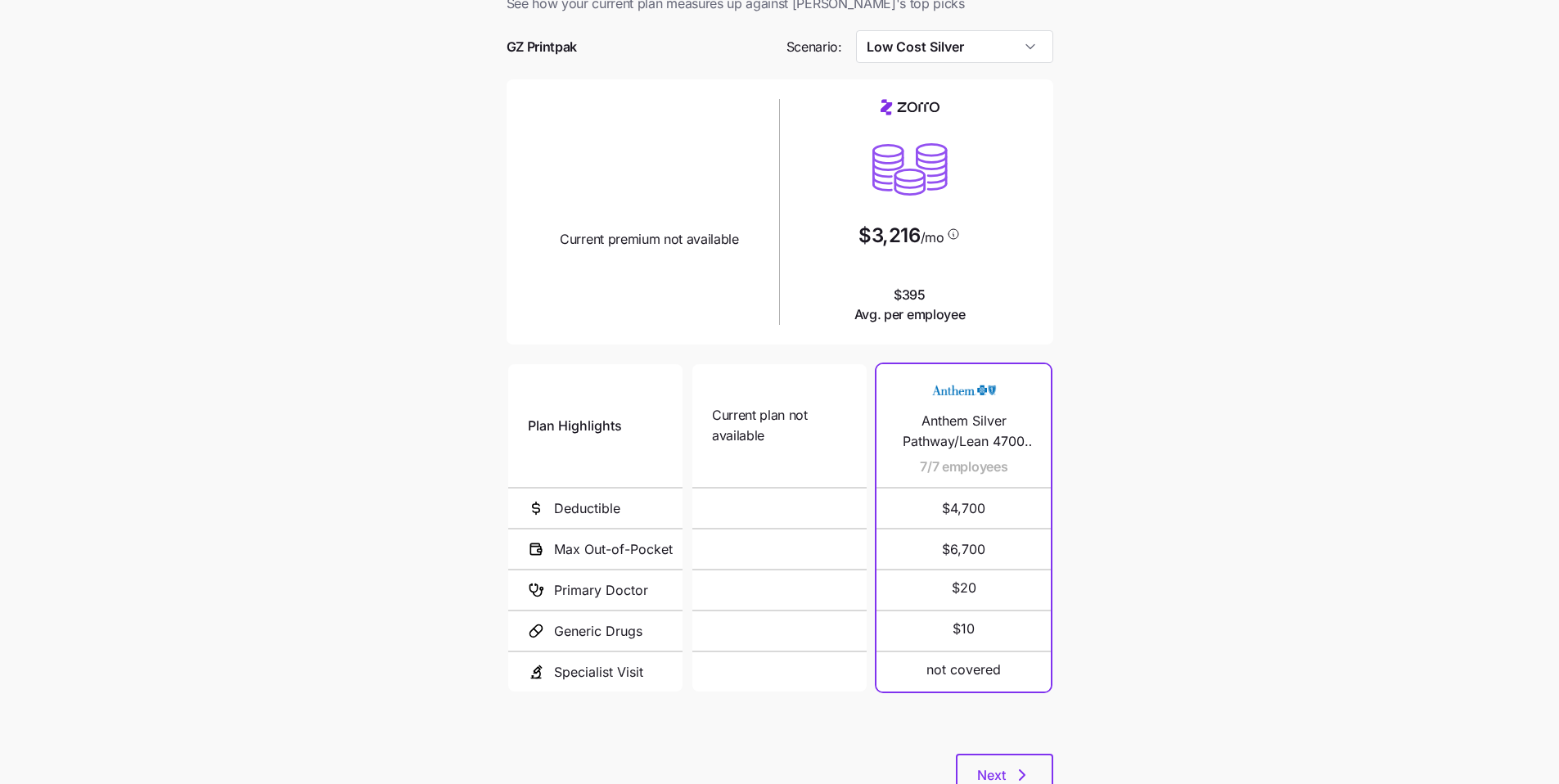 scroll, scrollTop: 34, scrollLeft: 0, axis: vertical 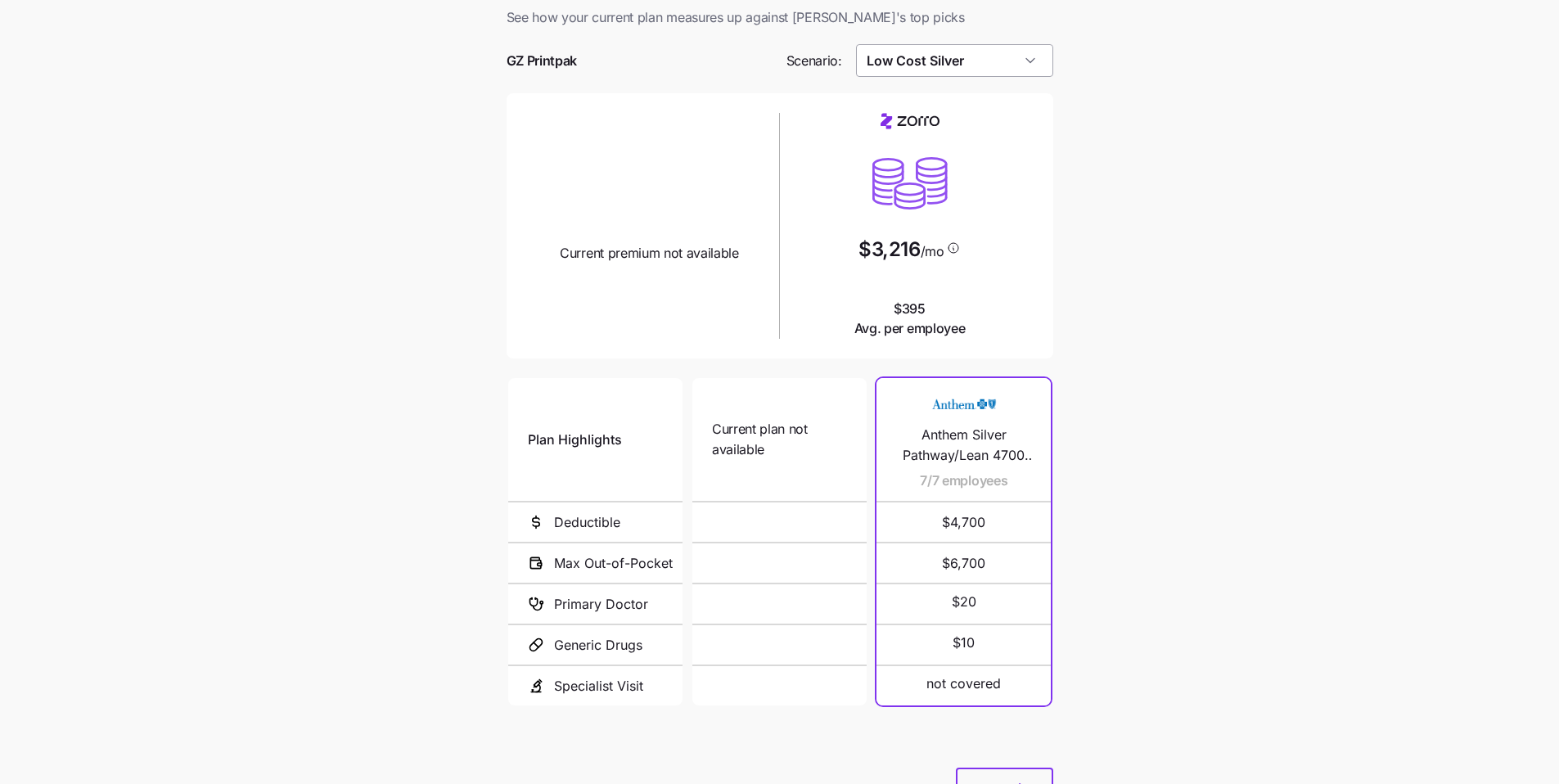 click on "Low Cost Silver" at bounding box center (954, 61) 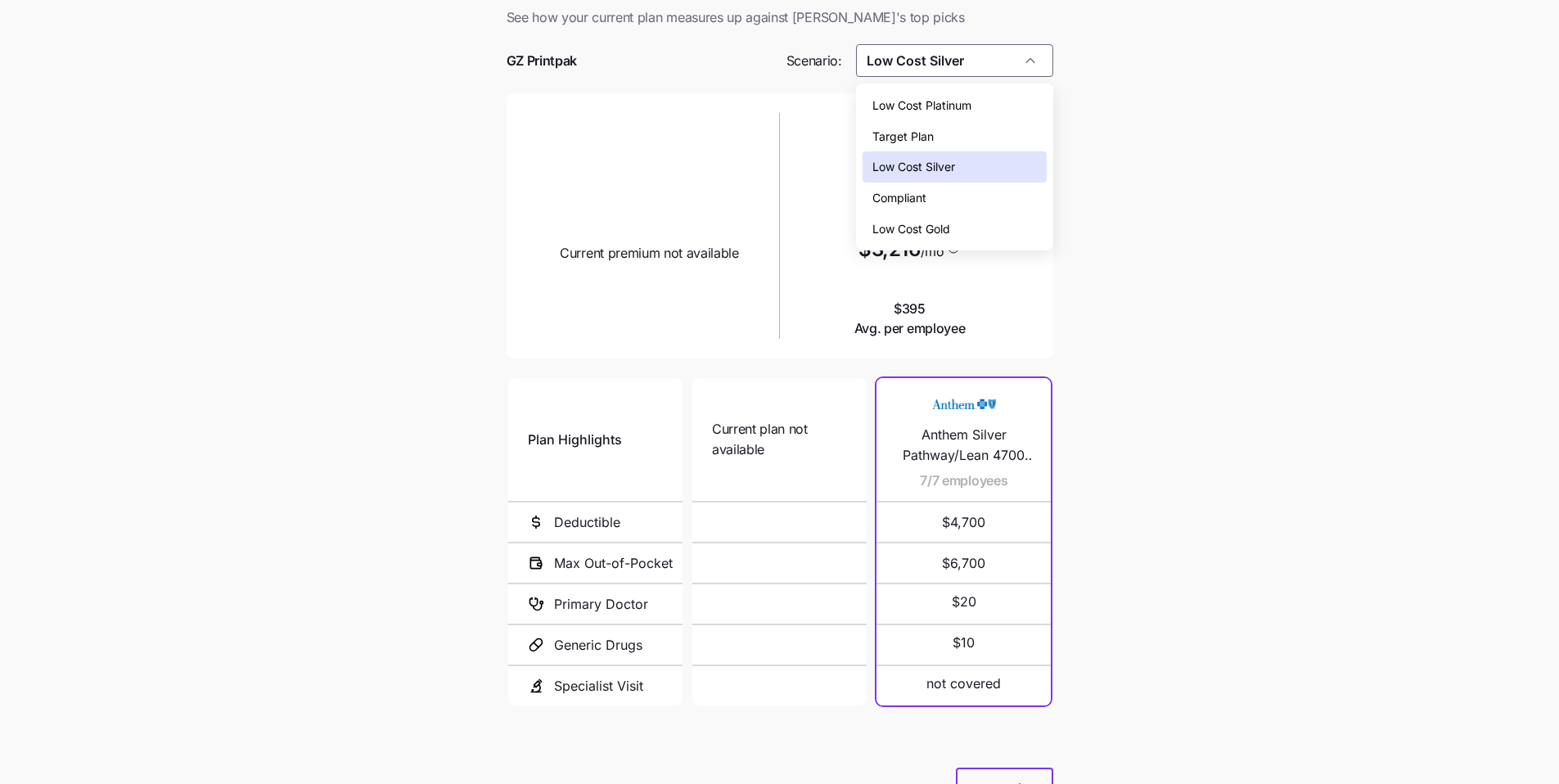 click on "Target Plan" at bounding box center [954, 137] 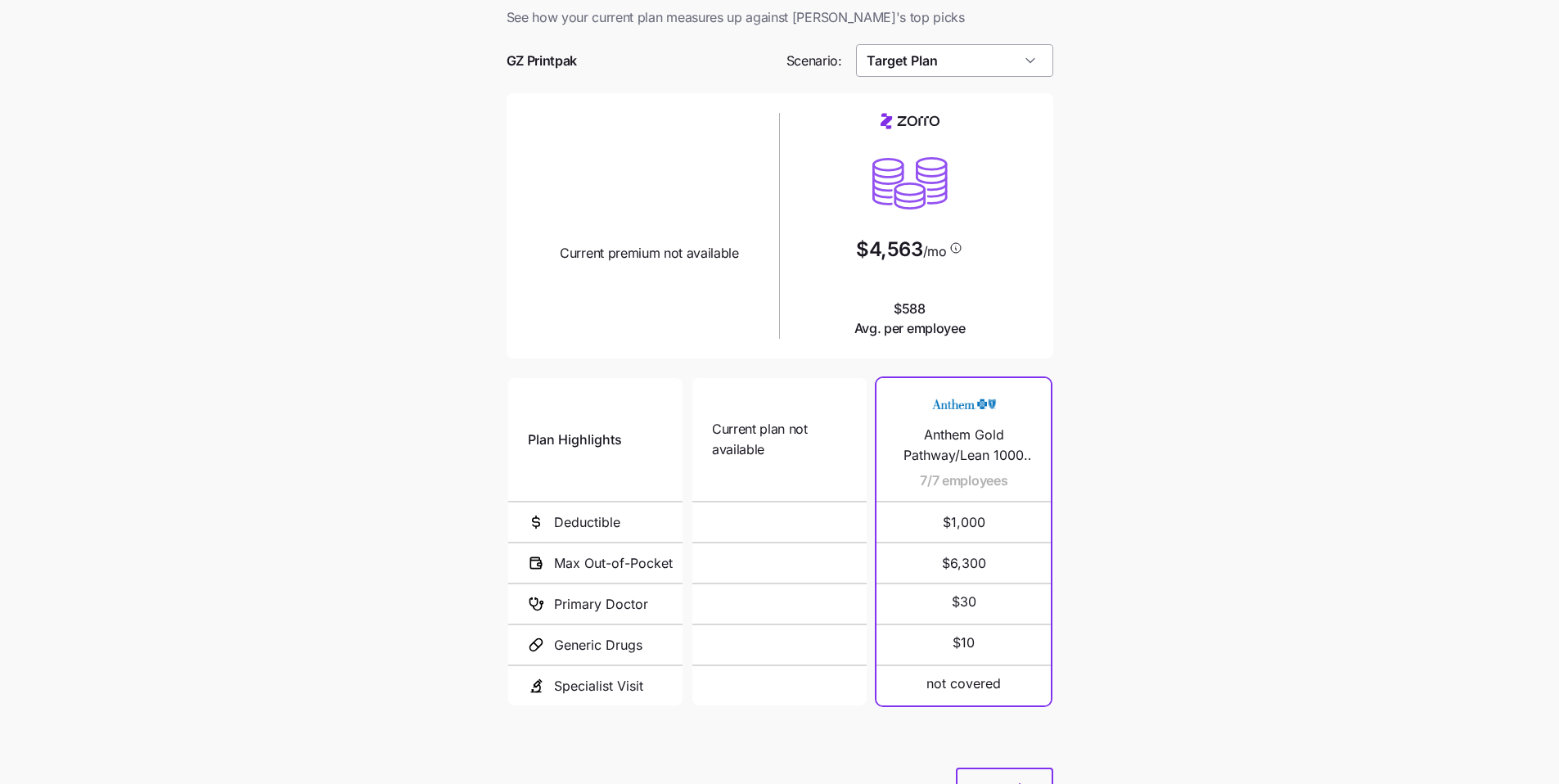 click on "Target Plan" at bounding box center (954, 61) 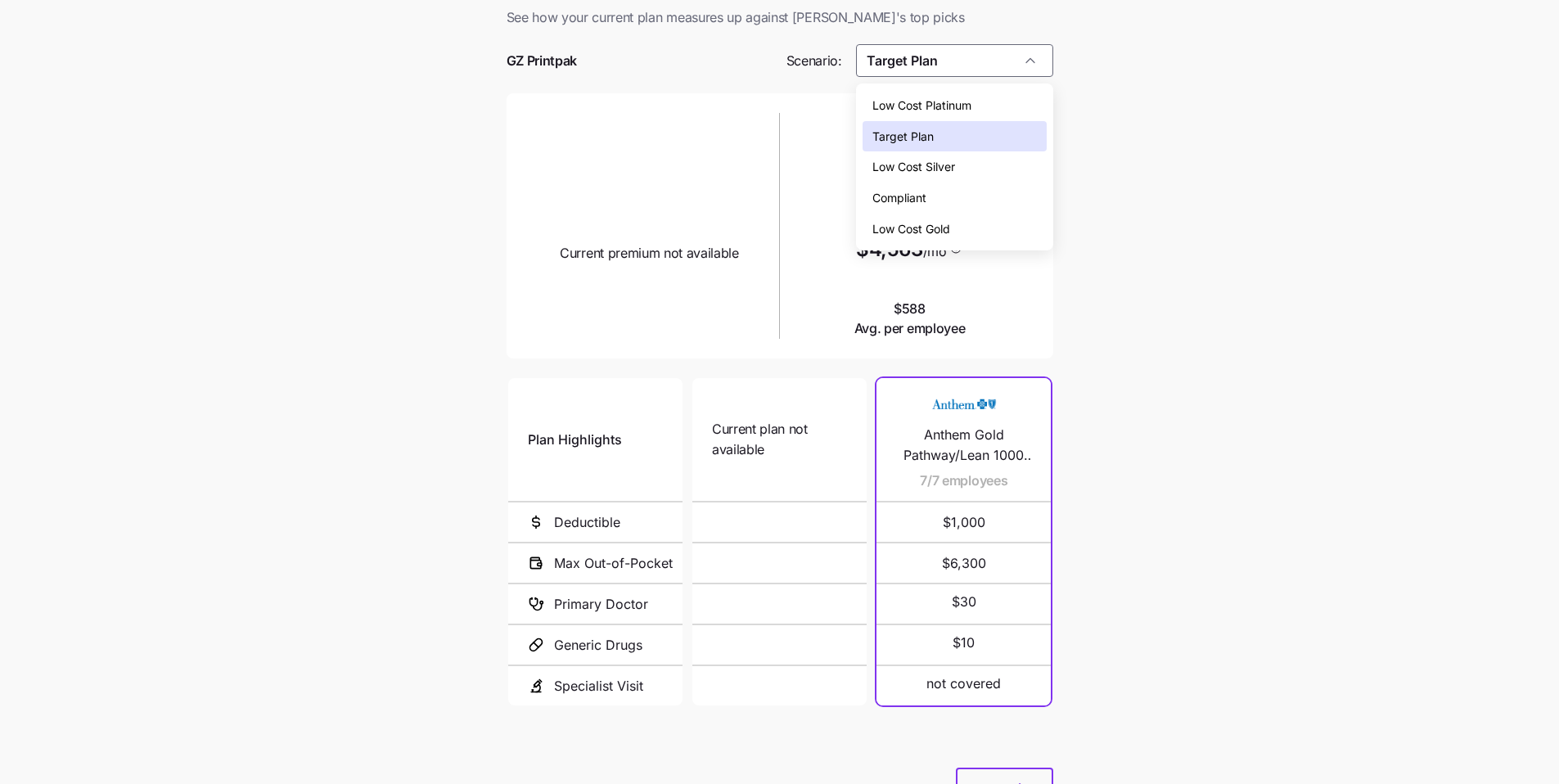 click on "Low Cost Gold" at bounding box center [954, 229] 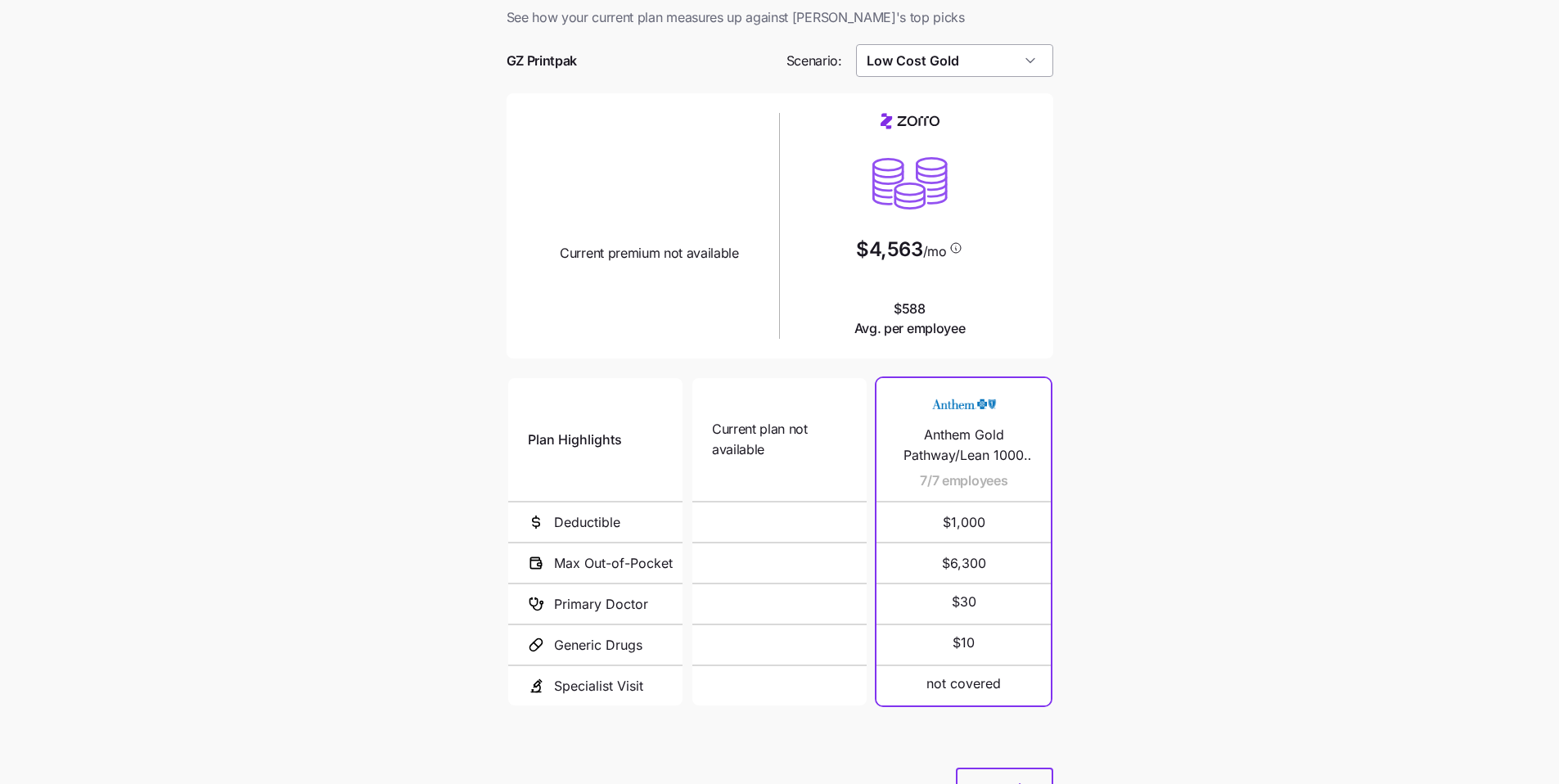 click on "Low Cost Gold" at bounding box center [954, 61] 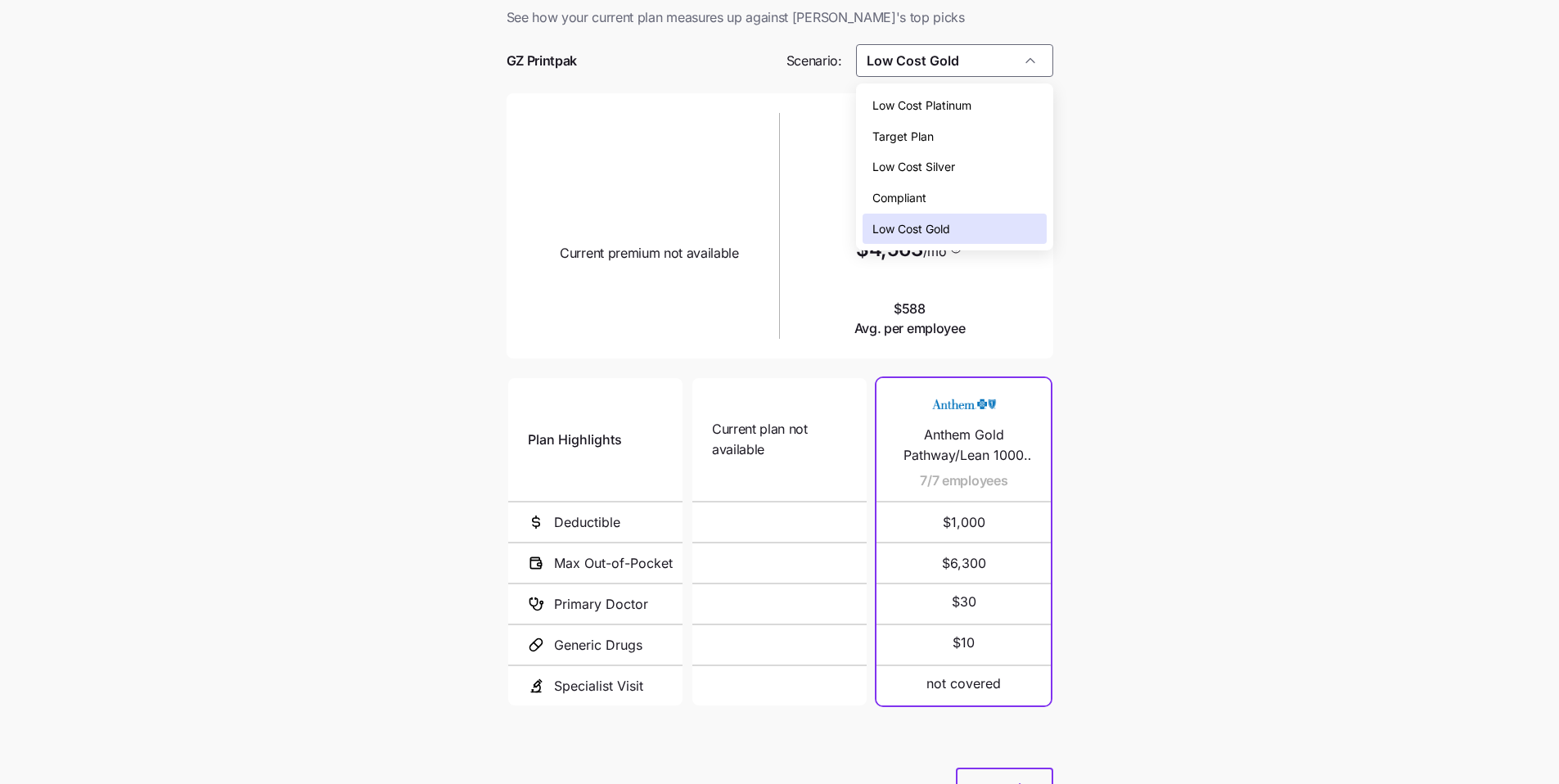 click on "Low Cost Platinum" at bounding box center [954, 106] 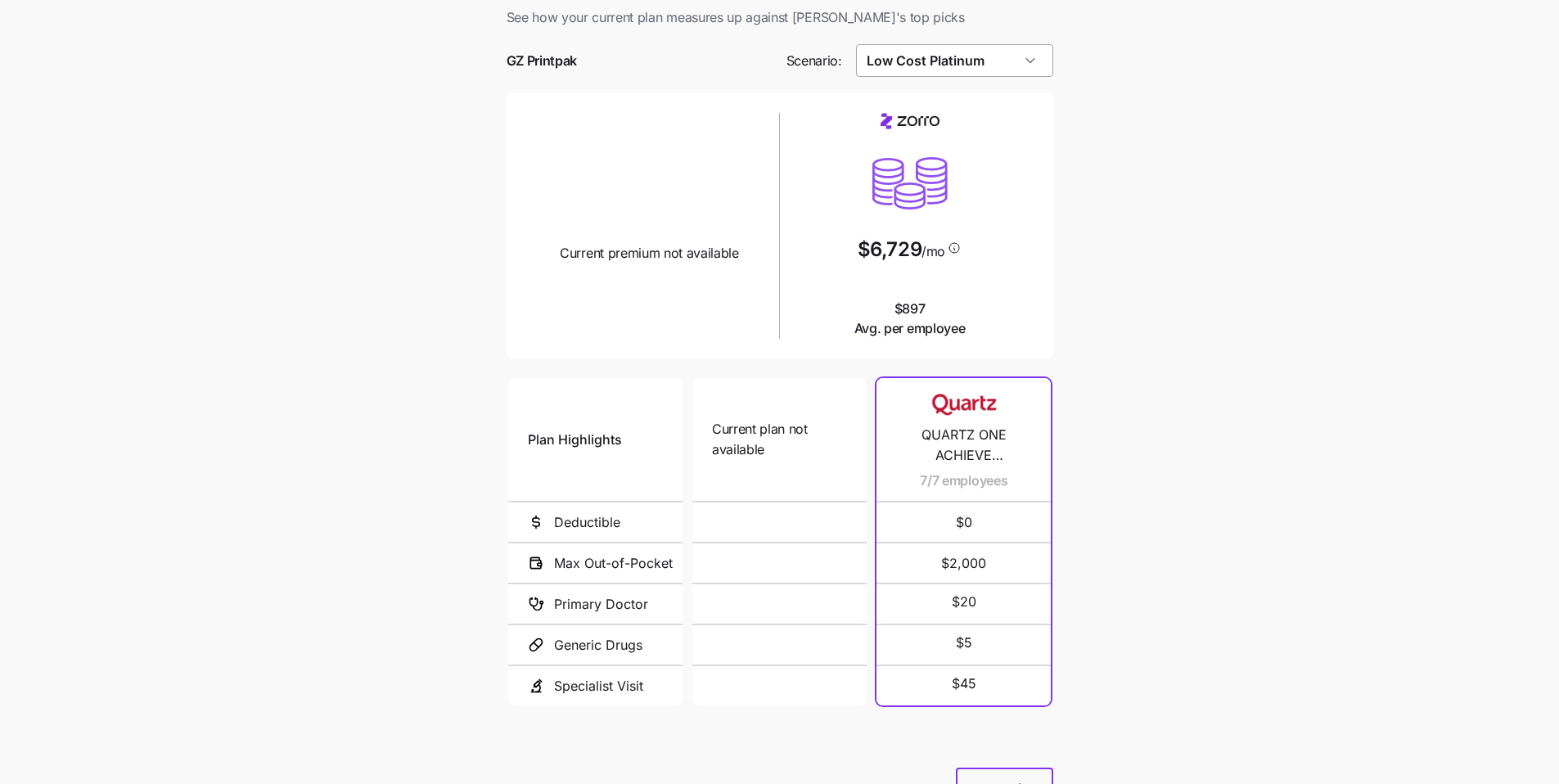 click on "Low Cost Platinum" at bounding box center [954, 61] 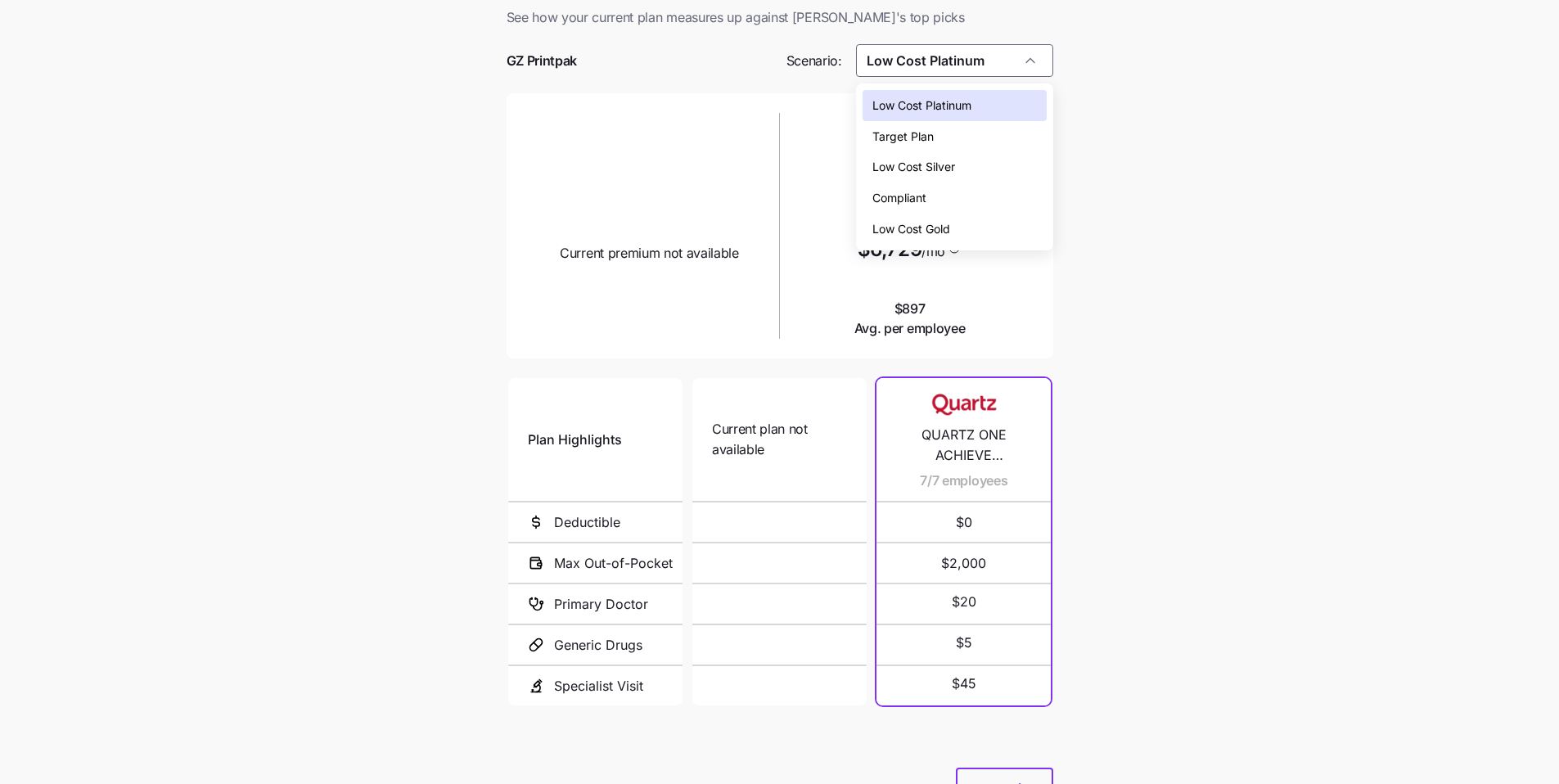 click on "Low Cost Silver" at bounding box center [913, 167] 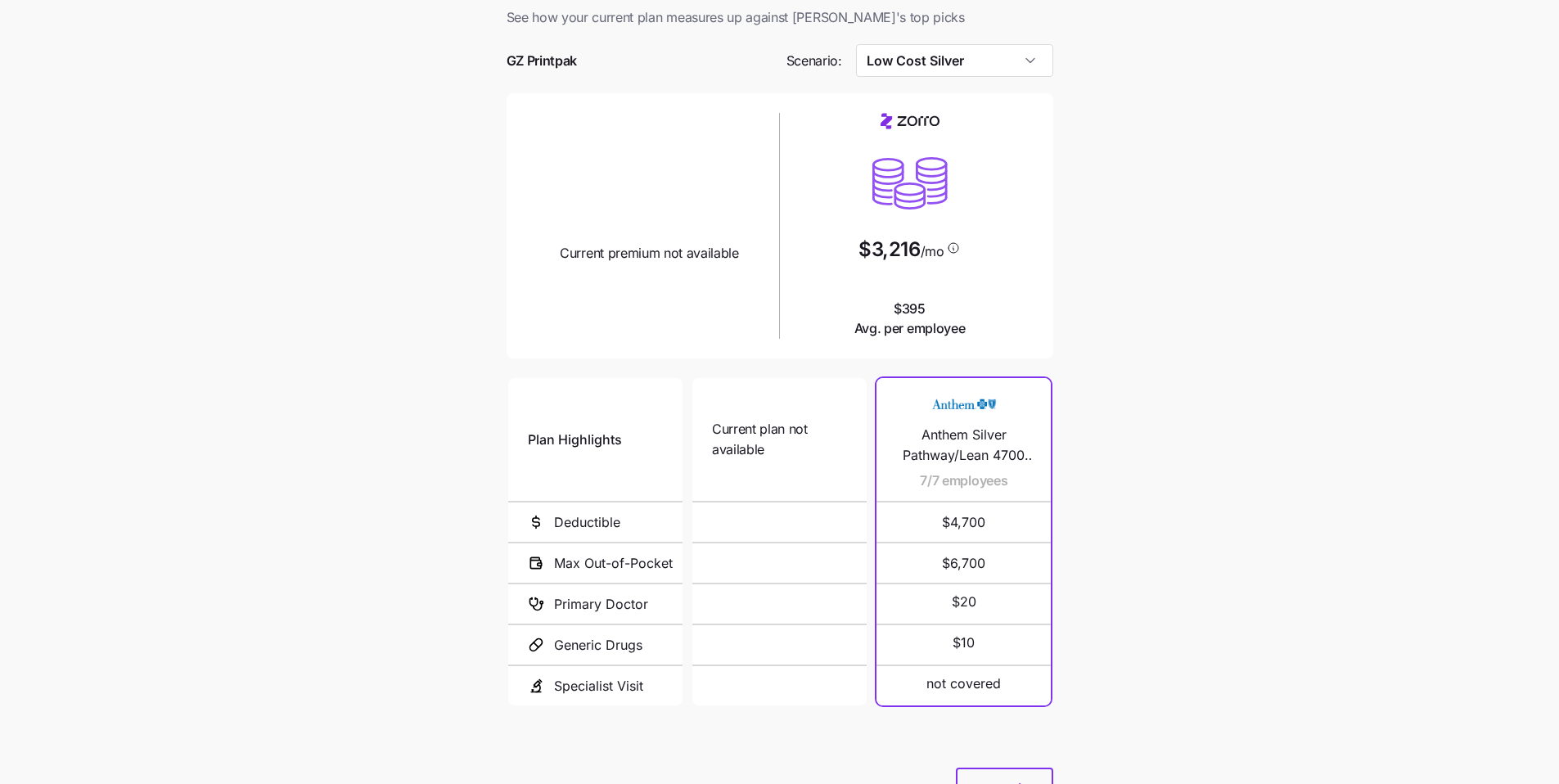 click on "Current plan vs. Zorro’s ICHRA recommendation See how your current plan measures up against Zorro's top picks GZ Printpak Scenario: Low Cost Silver Current plan design Current premium not available $3,216 /mo $395 Avg. per employee Plan Highlights Deductible Max Out-of-Pocket Primary Doctor Generic Drugs Specialist Visit Current plan not available N/A N/A Anthem Silver Pathway/Lean 4700 ($0 Virtual PCP + $0 Select Drugs + Incentives) 7/7 employees $4,700 $6,700 $20 $10 not covered Next" at bounding box center (779, 412) 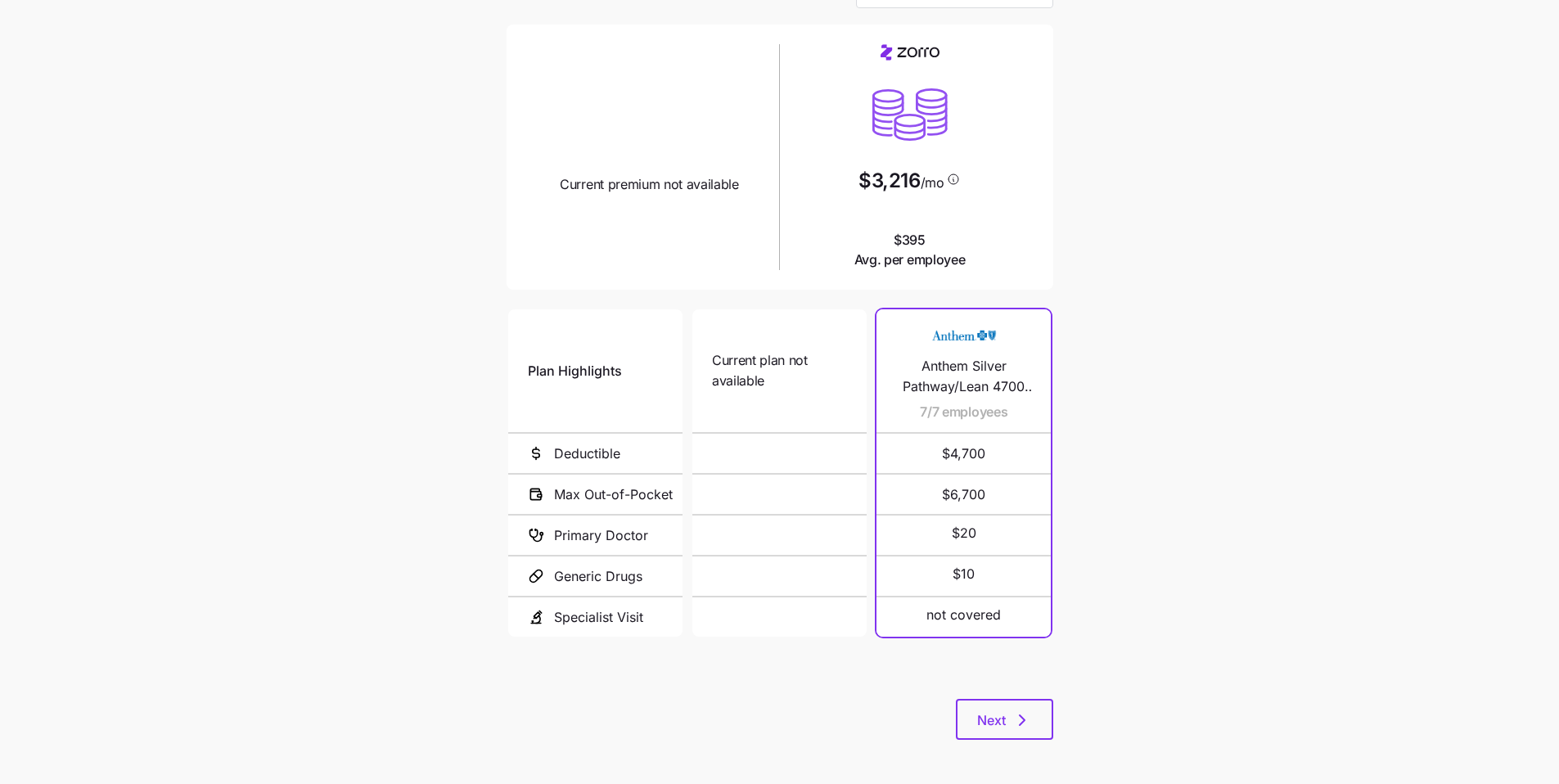 scroll, scrollTop: 104, scrollLeft: 0, axis: vertical 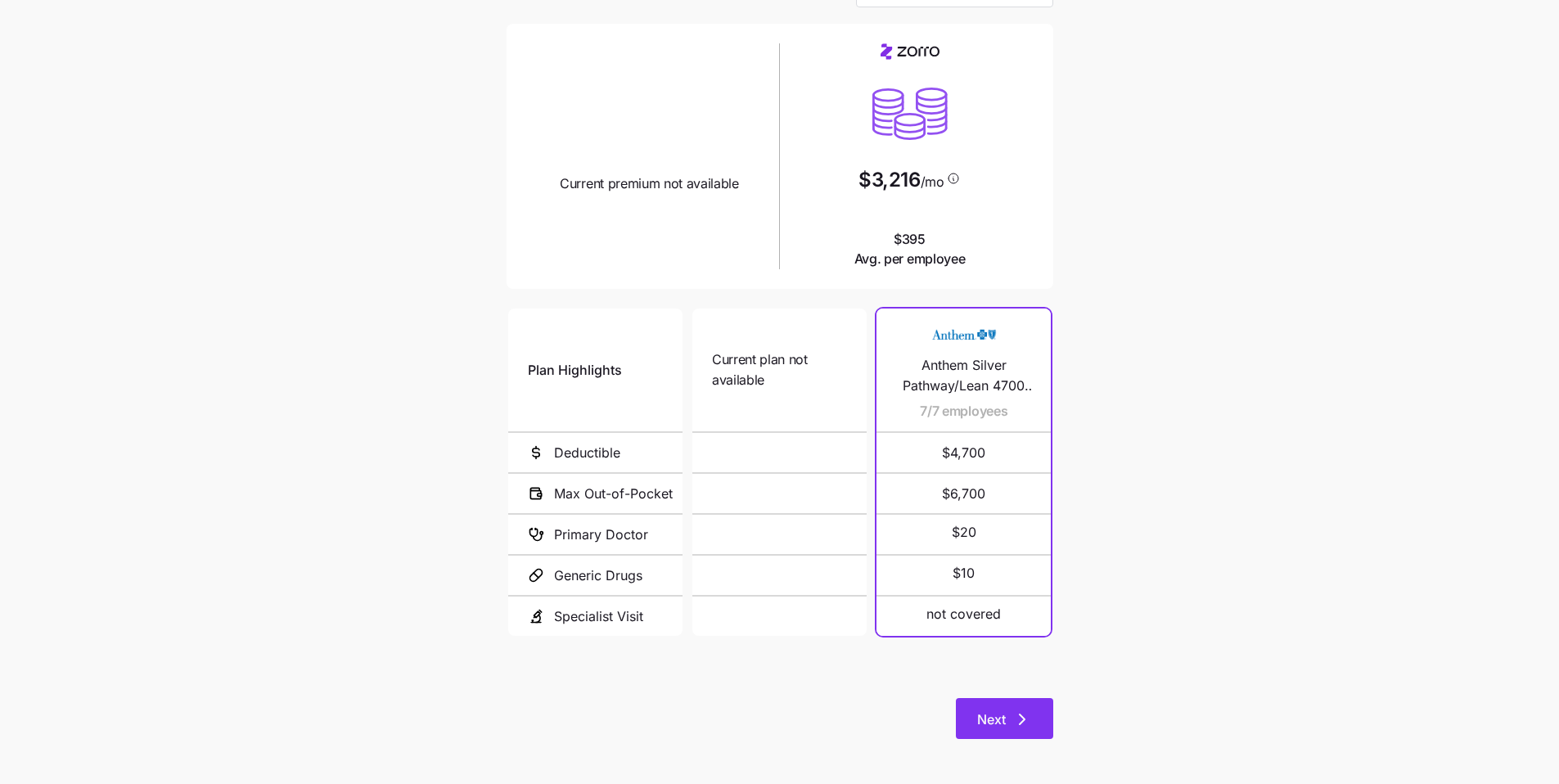 click on "Next" at bounding box center (1004, 719) 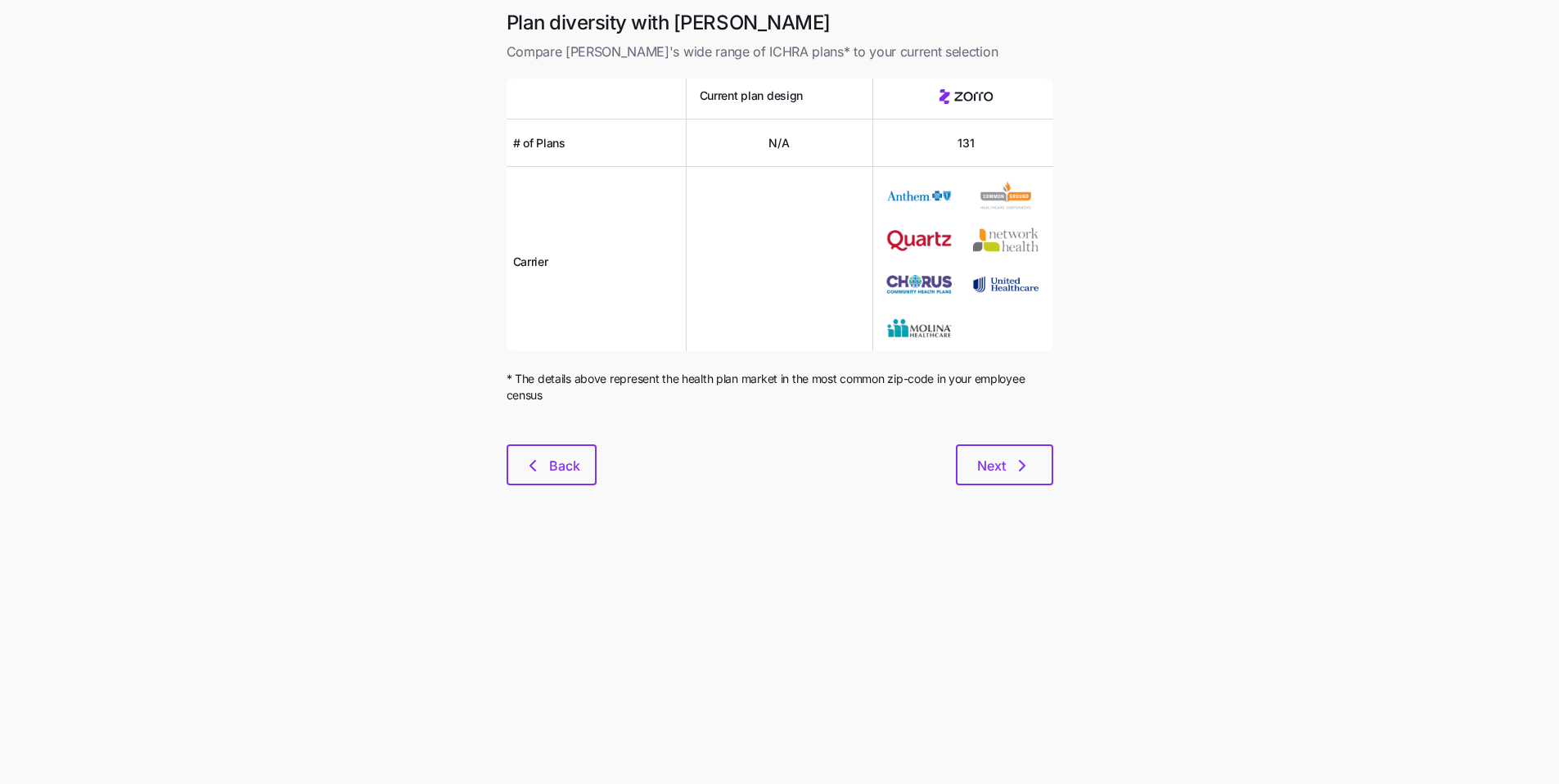 scroll, scrollTop: 0, scrollLeft: 0, axis: both 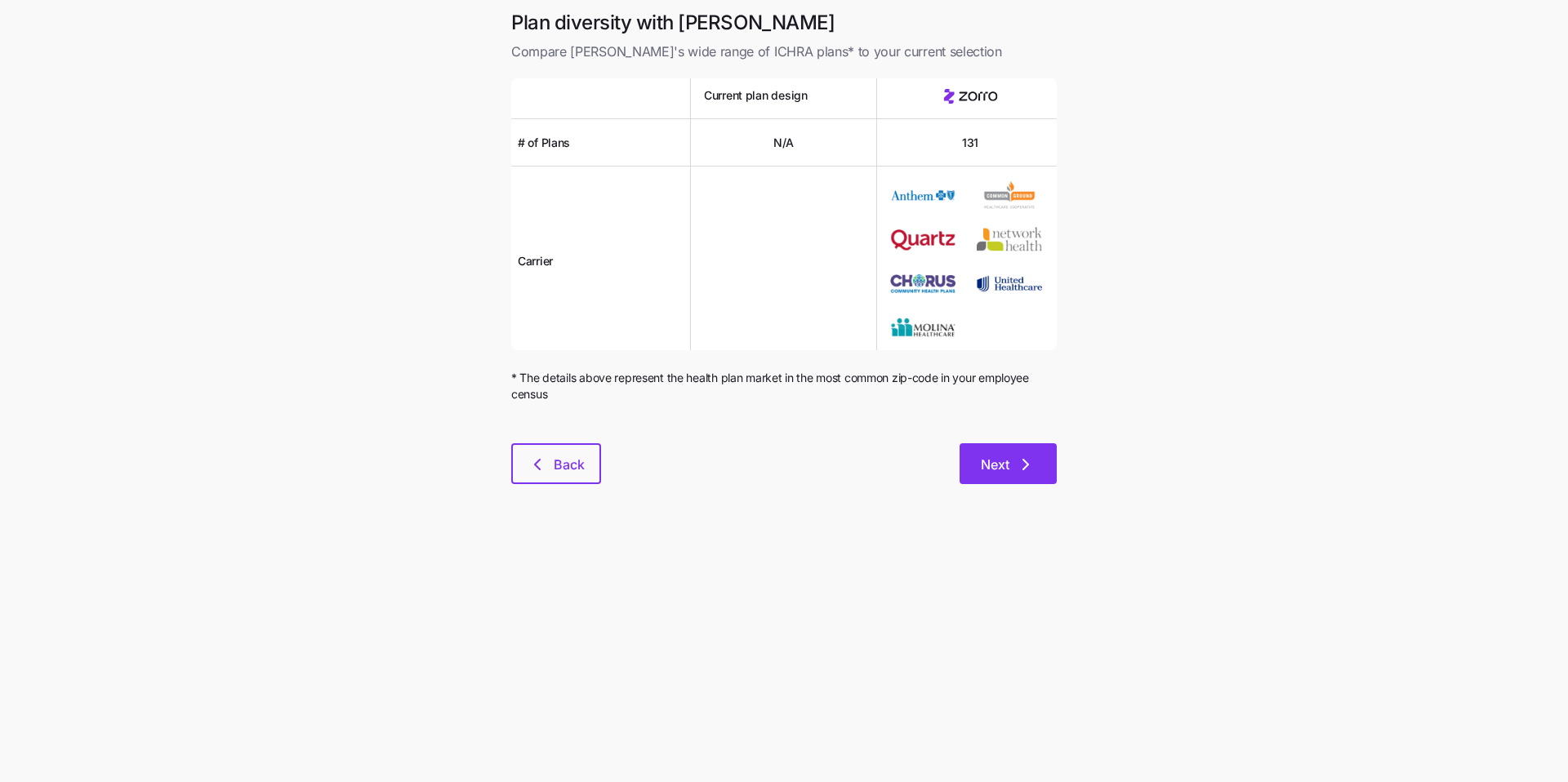 click 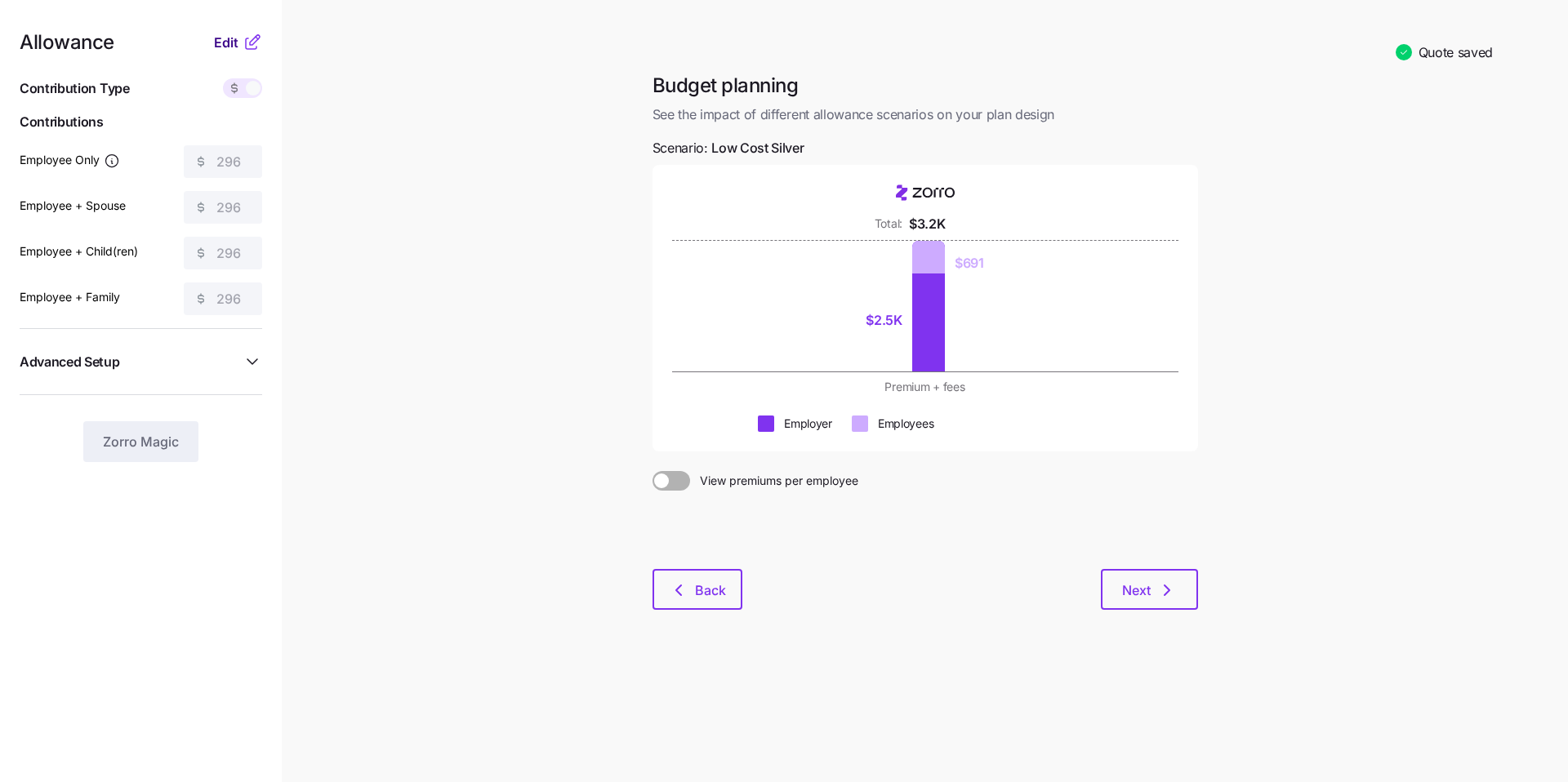 click on "Edit" at bounding box center (226, 42) 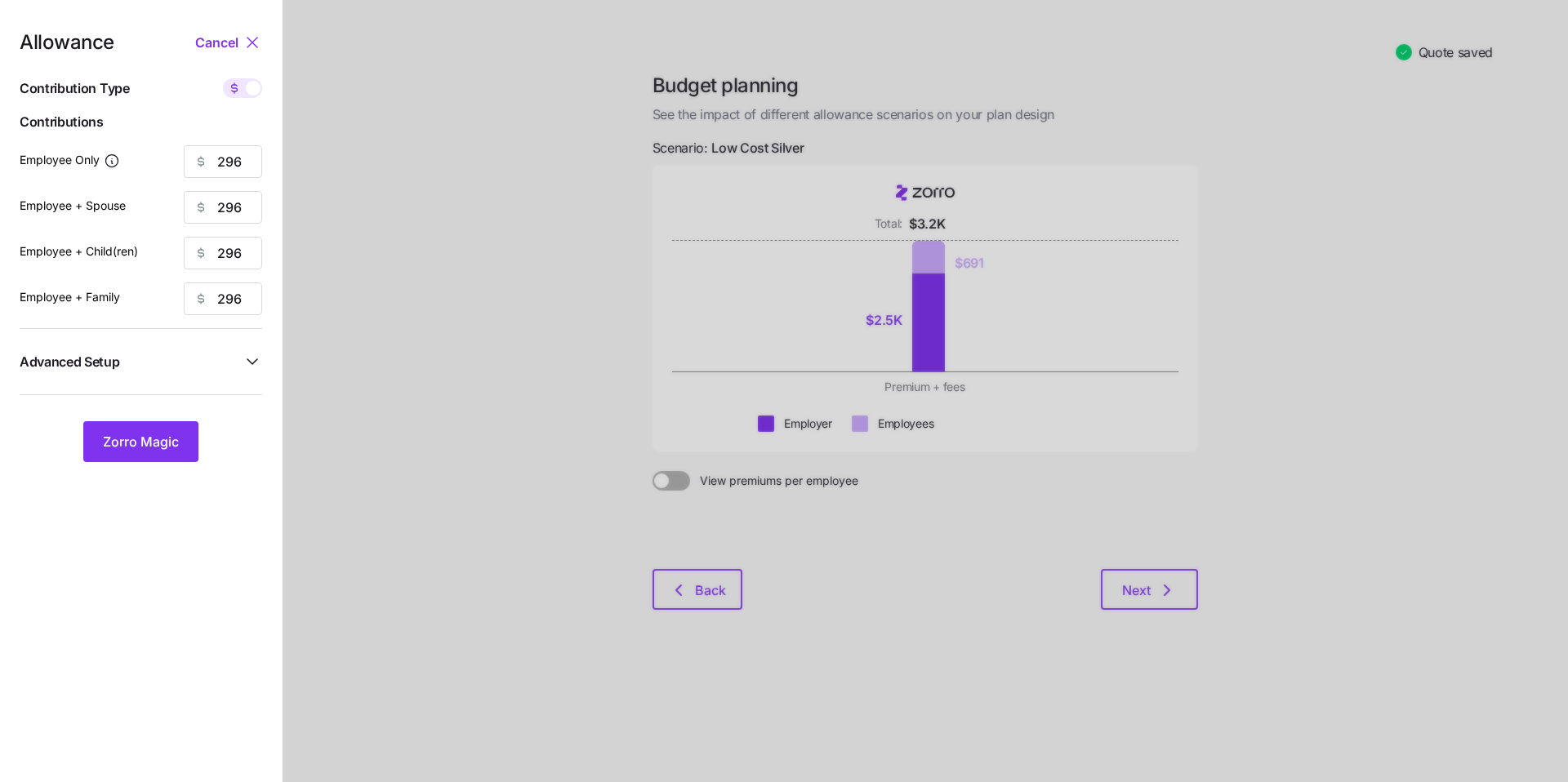 click at bounding box center [253, 88] 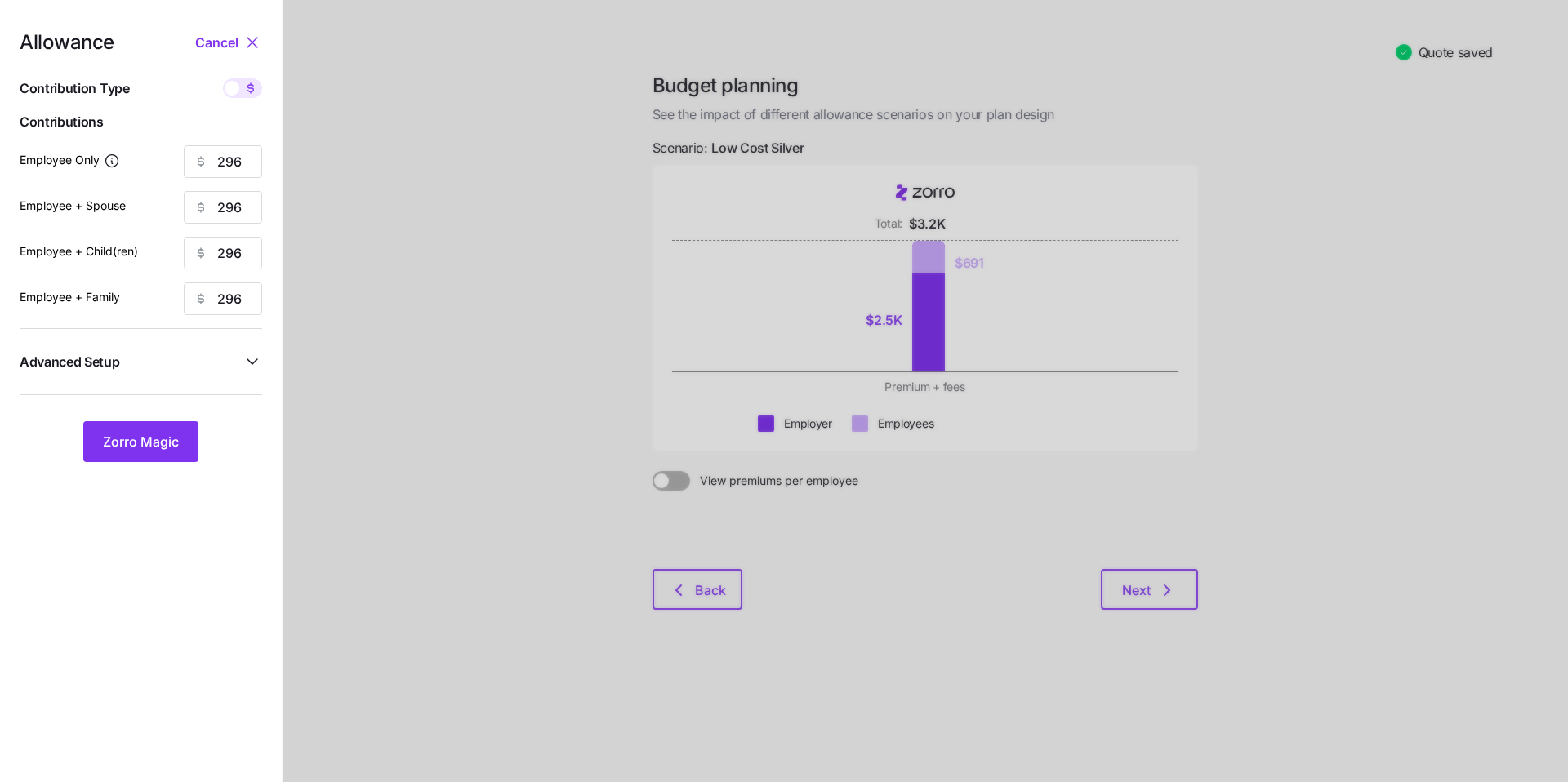 type on "75" 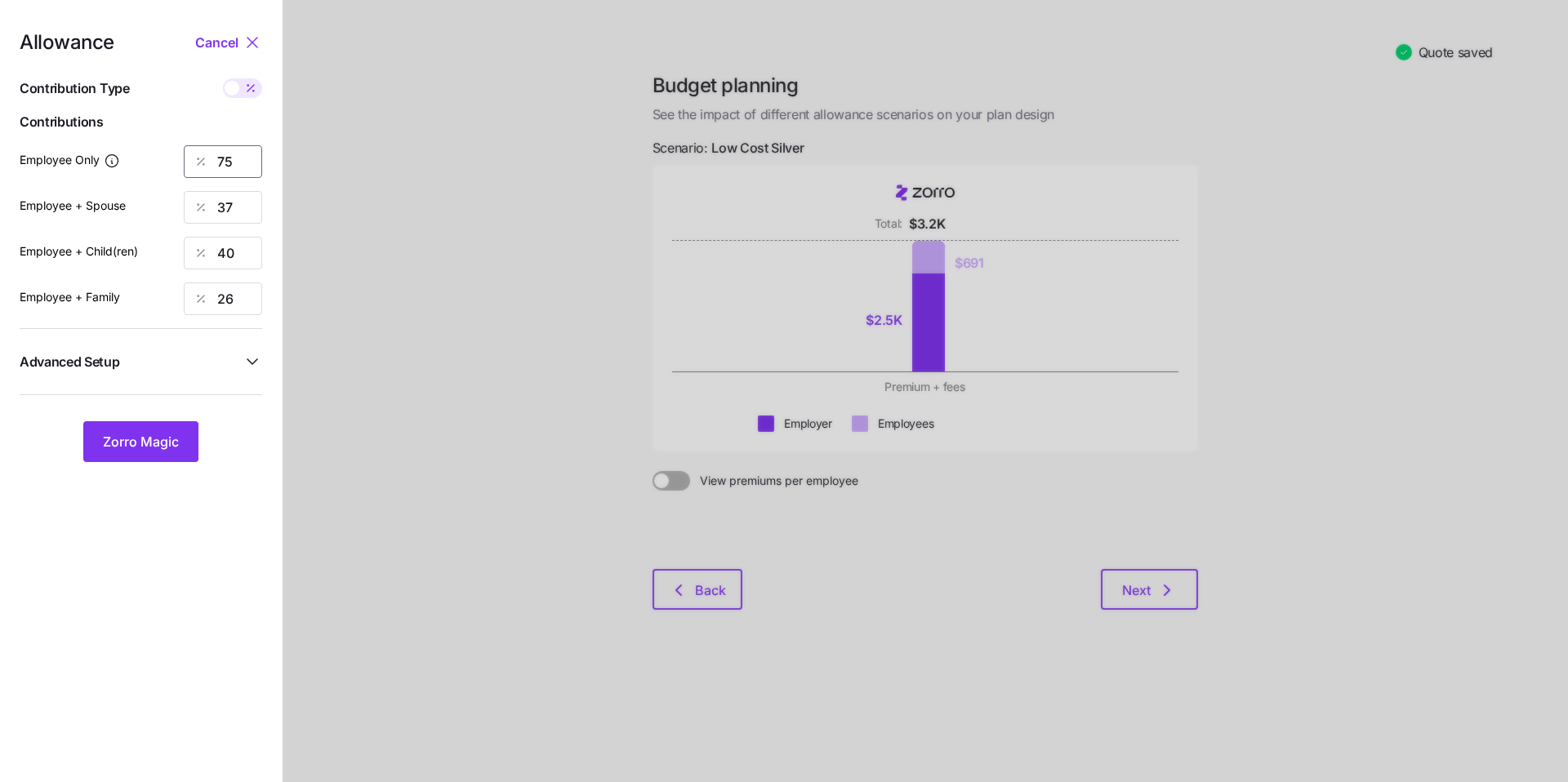 click on "75" at bounding box center [223, 162] 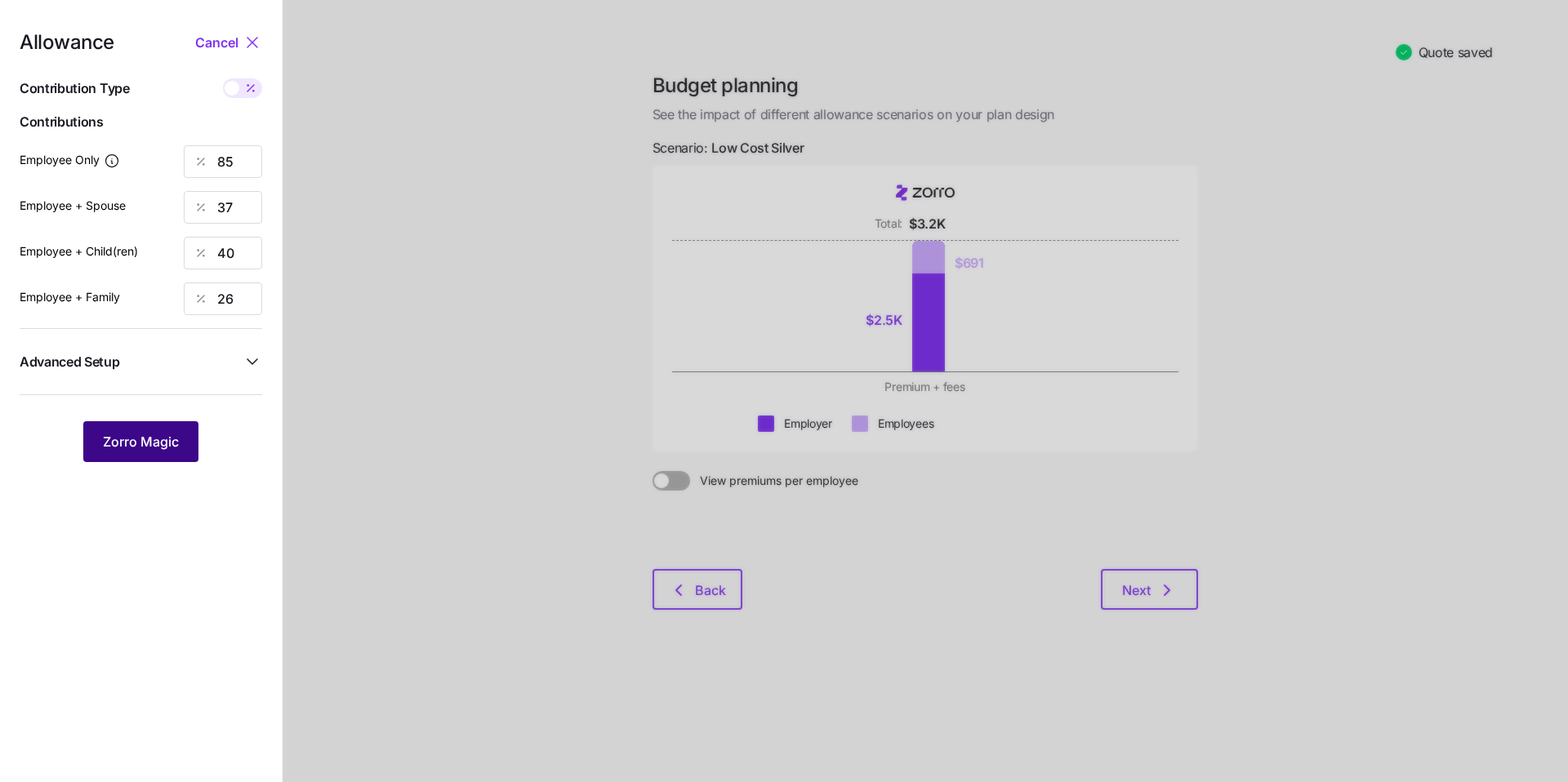 click on "Zorro Magic" at bounding box center [140, 442] 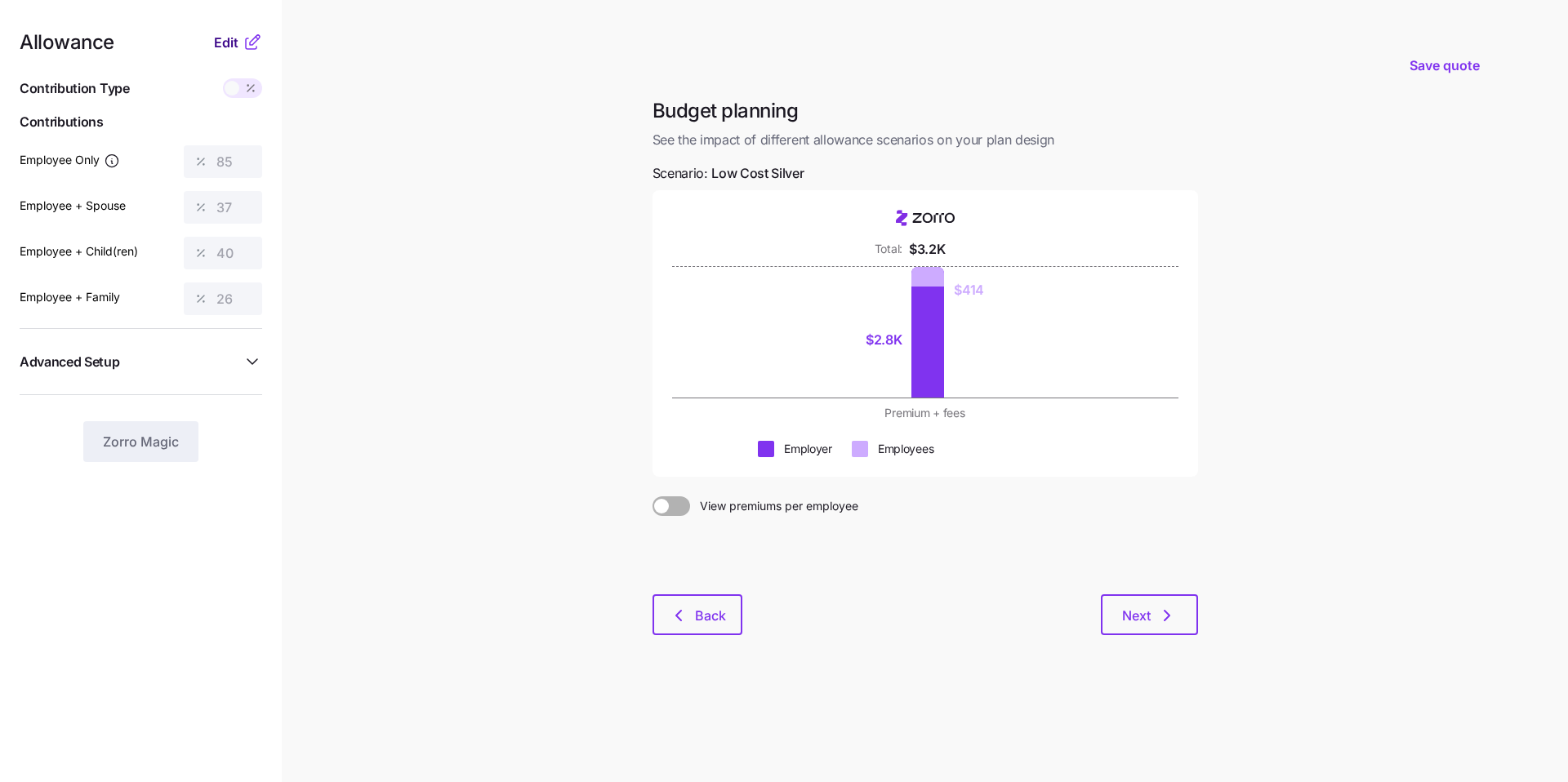 click on "Edit" at bounding box center (226, 42) 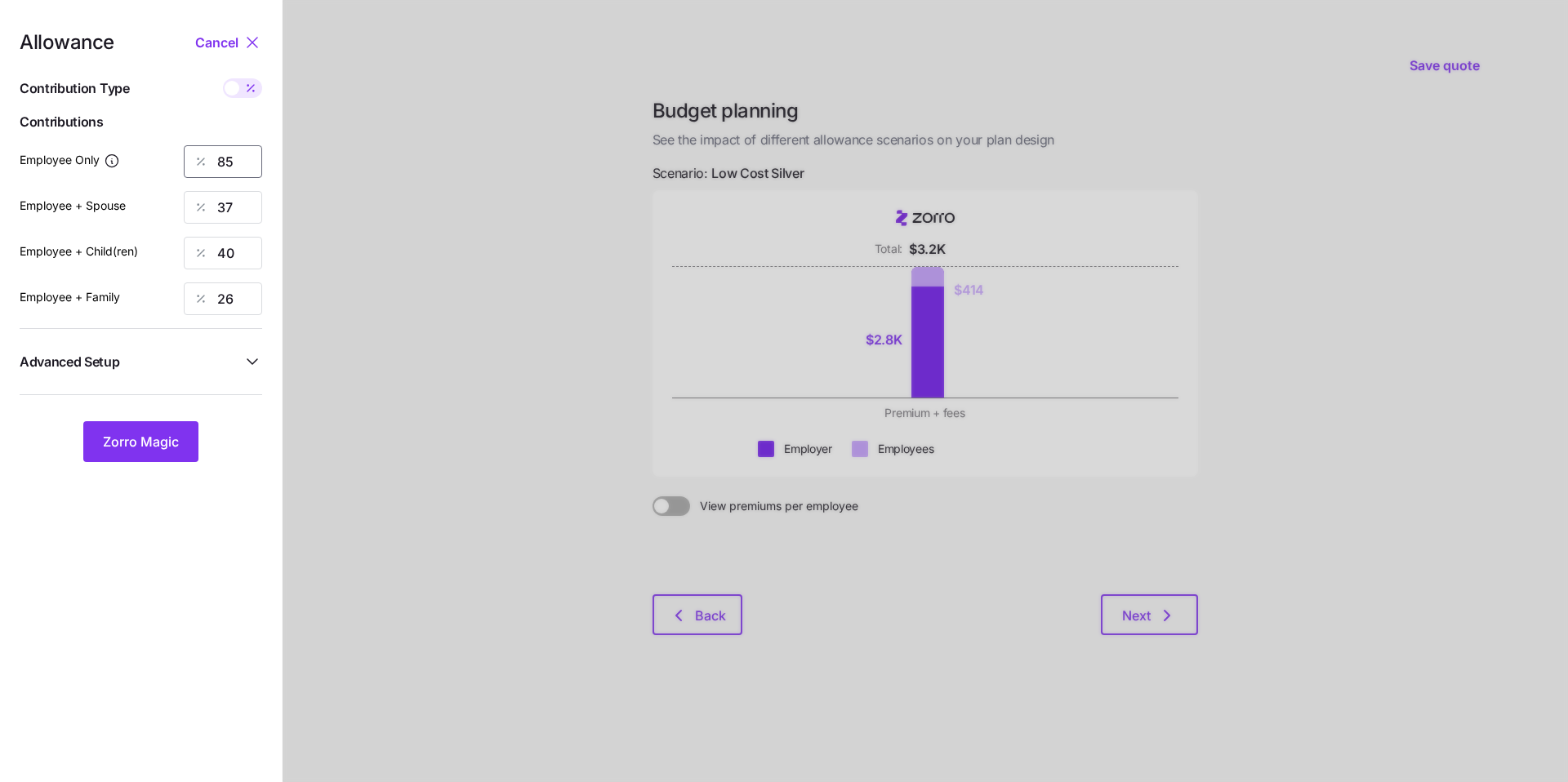click on "85" at bounding box center (223, 162) 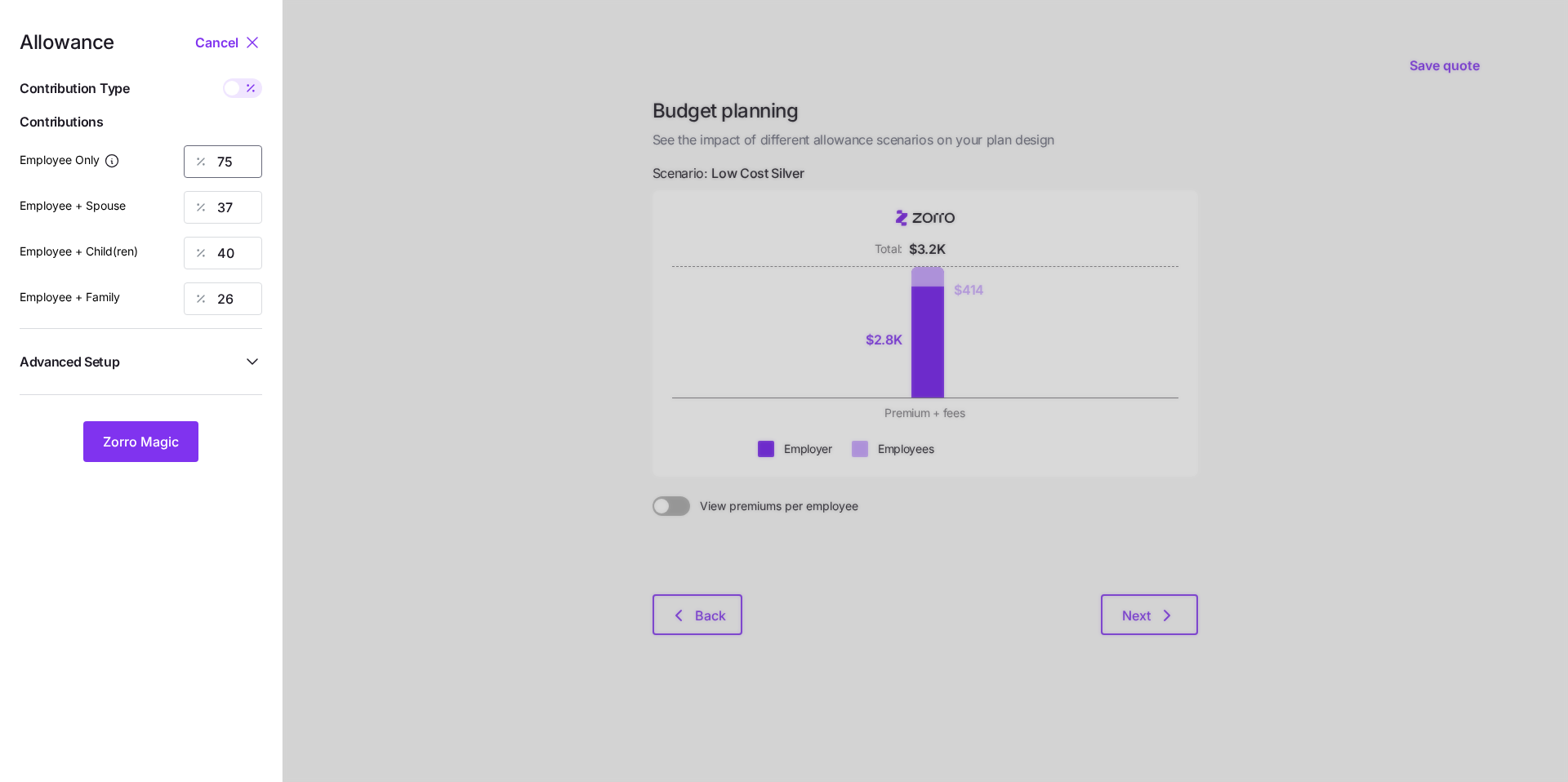 type on "75" 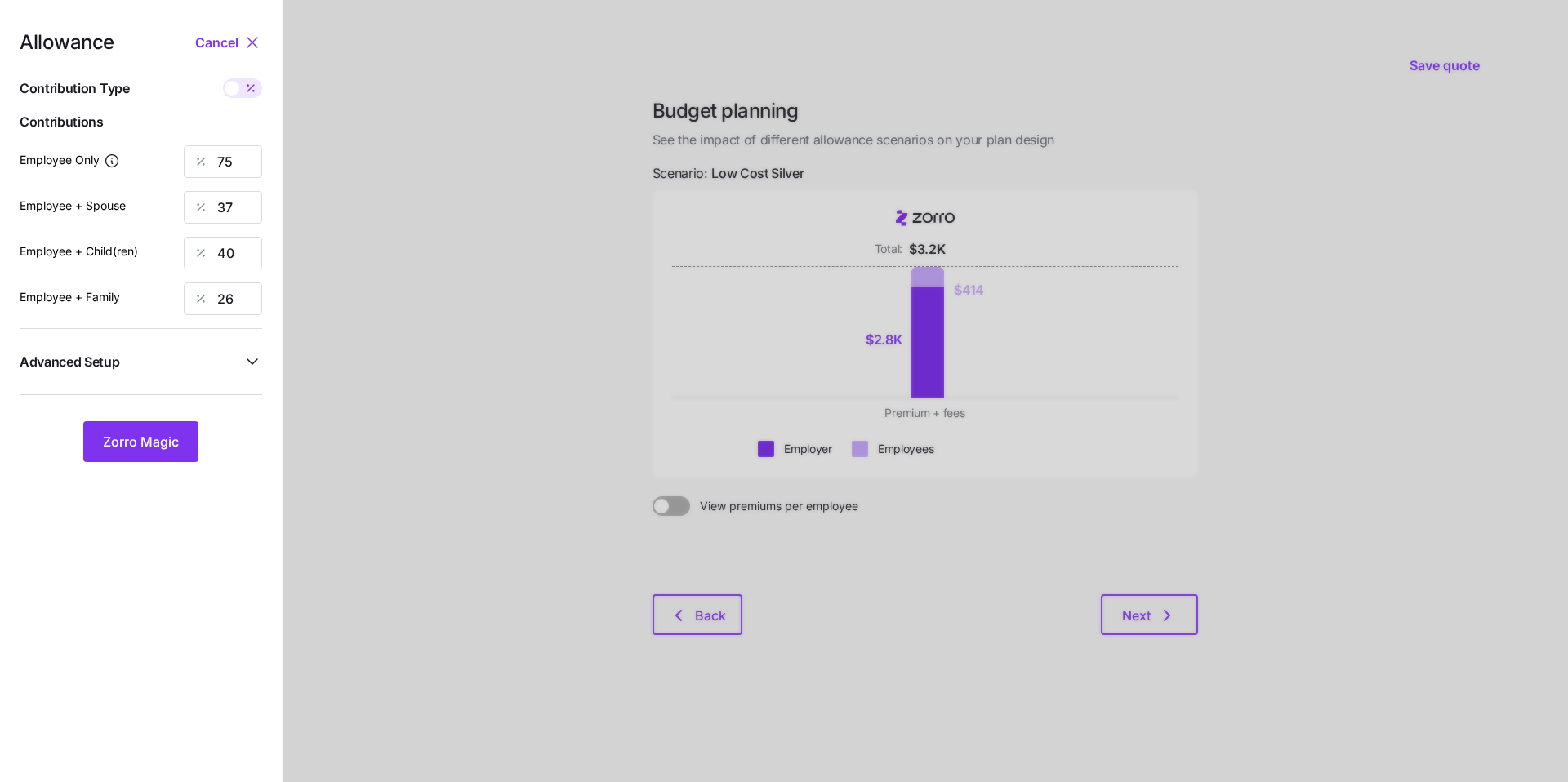 click on "Advanced Setup" at bounding box center (131, 362) 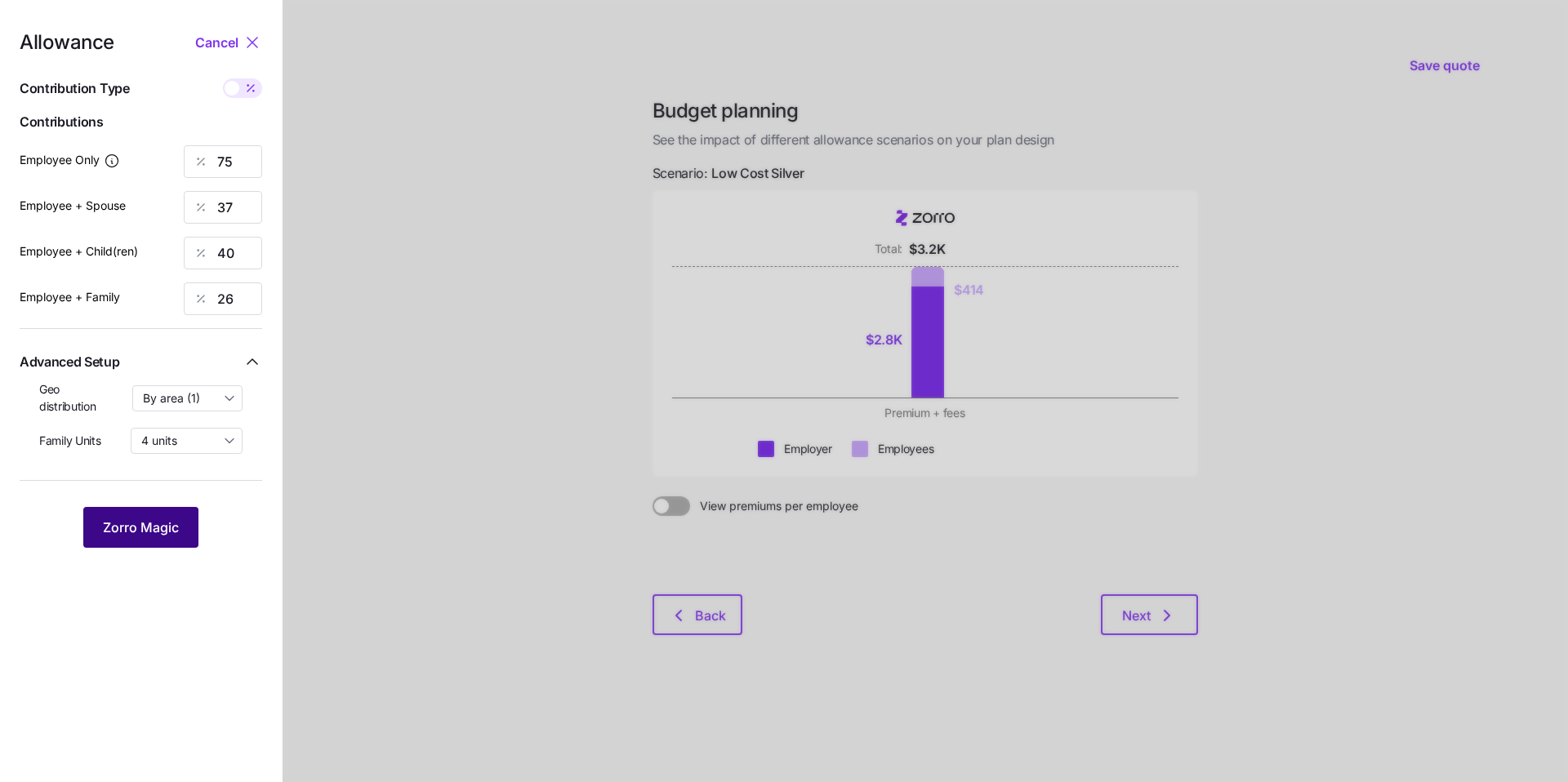 click on "Zorro Magic" at bounding box center [140, 527] 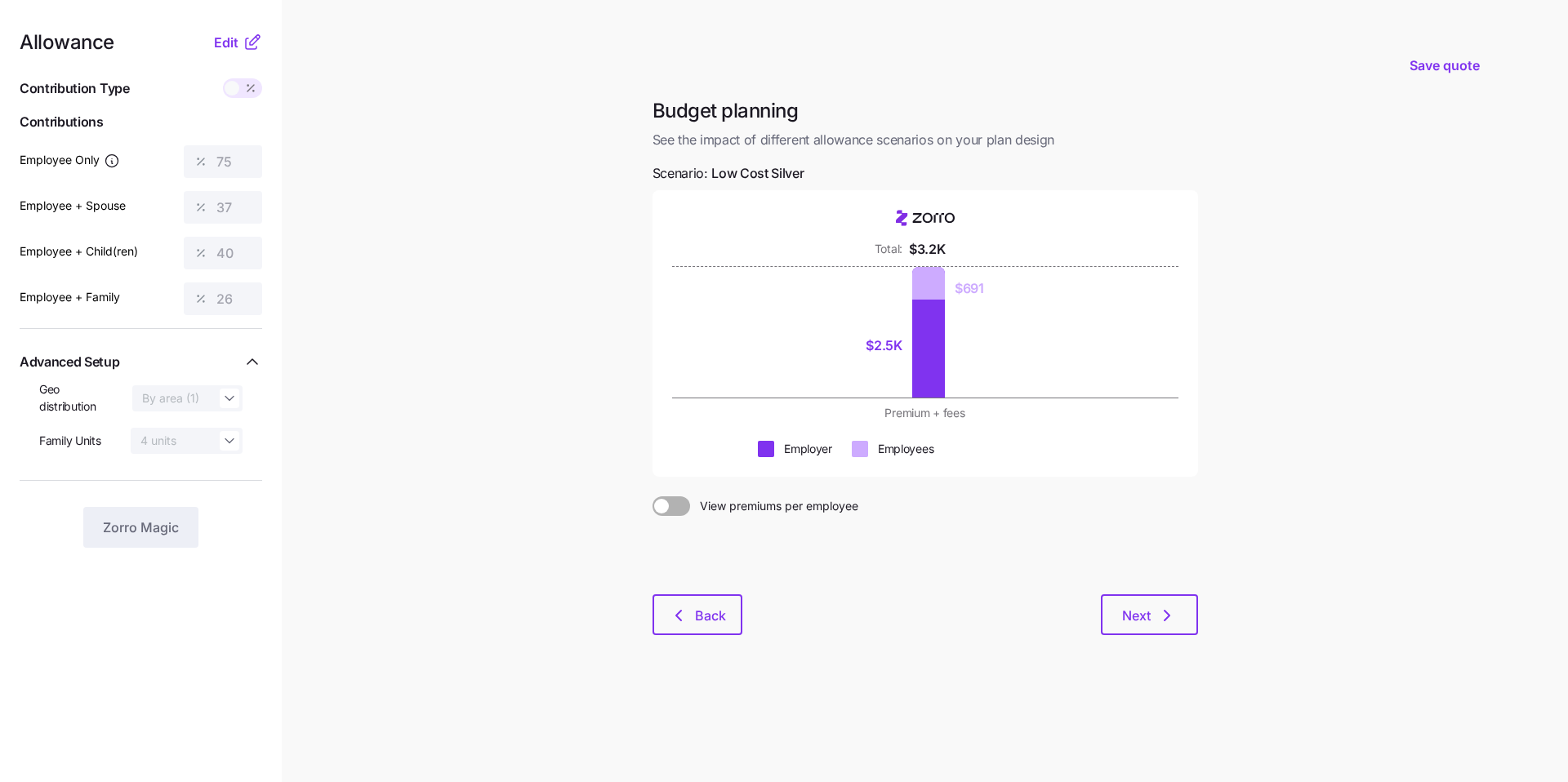 click at bounding box center (662, 506) 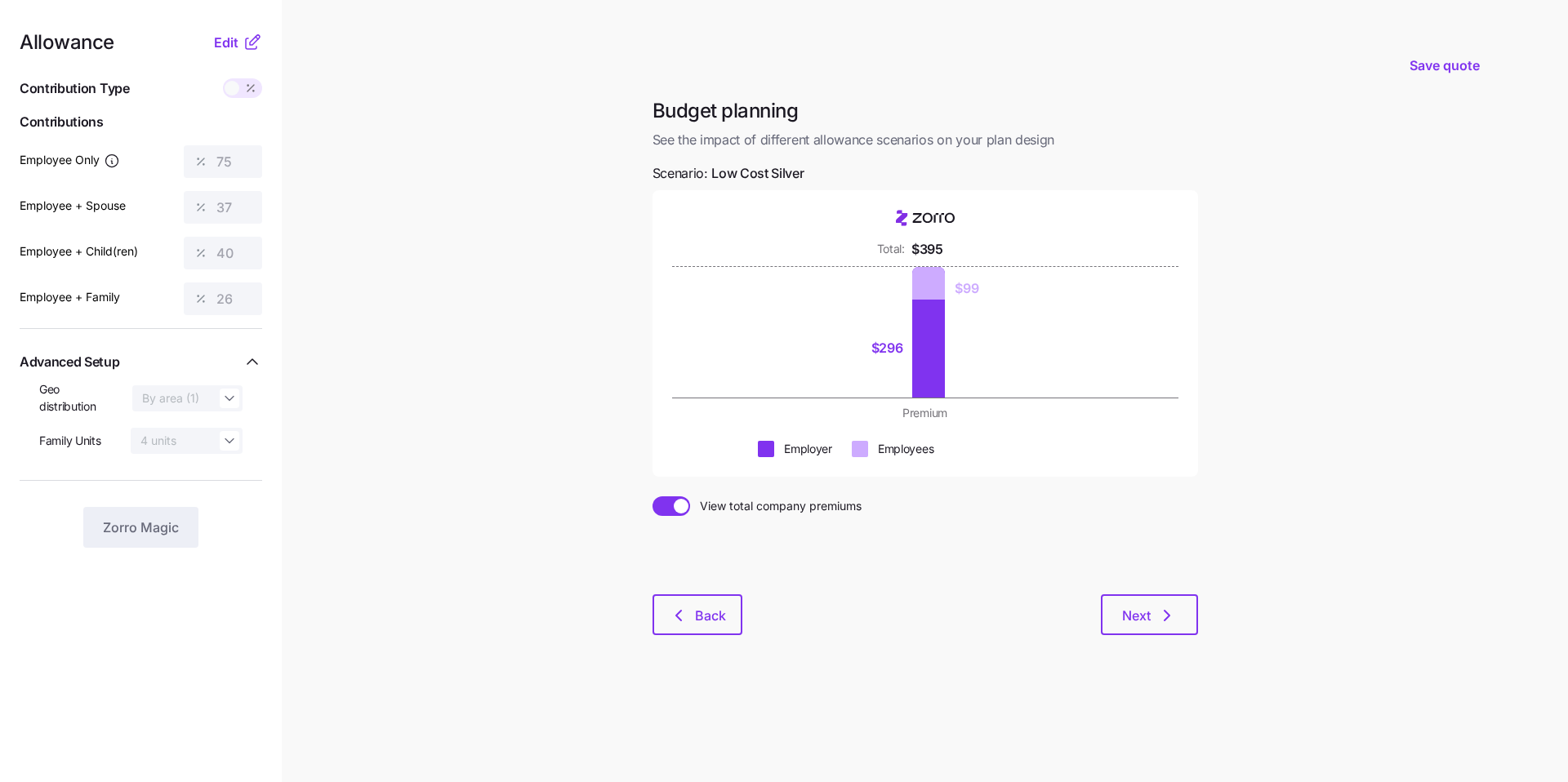 click at bounding box center [681, 506] 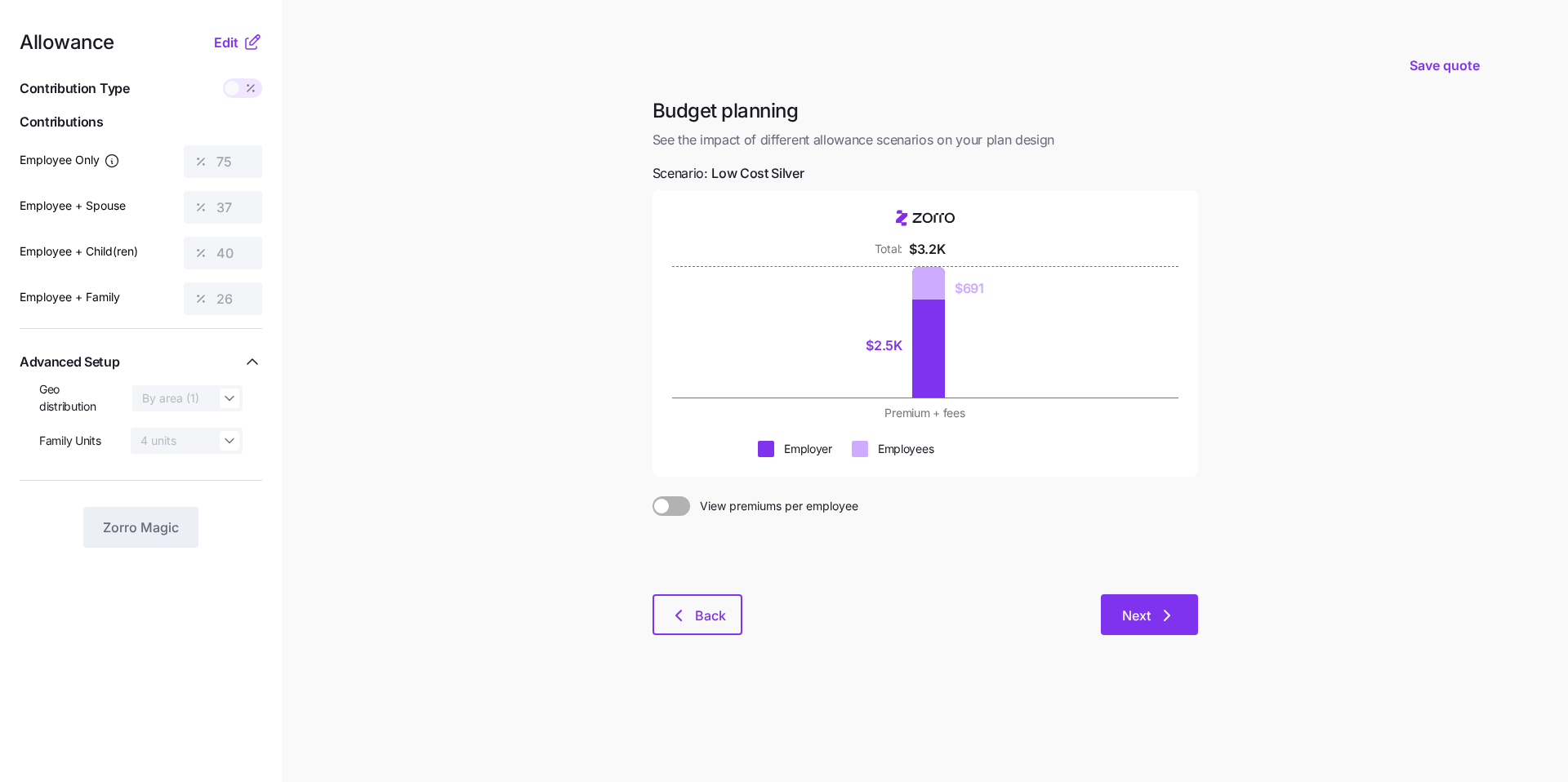 click 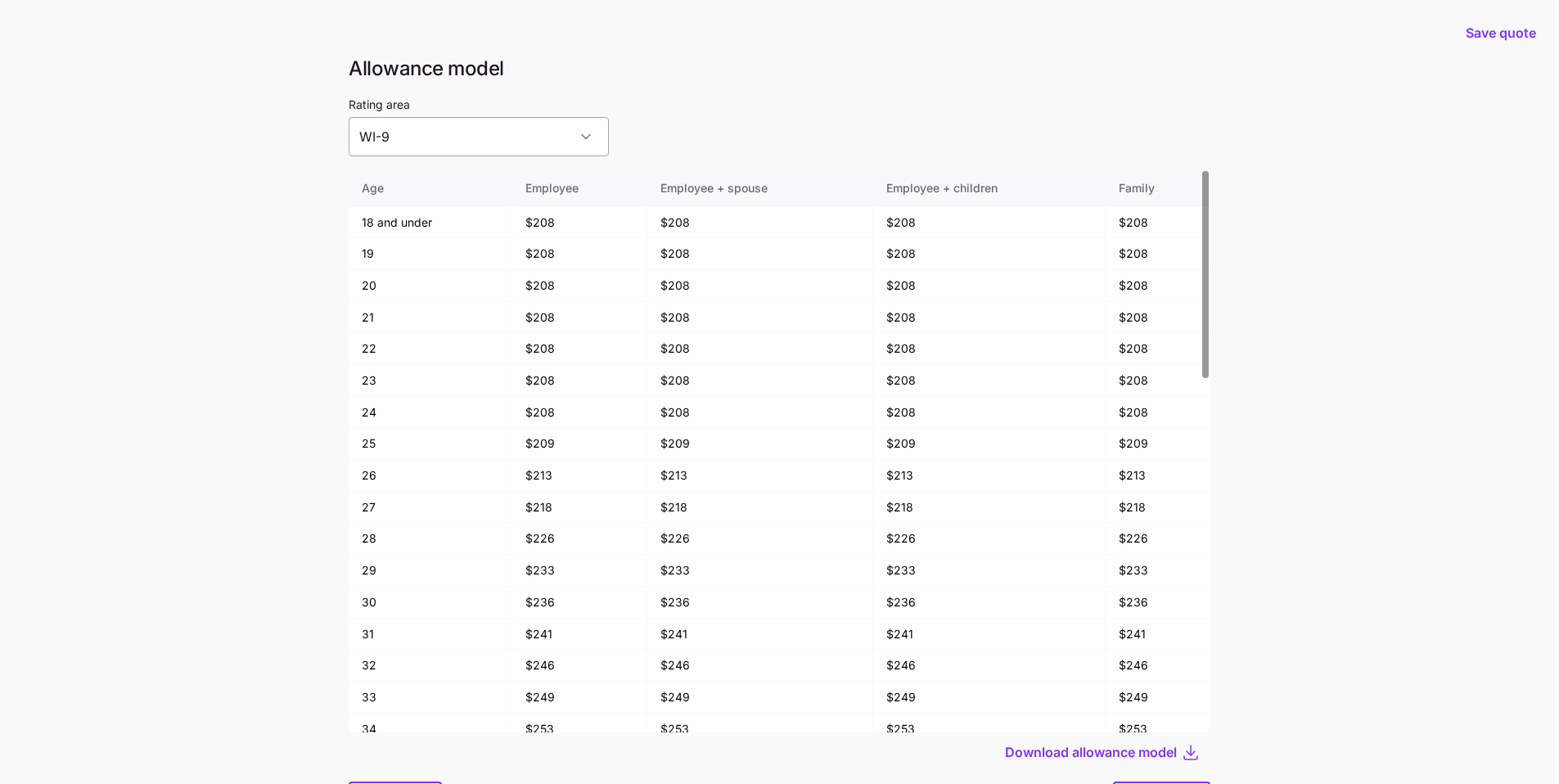 click on "WI-9" at bounding box center [479, 137] 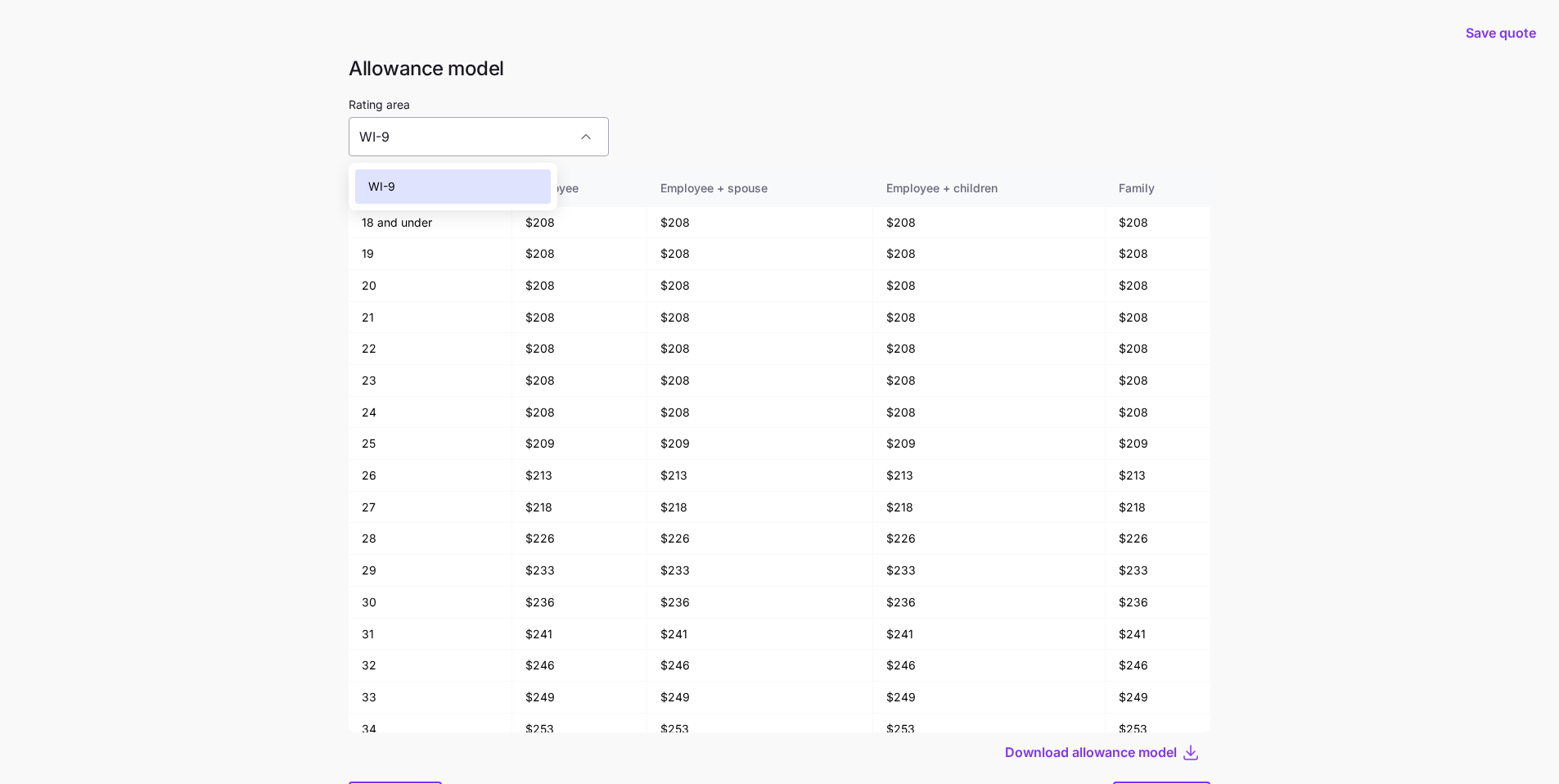 click on "WI-9" at bounding box center (479, 137) 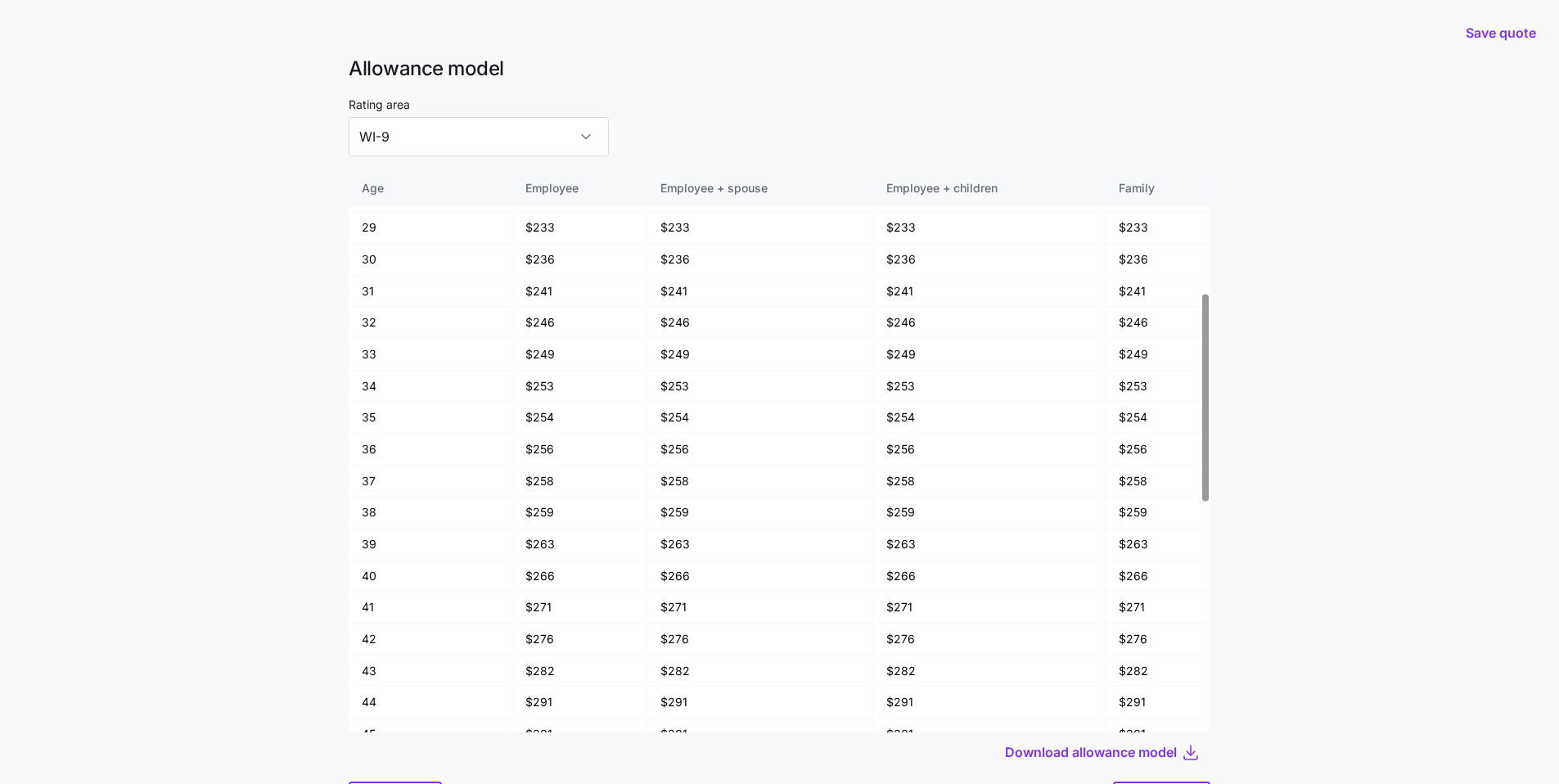 scroll, scrollTop: 352, scrollLeft: 0, axis: vertical 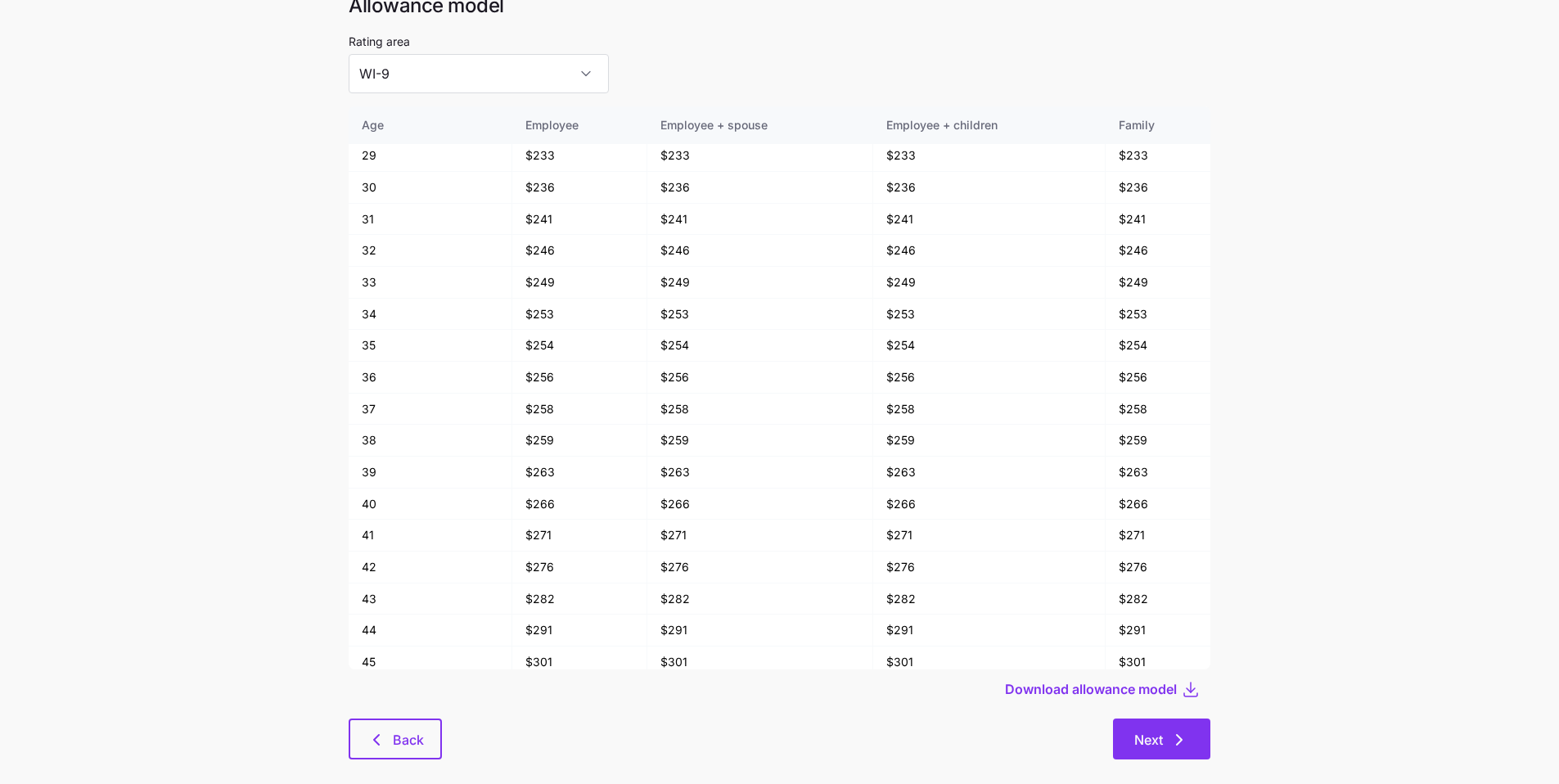 click 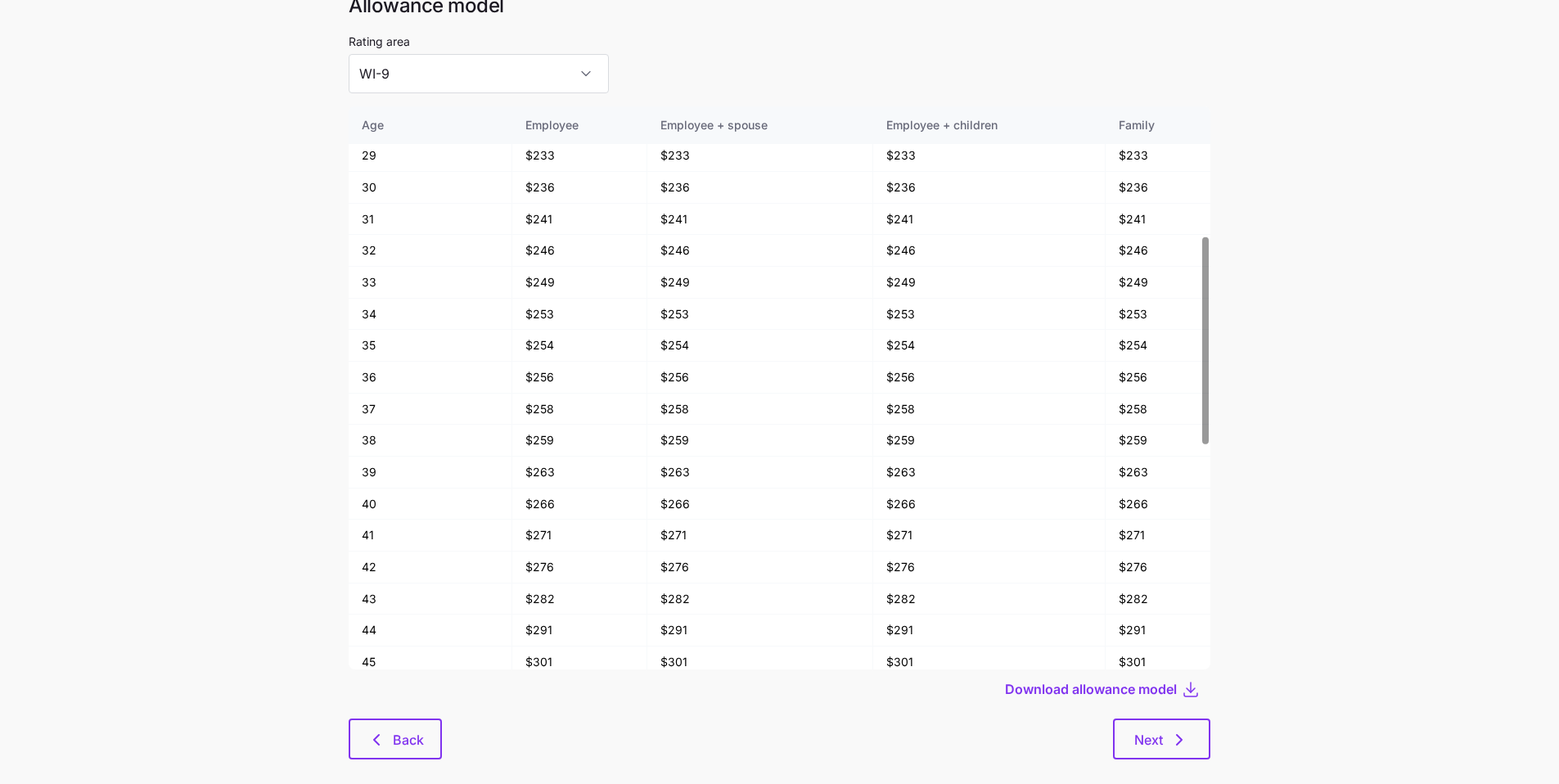 scroll, scrollTop: 0, scrollLeft: 0, axis: both 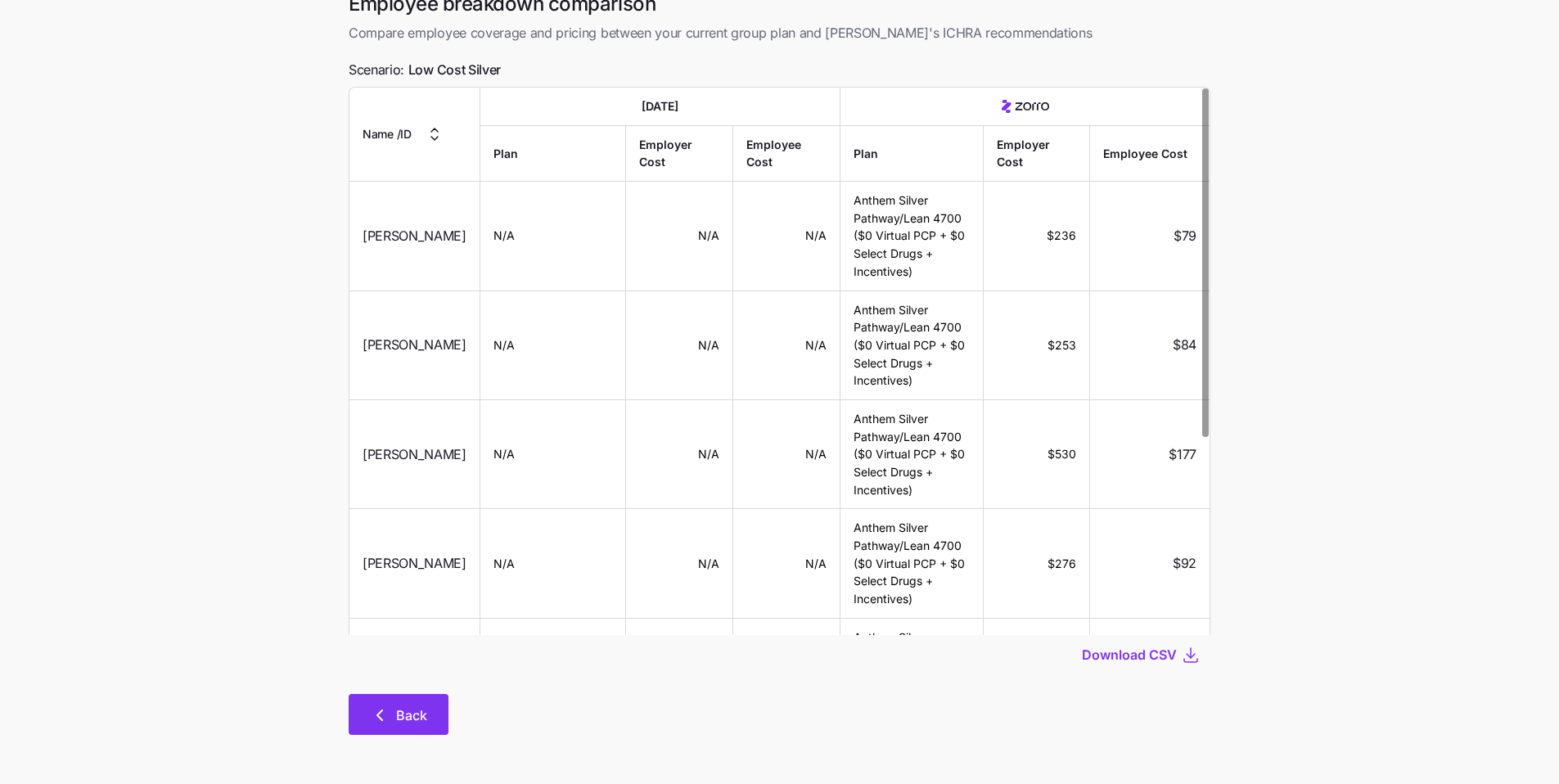 click on "Back" at bounding box center [412, 715] 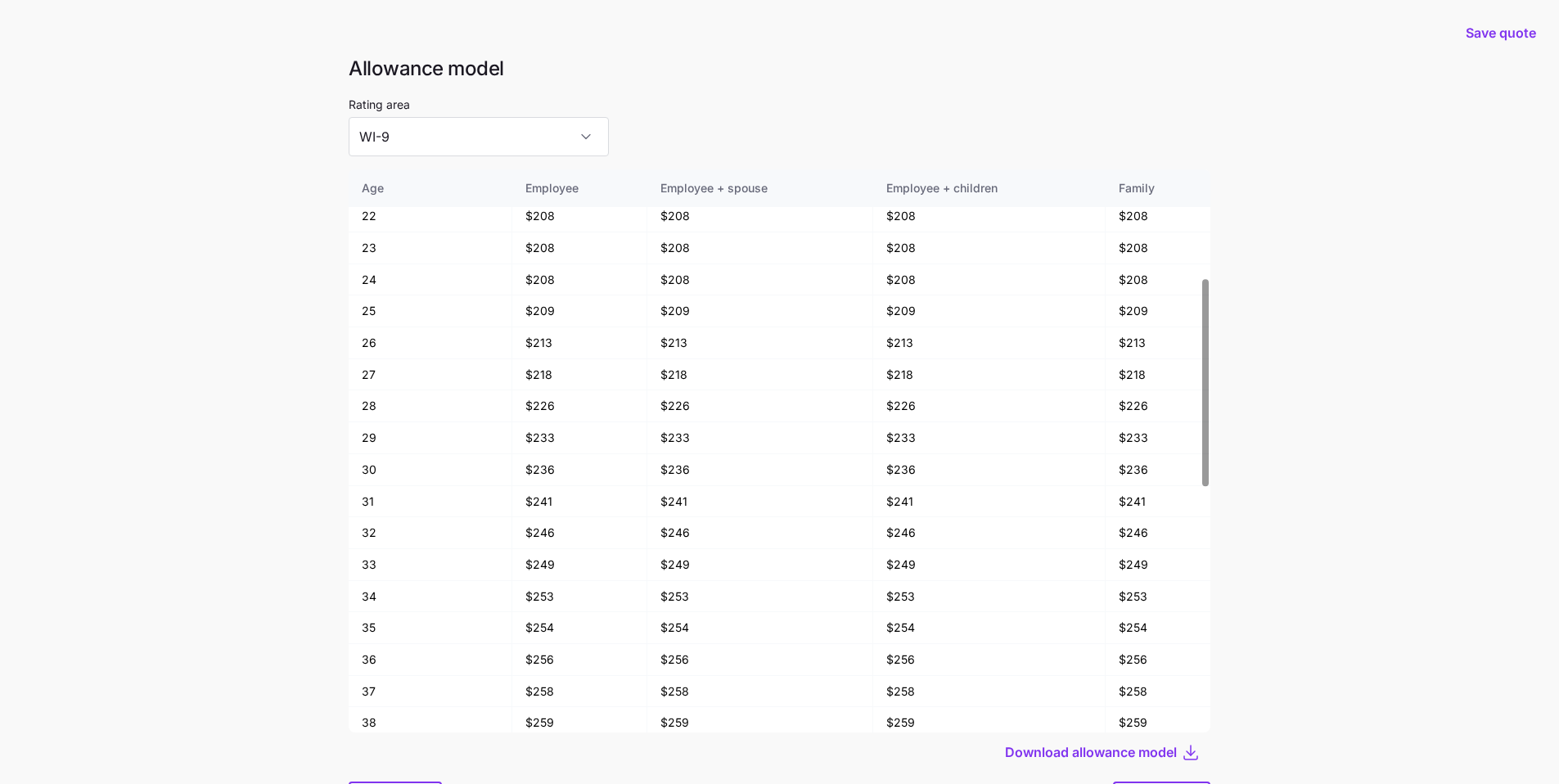 scroll, scrollTop: 318, scrollLeft: 0, axis: vertical 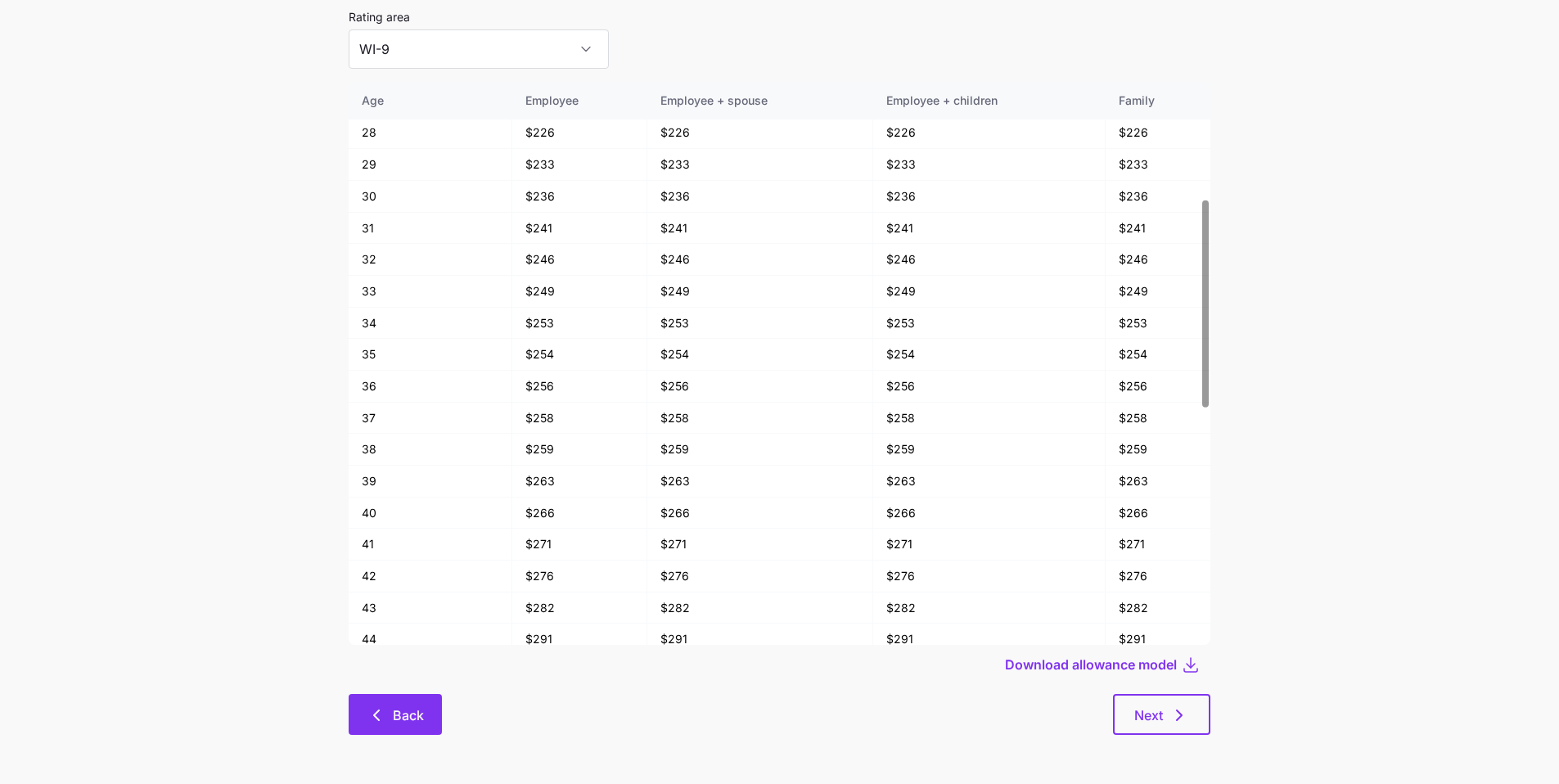 click on "Back" at bounding box center (408, 715) 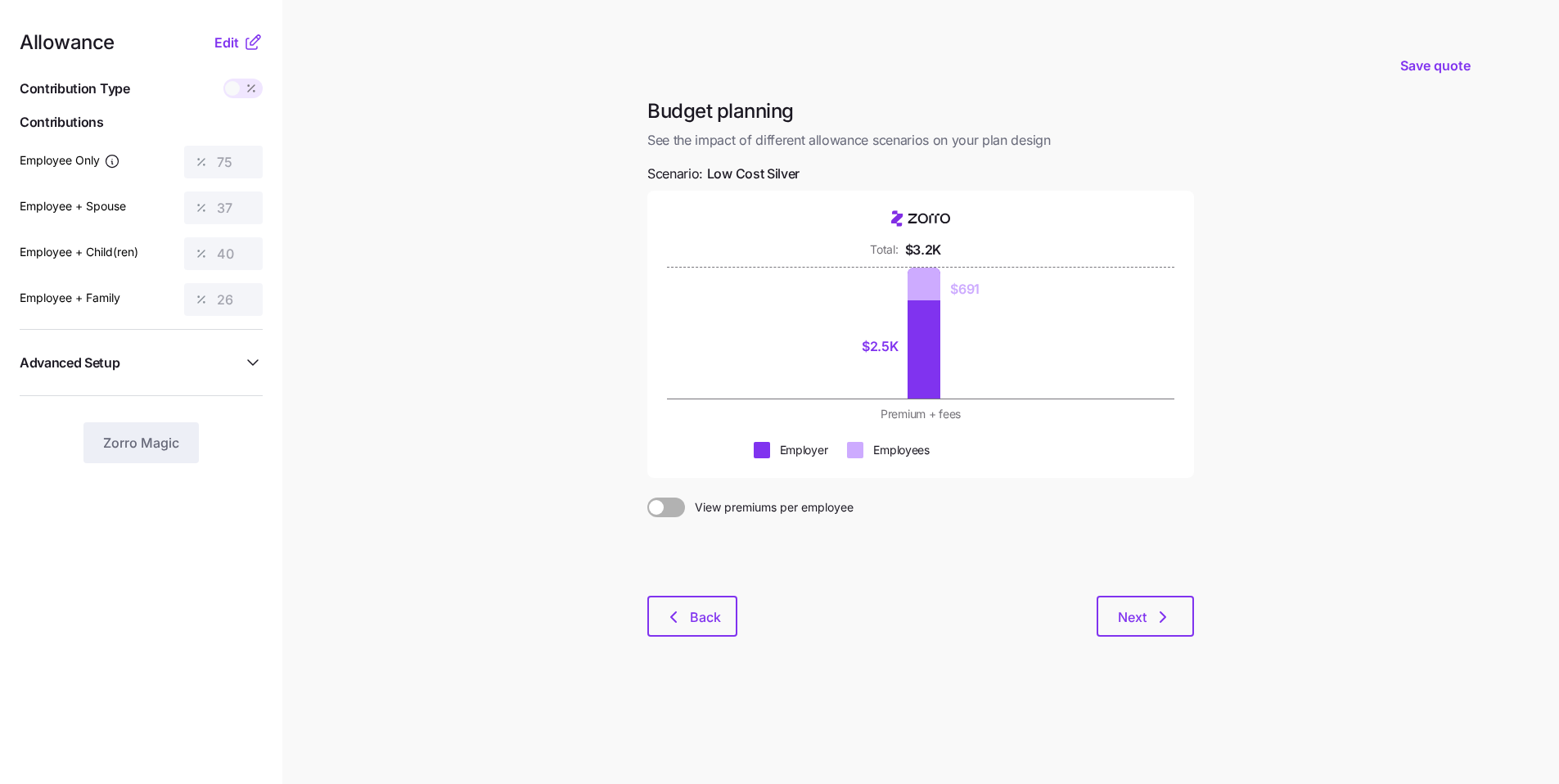 scroll, scrollTop: 0, scrollLeft: 0, axis: both 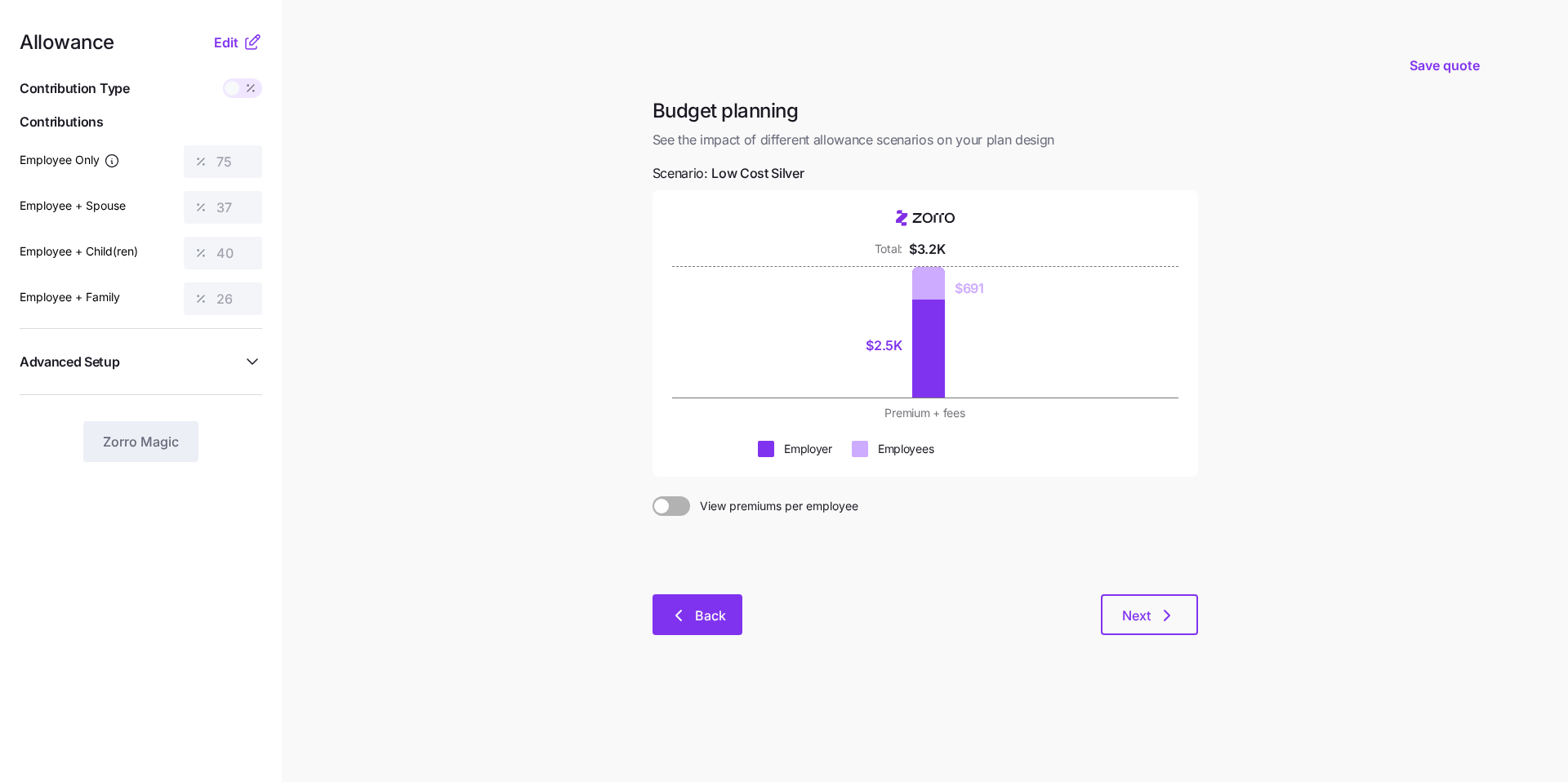 click on "Back" at bounding box center [697, 615] 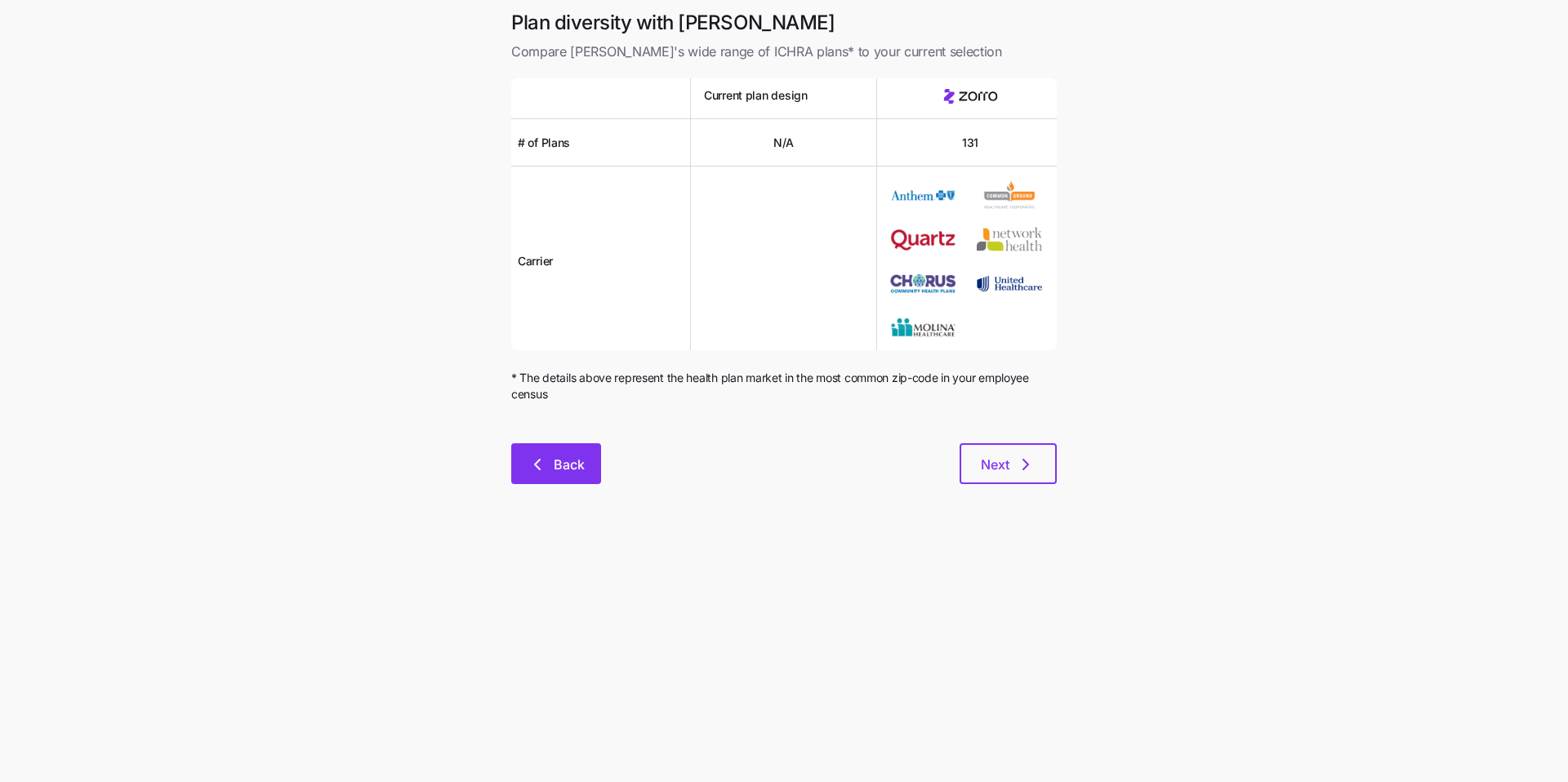 click on "Back" at bounding box center (569, 464) 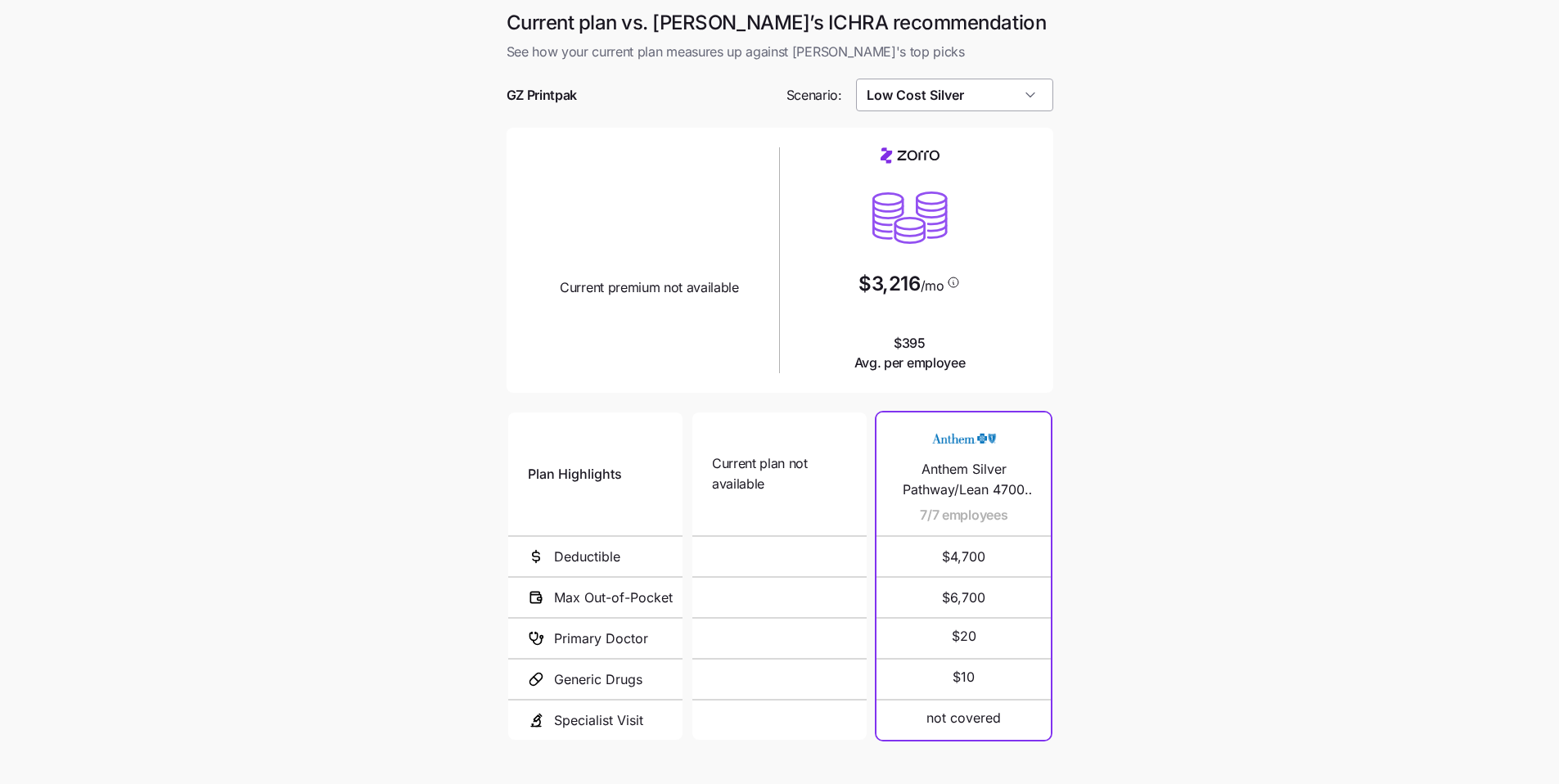 click on "Low Cost Silver" at bounding box center [954, 95] 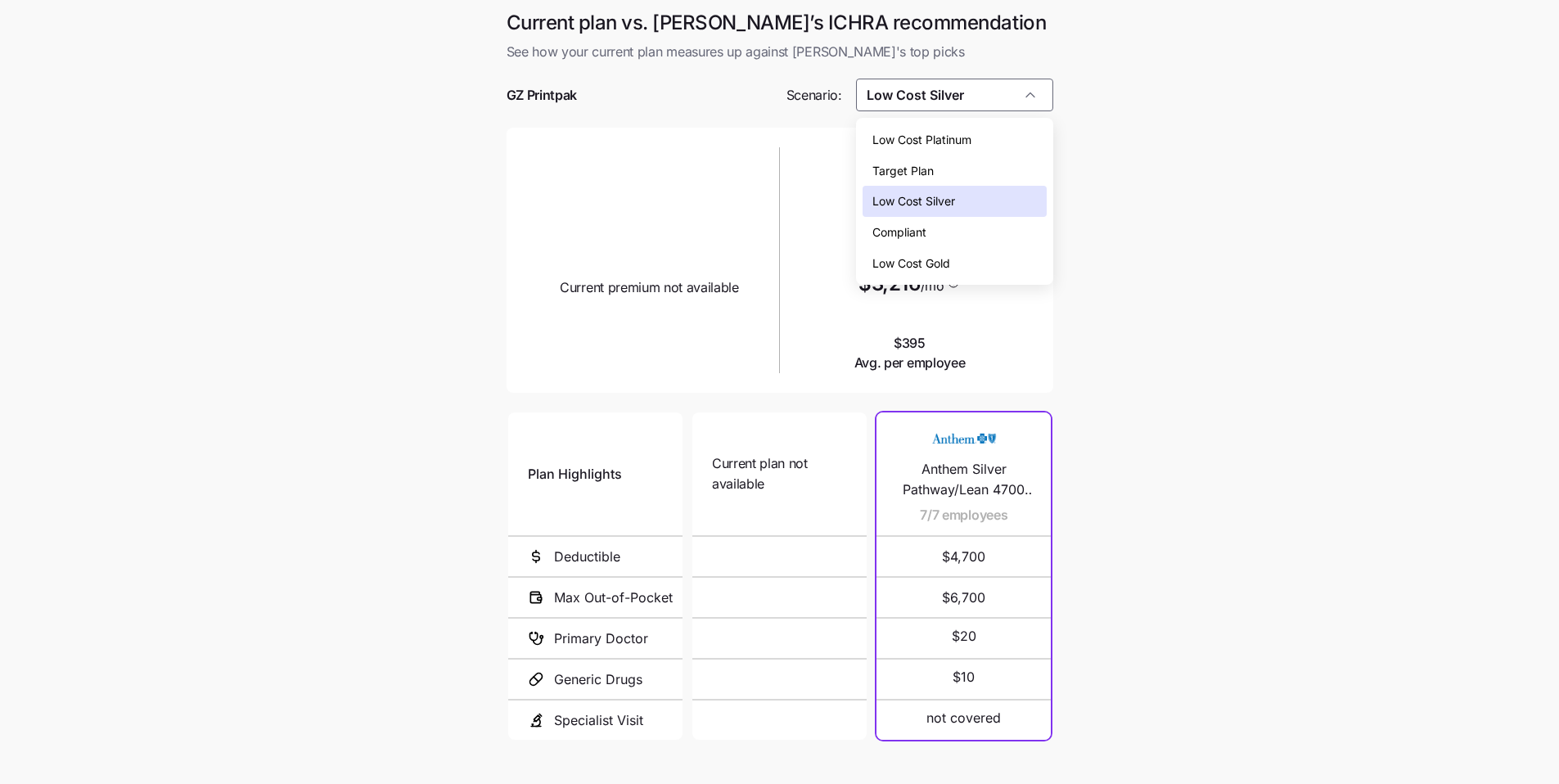 click on "Low Cost Gold" at bounding box center (954, 264) 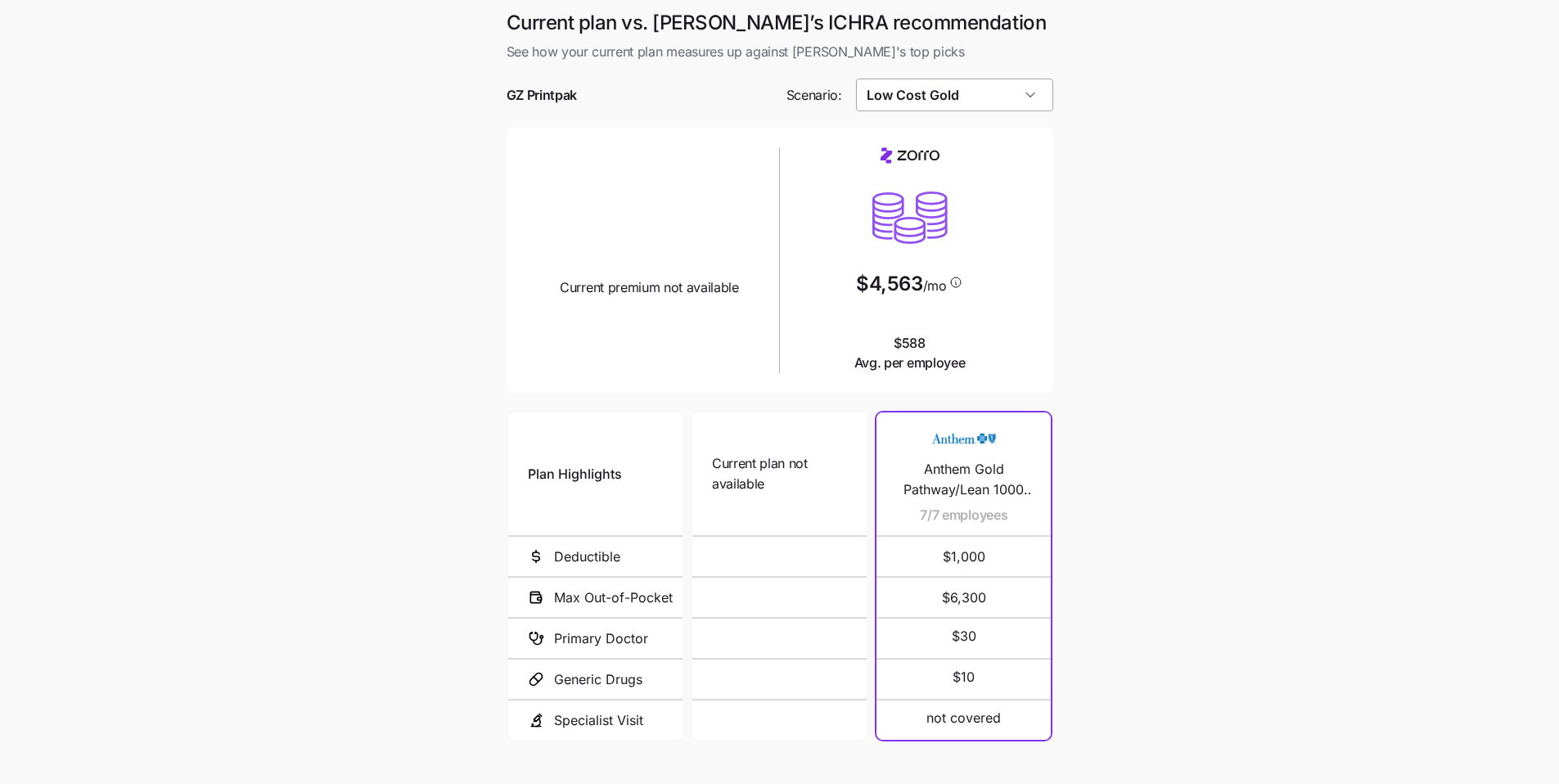 click on "Low Cost Gold" at bounding box center (954, 95) 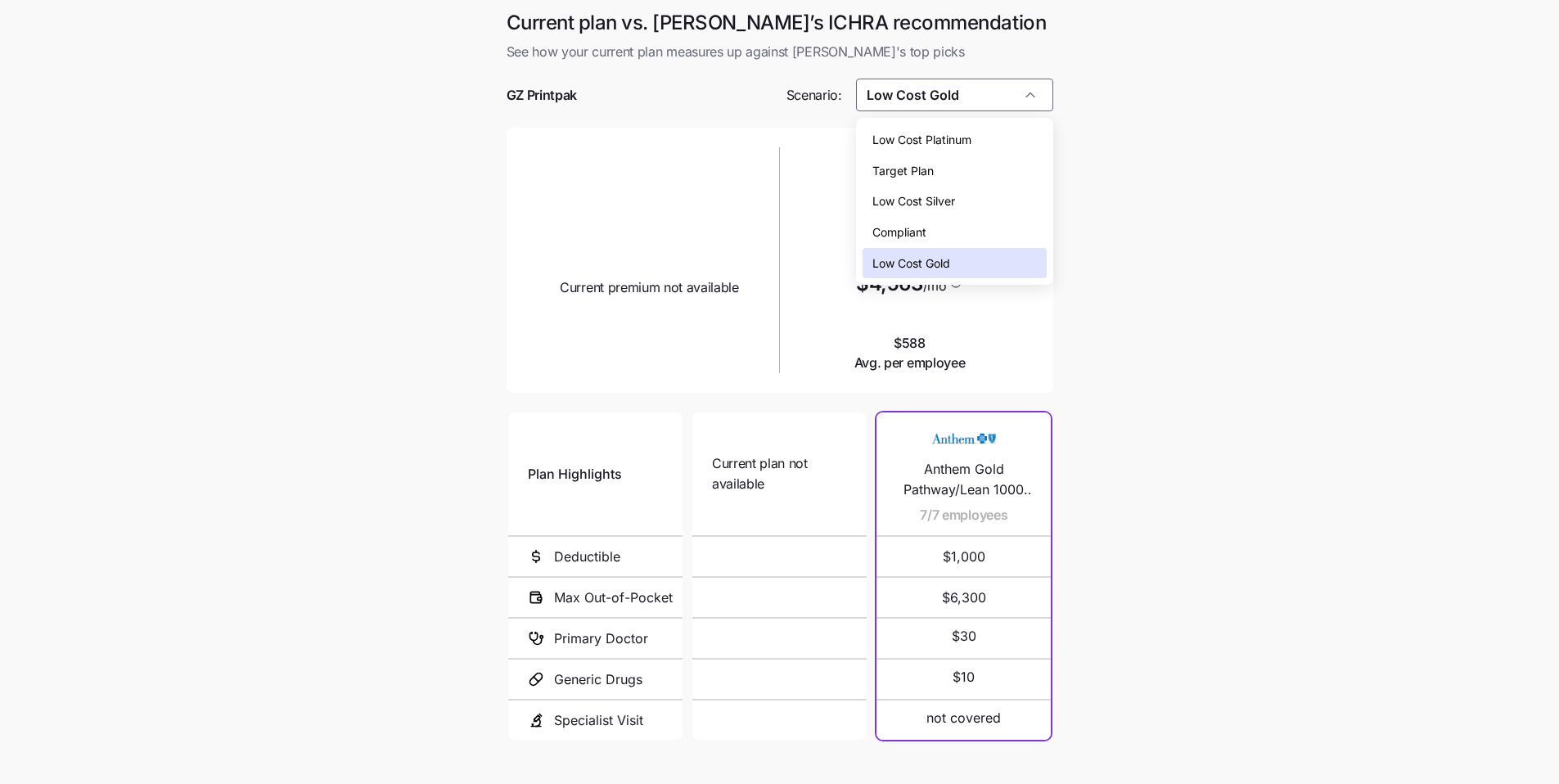 click on "Low Cost Silver" at bounding box center (954, 201) 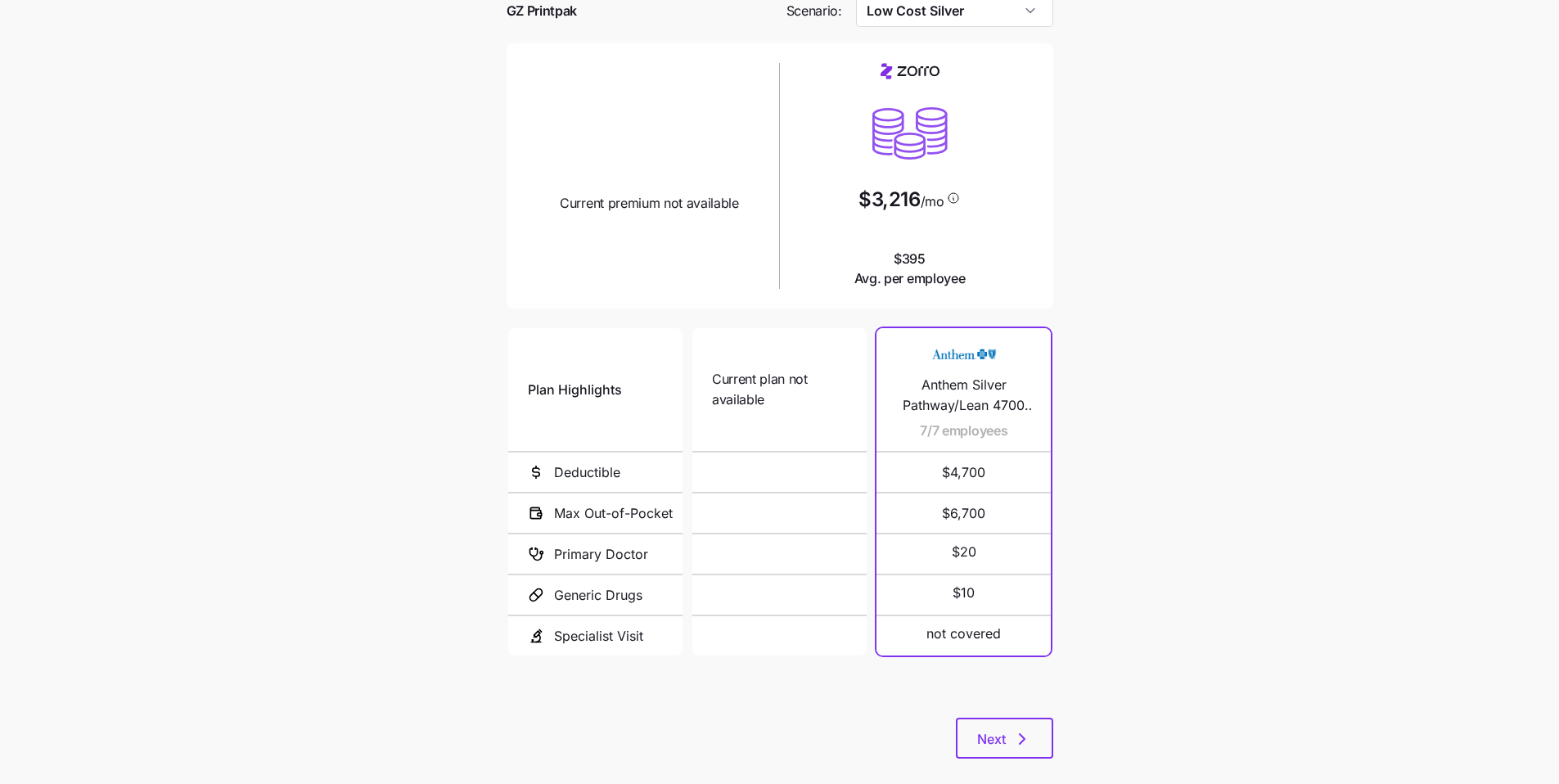 scroll, scrollTop: 108, scrollLeft: 0, axis: vertical 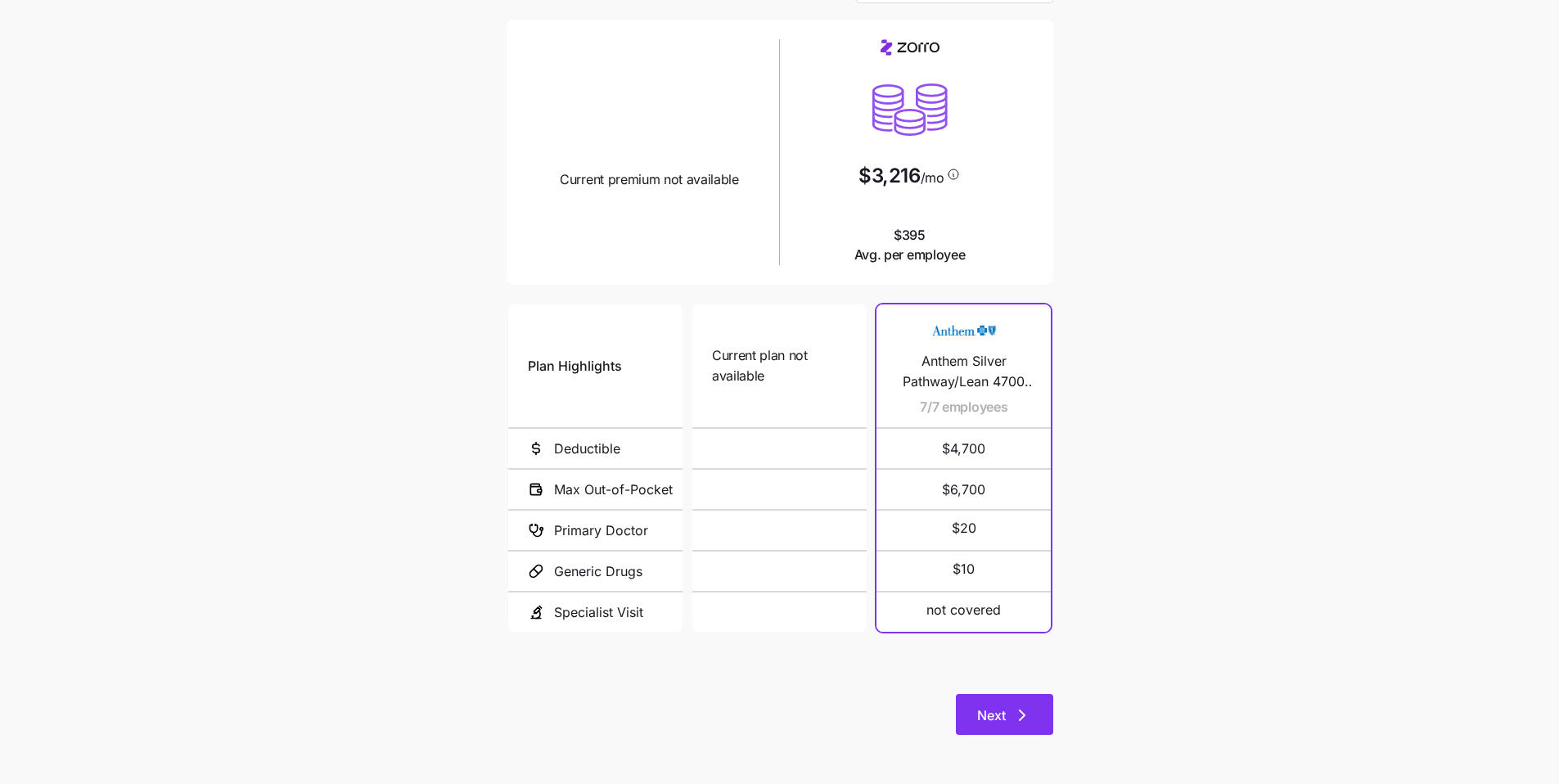 click on "Next" at bounding box center (1004, 714) 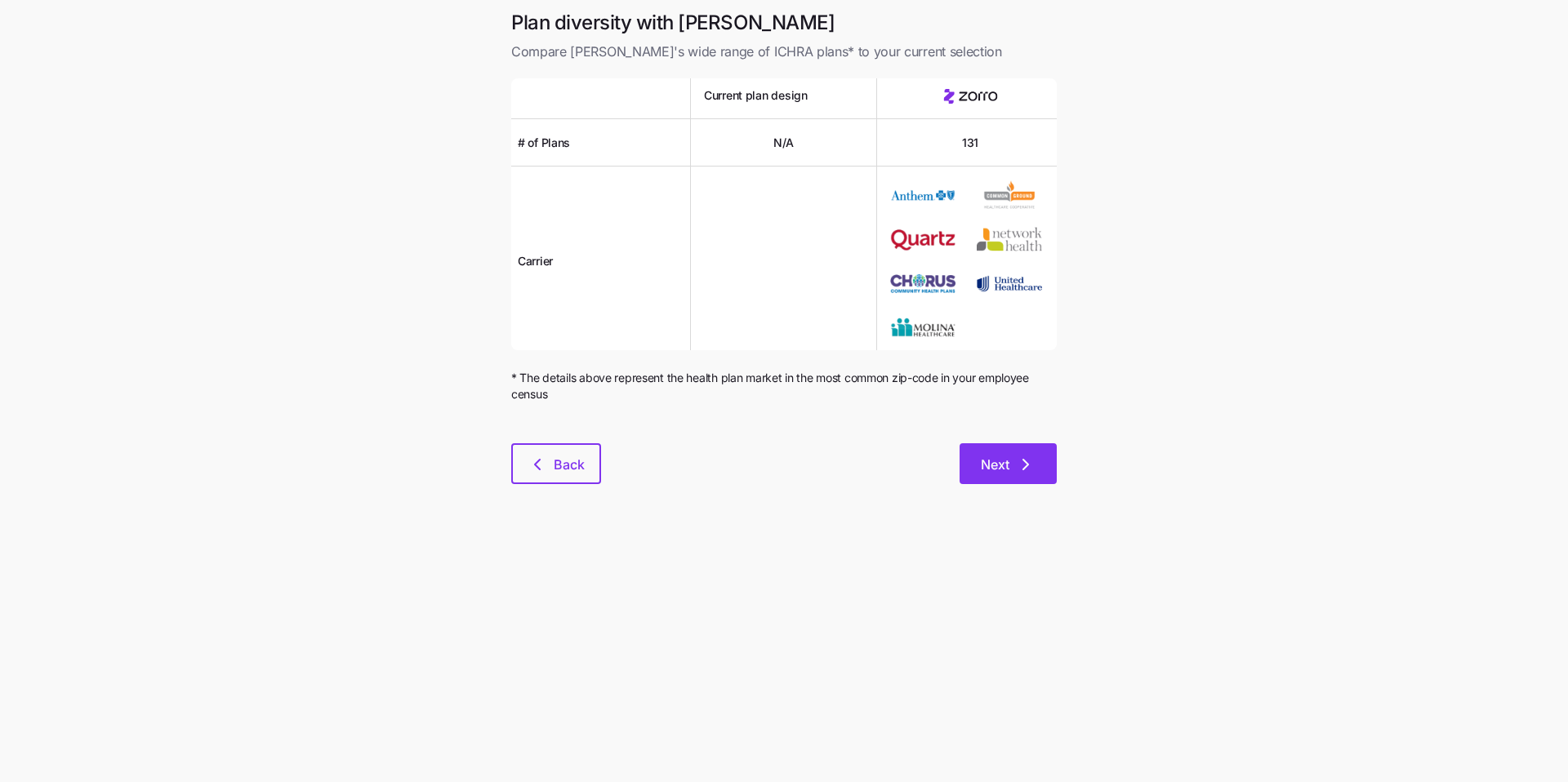 click on "Next" at bounding box center [1008, 464] 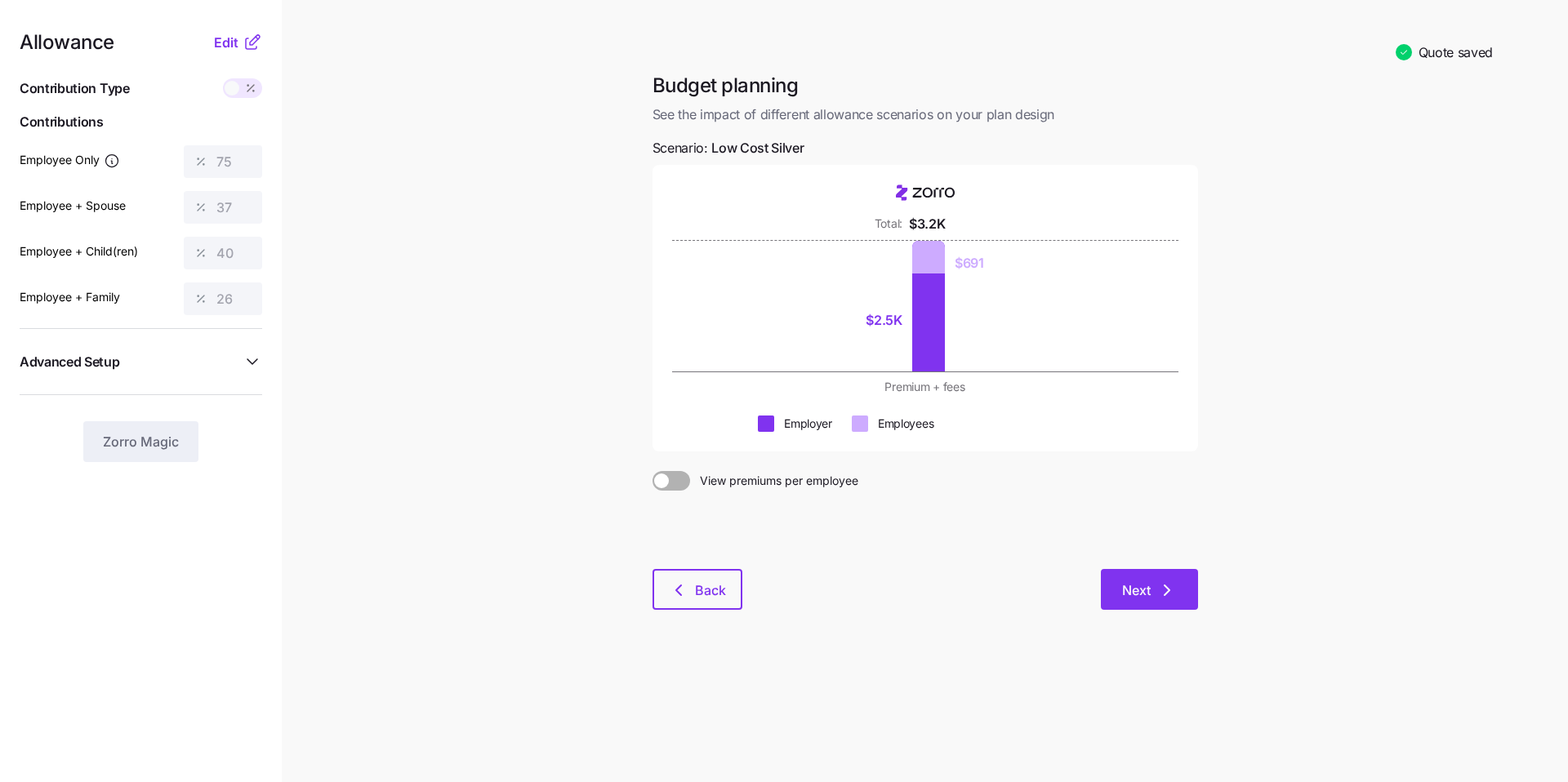 click on "Next" at bounding box center (1136, 590) 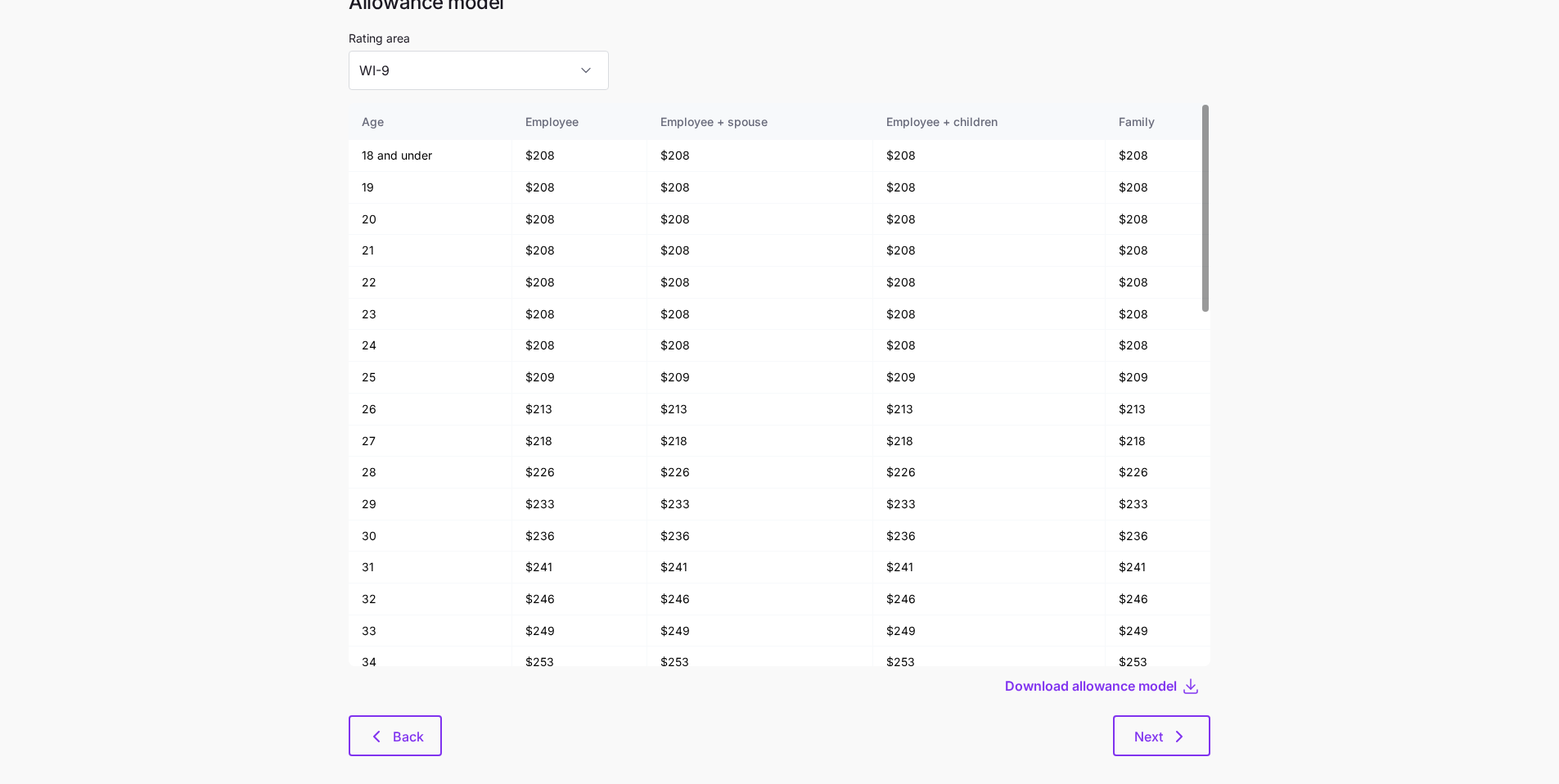 scroll, scrollTop: 85, scrollLeft: 0, axis: vertical 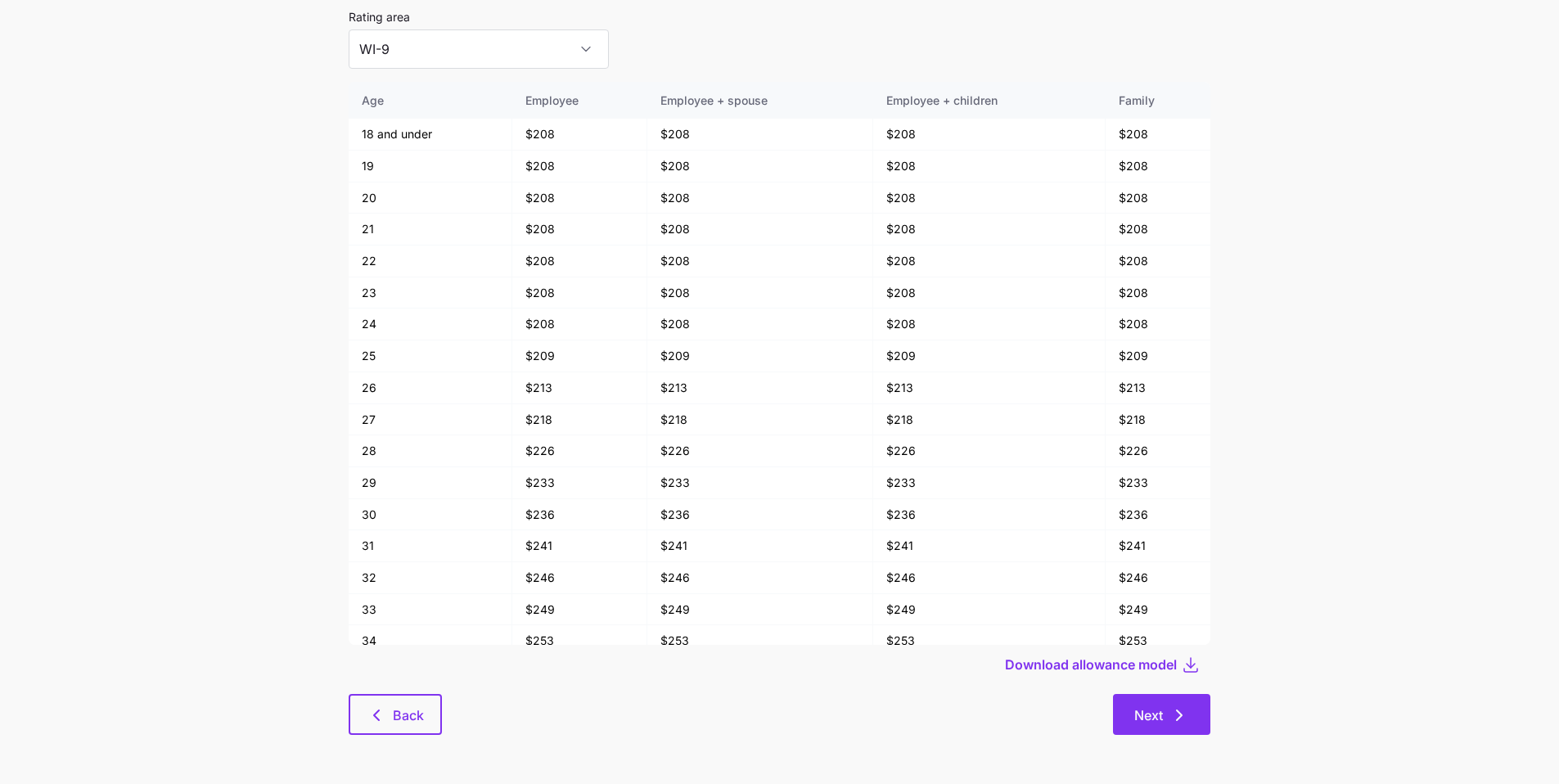 click on "Next" at bounding box center (1161, 714) 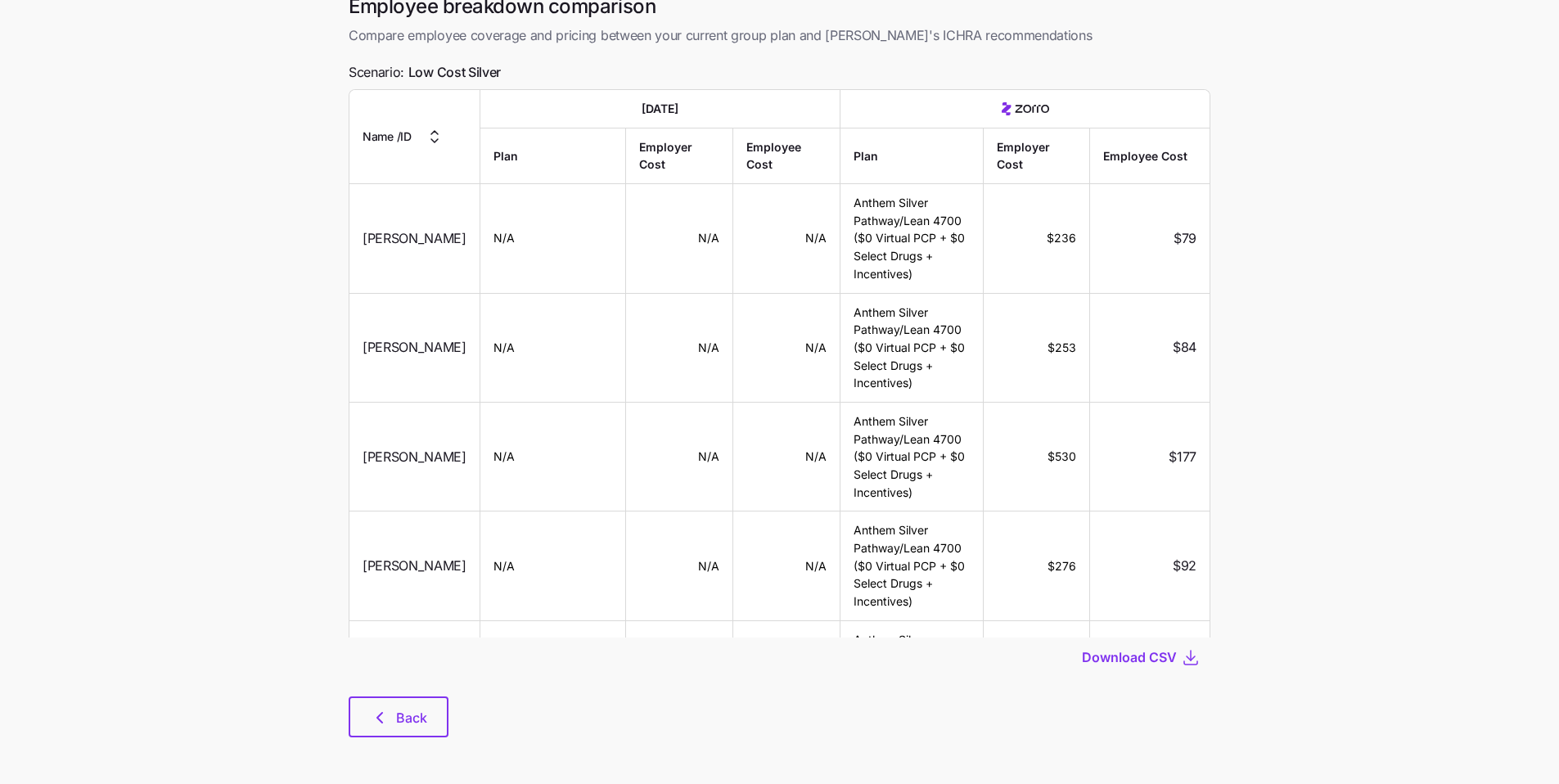 scroll, scrollTop: 62, scrollLeft: 0, axis: vertical 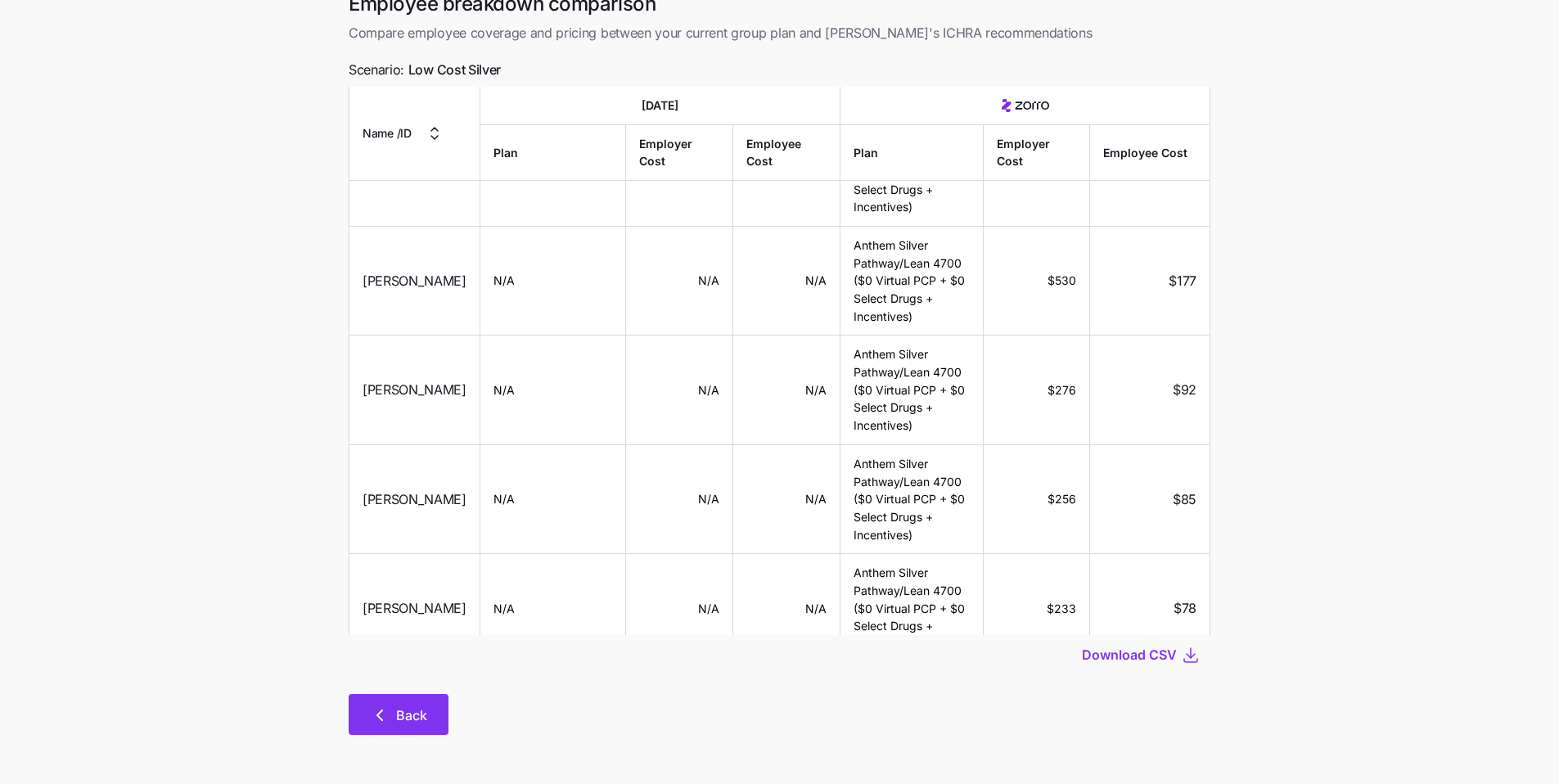 click on "Back" at bounding box center [412, 715] 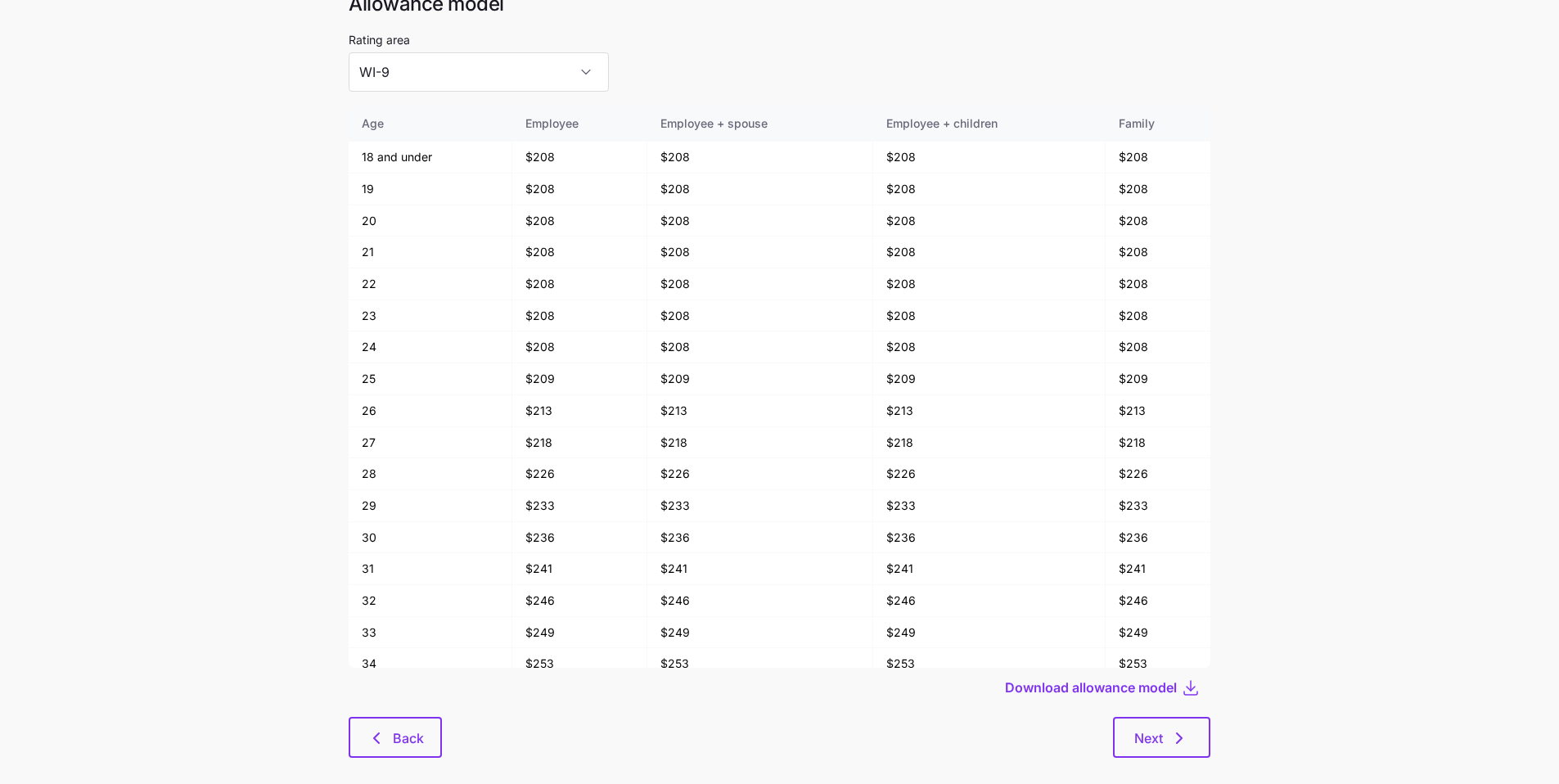 scroll, scrollTop: 0, scrollLeft: 0, axis: both 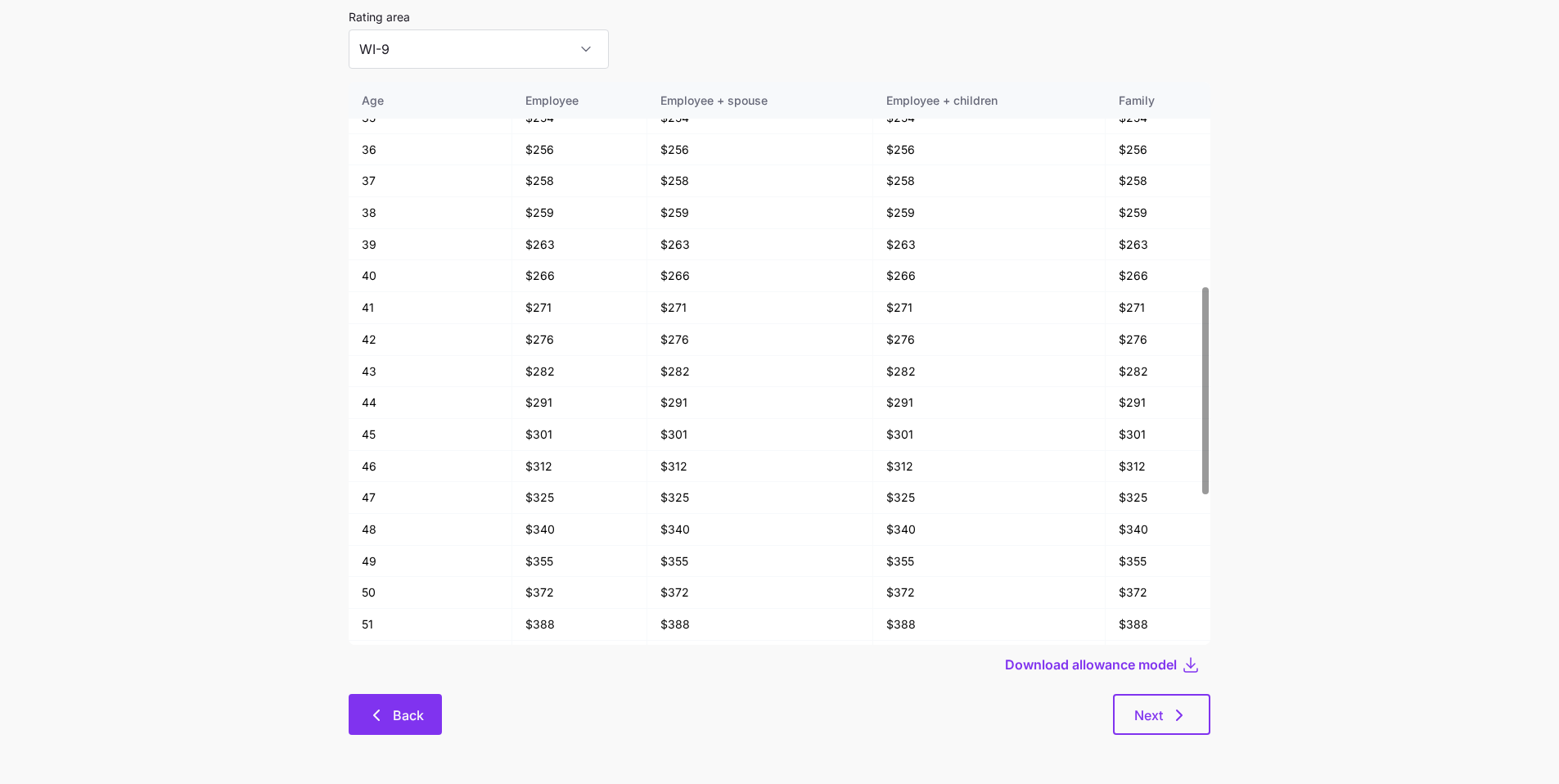 click on "Back" at bounding box center [395, 714] 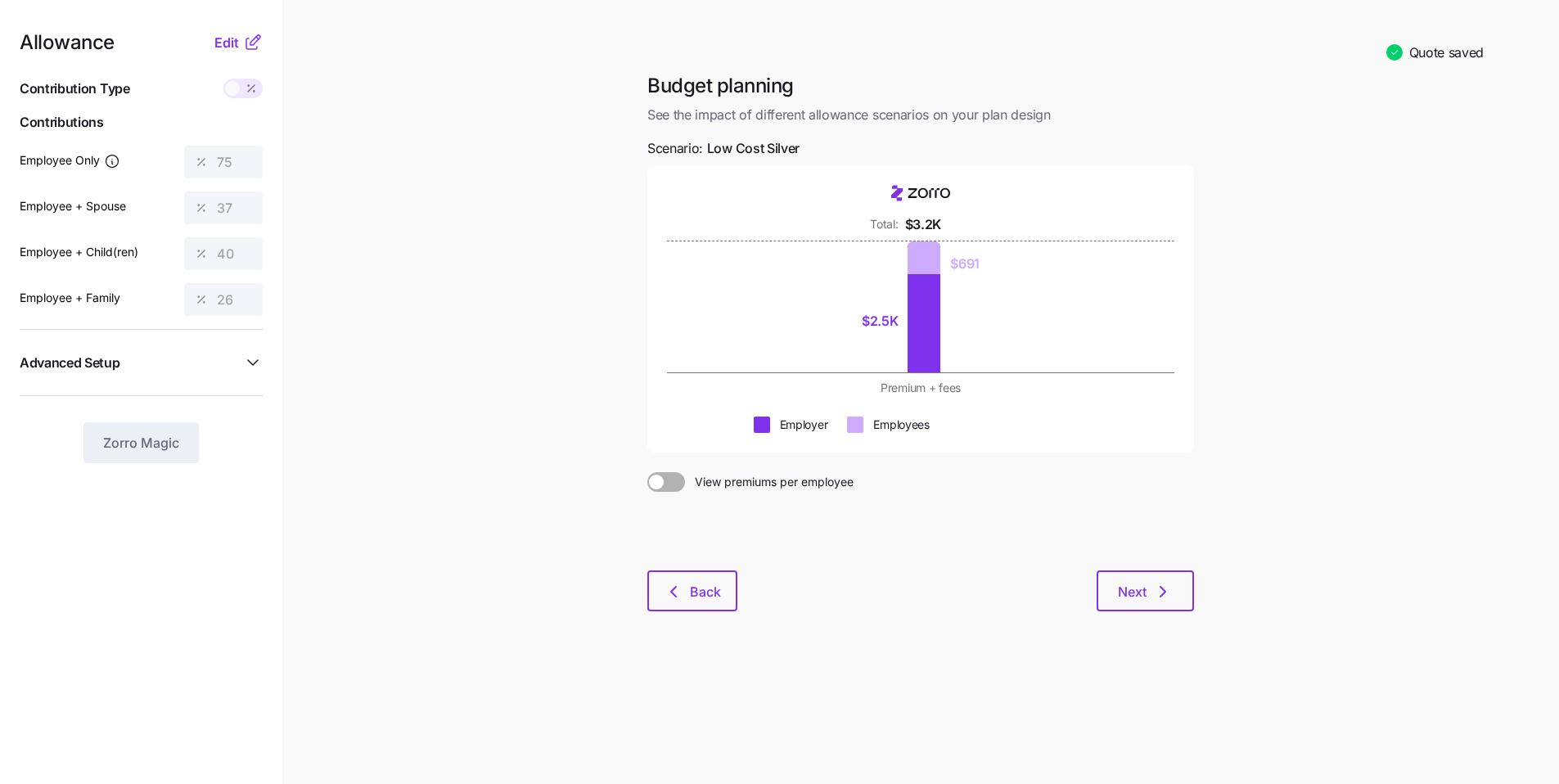 scroll, scrollTop: 0, scrollLeft: 0, axis: both 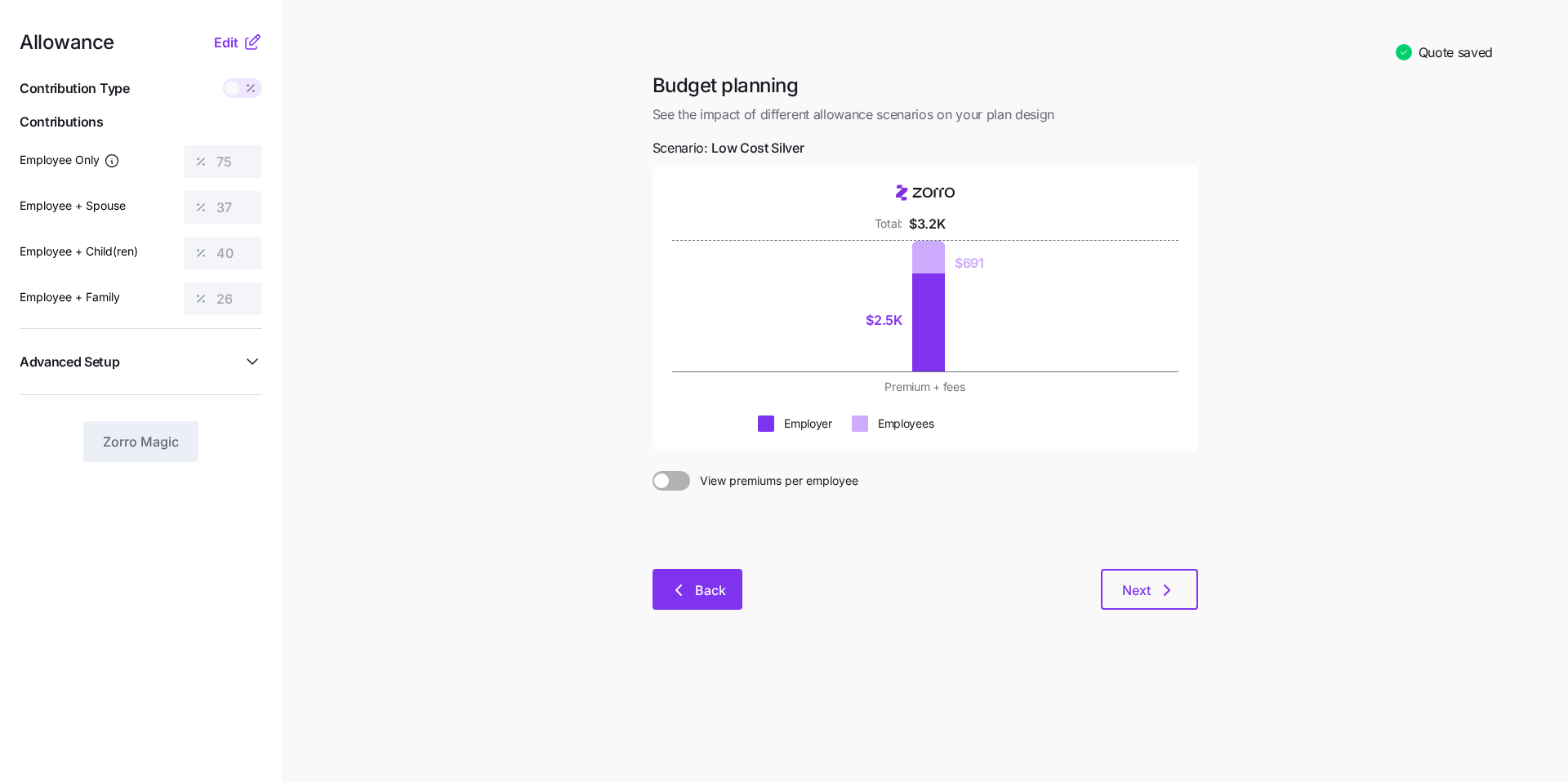 click on "Back" at bounding box center [697, 590] 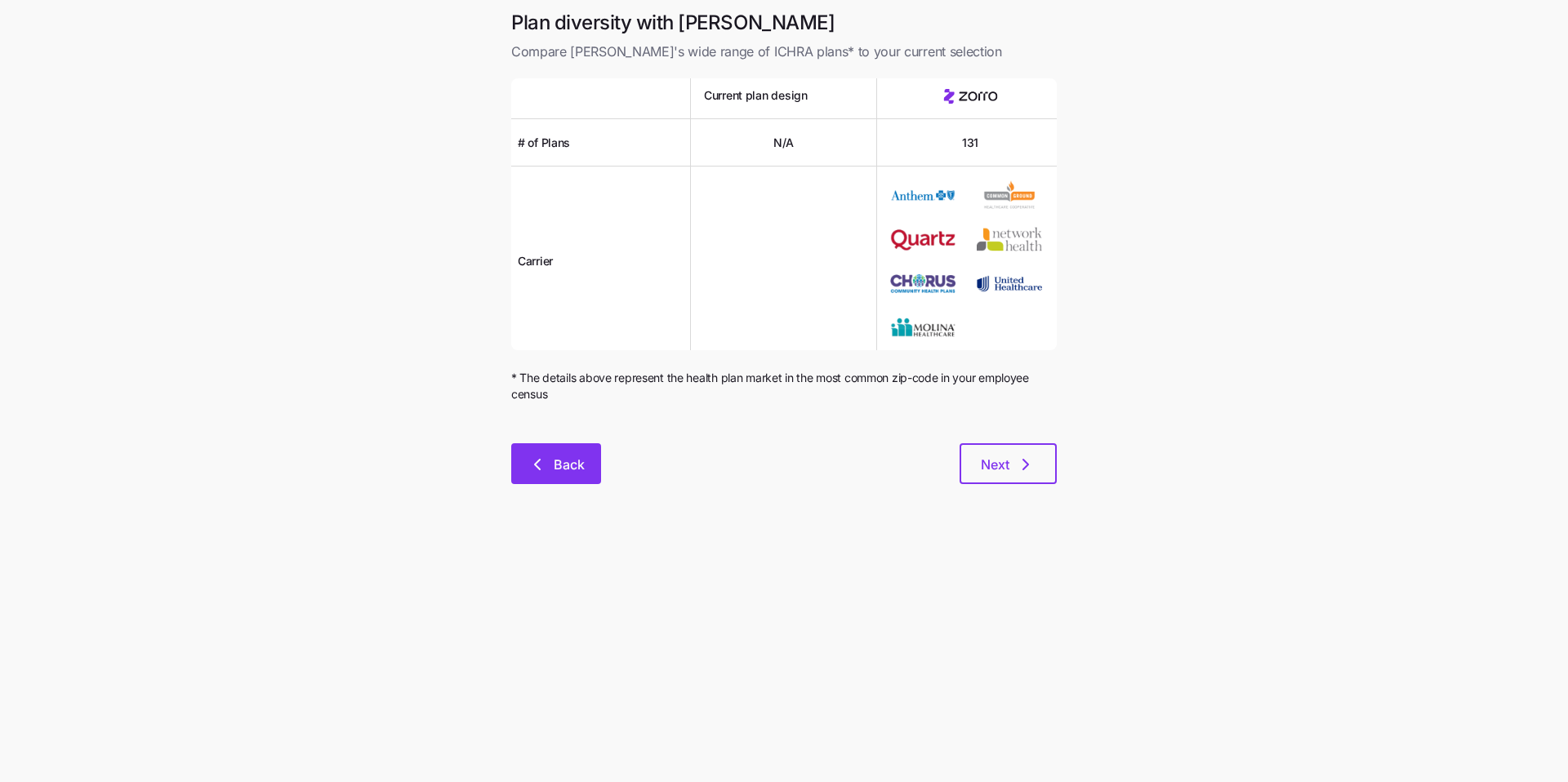 click on "Back" at bounding box center (569, 464) 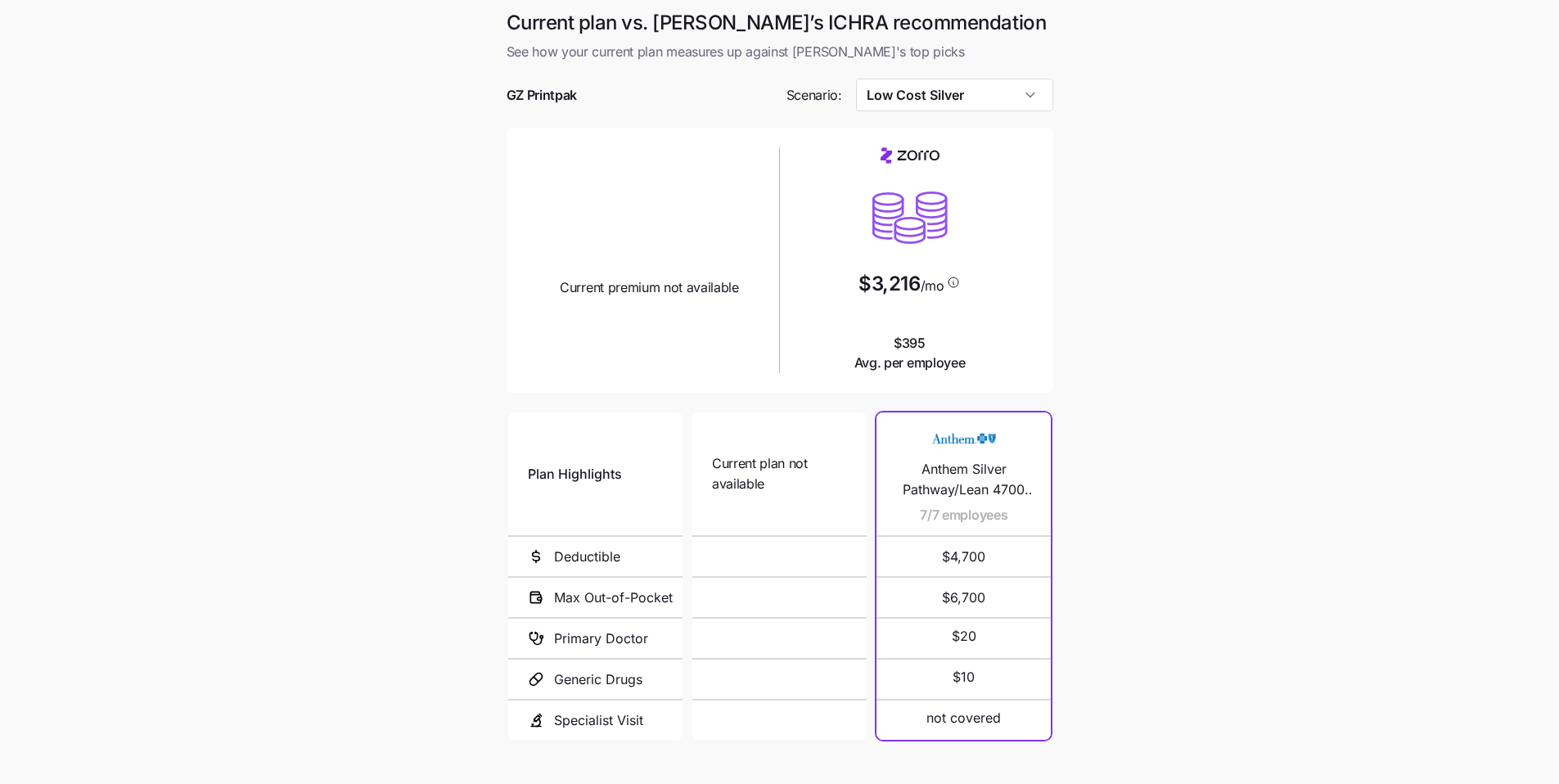 scroll, scrollTop: 27, scrollLeft: 0, axis: vertical 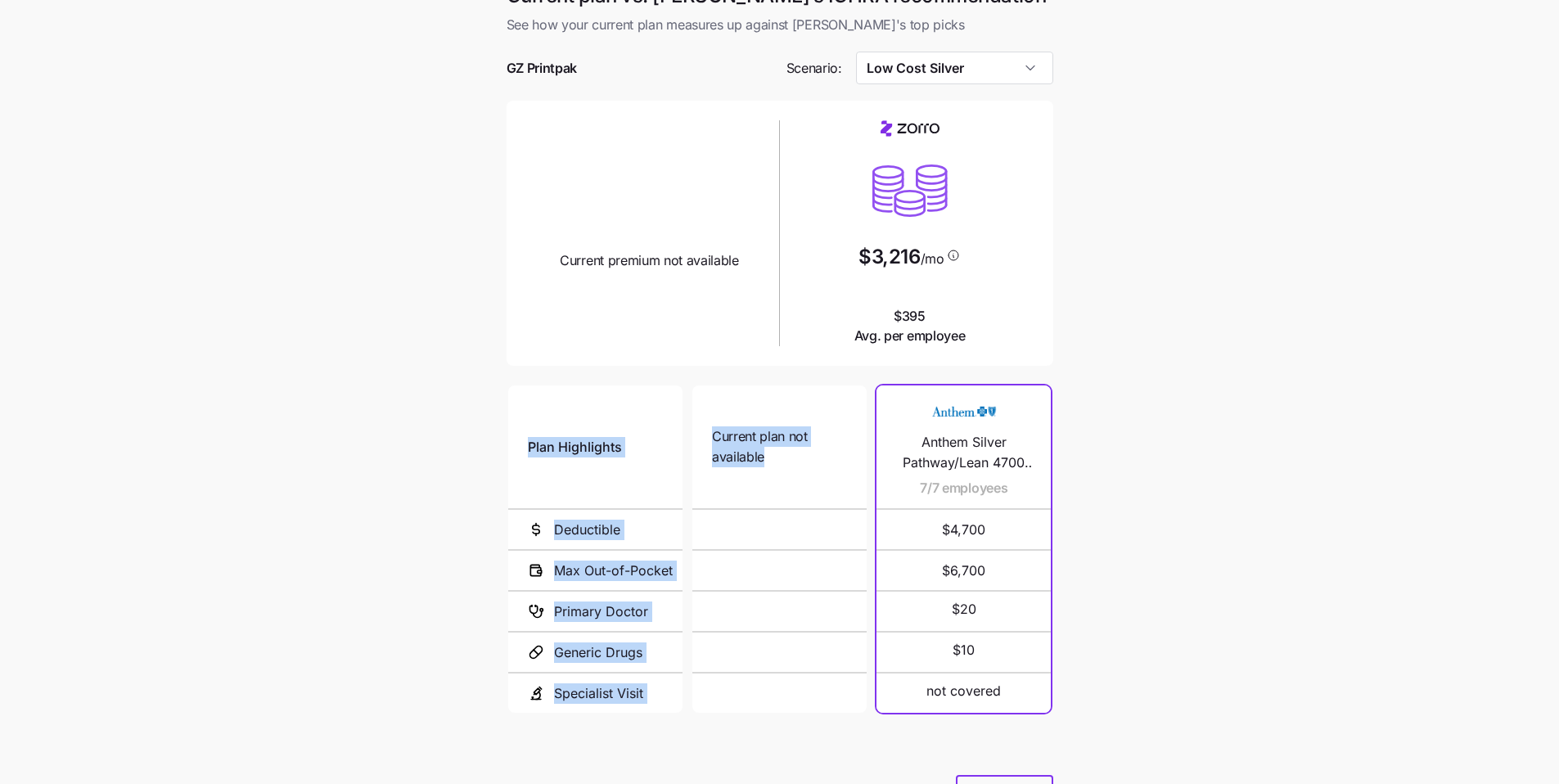 drag, startPoint x: 578, startPoint y: 385, endPoint x: 821, endPoint y: 663, distance: 369.233 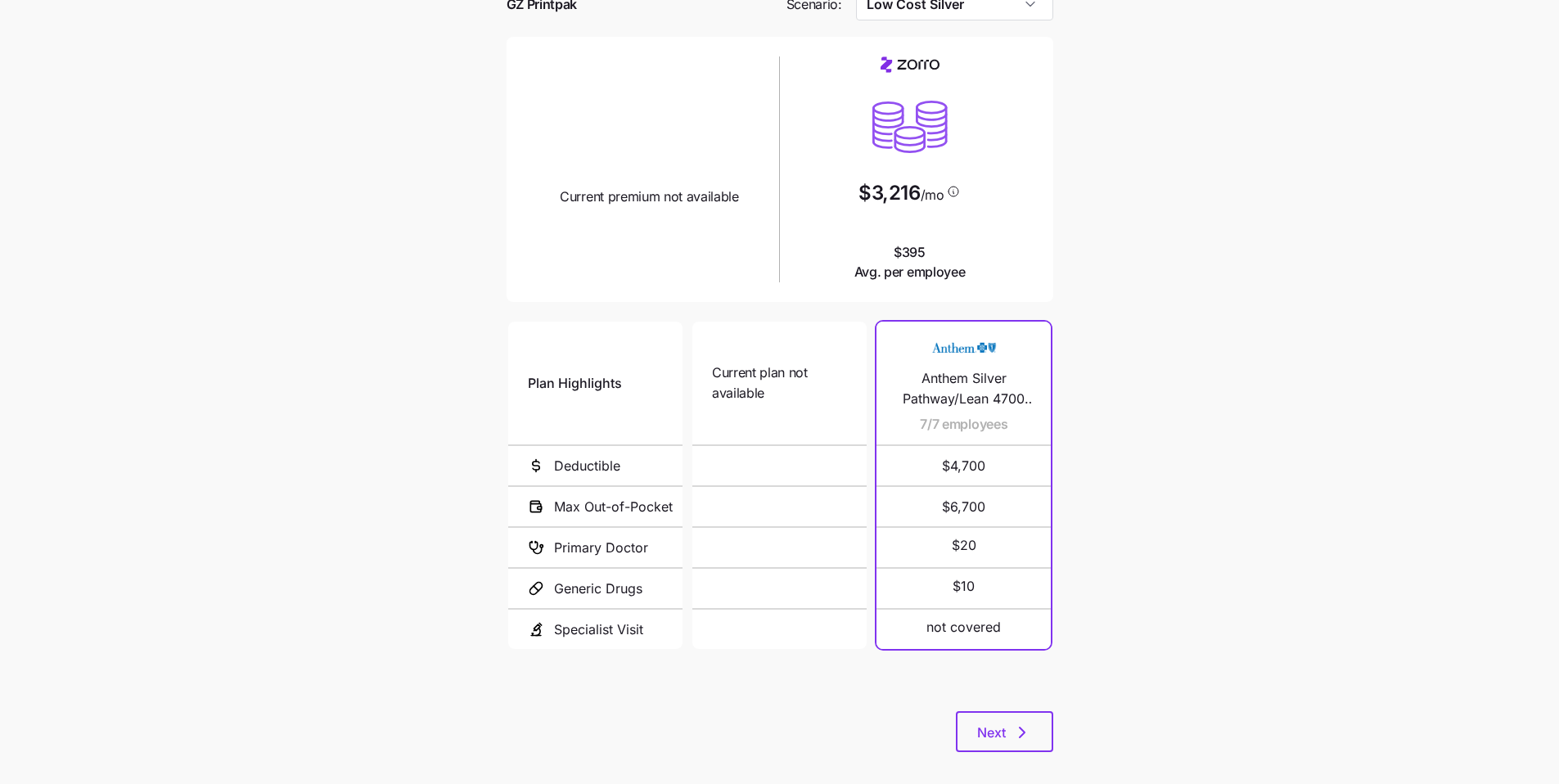 scroll, scrollTop: 108, scrollLeft: 0, axis: vertical 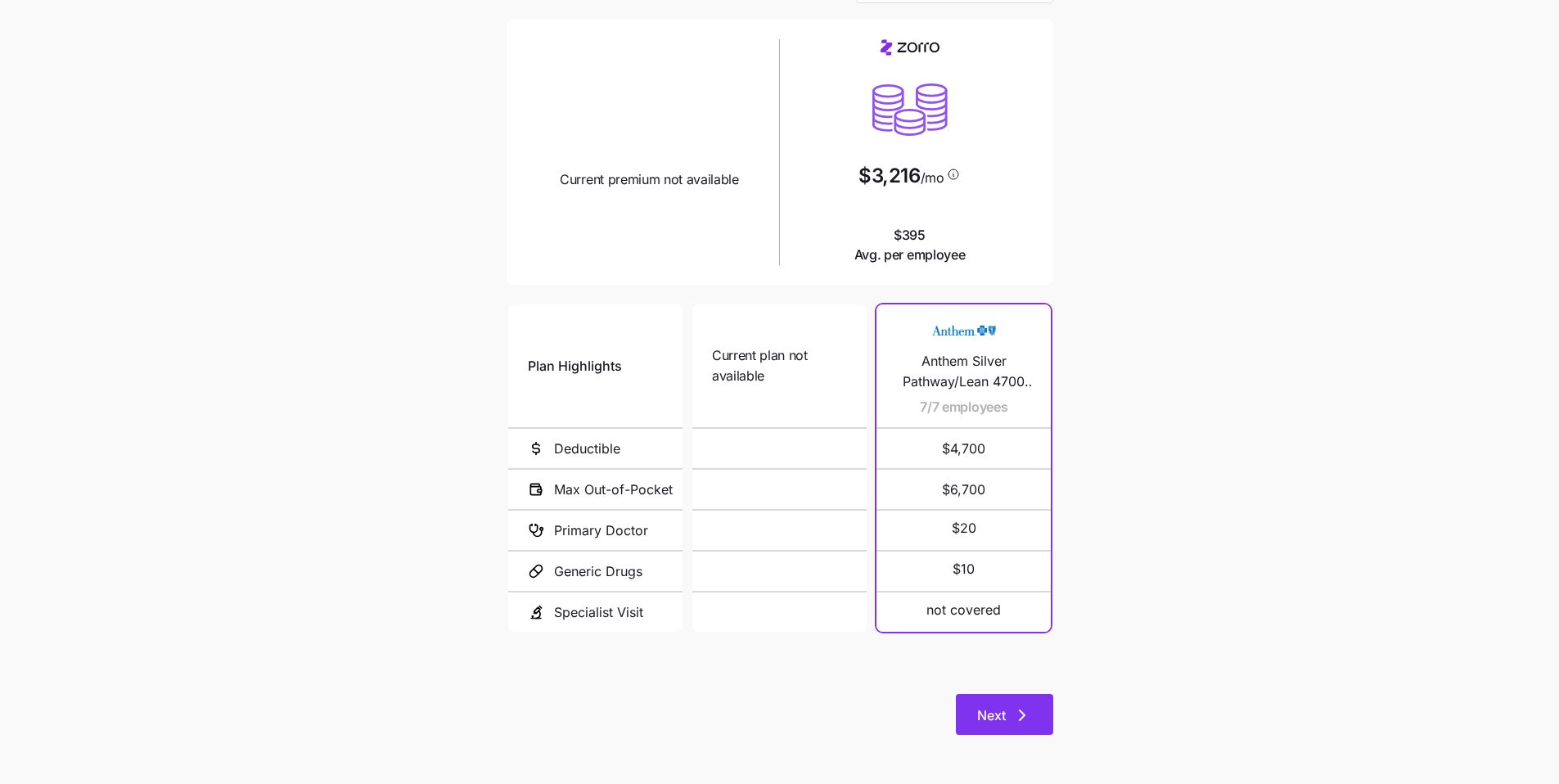 click on "Next" at bounding box center [991, 715] 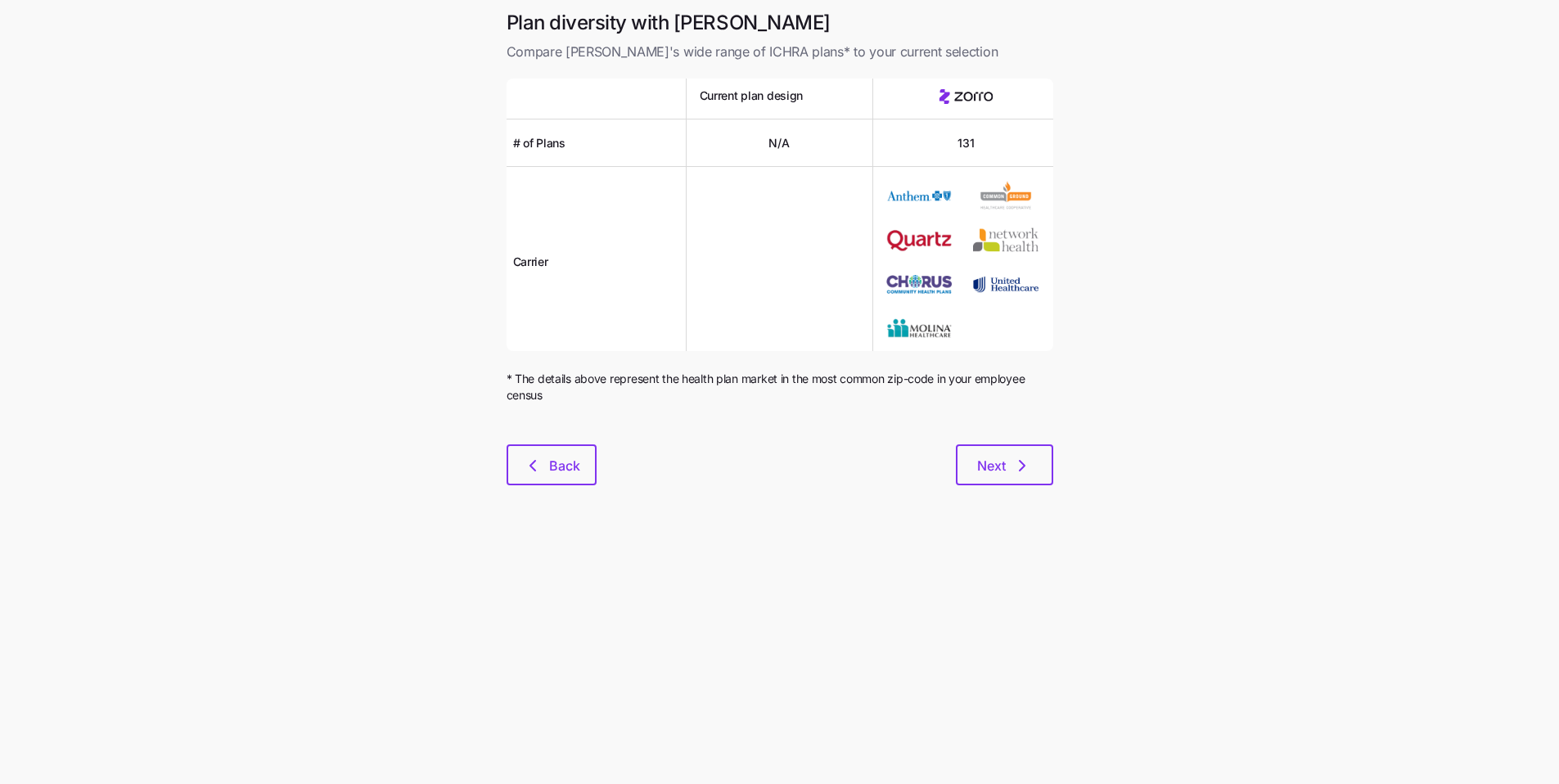 scroll, scrollTop: 0, scrollLeft: 0, axis: both 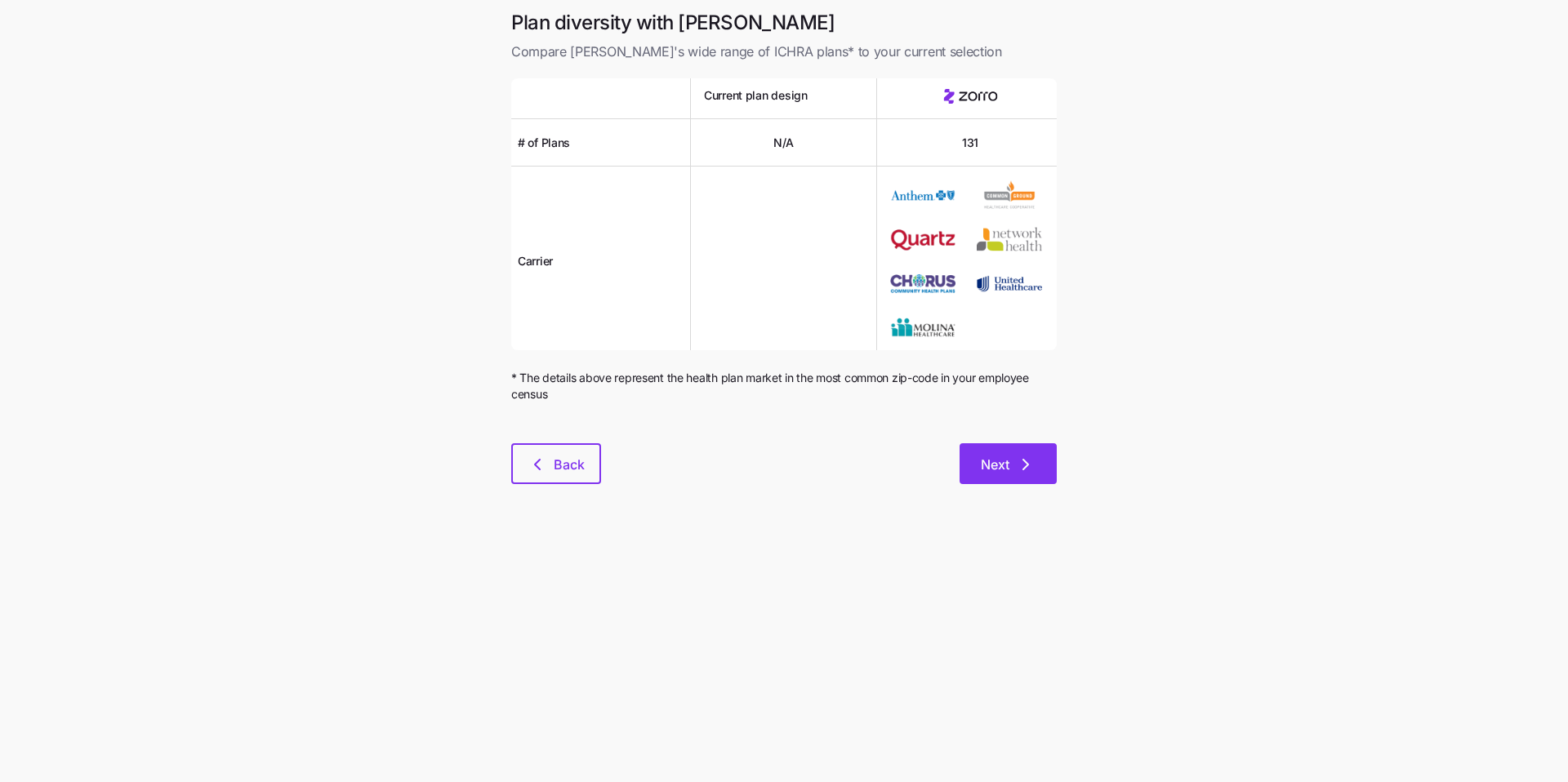 click on "Next" at bounding box center (1008, 464) 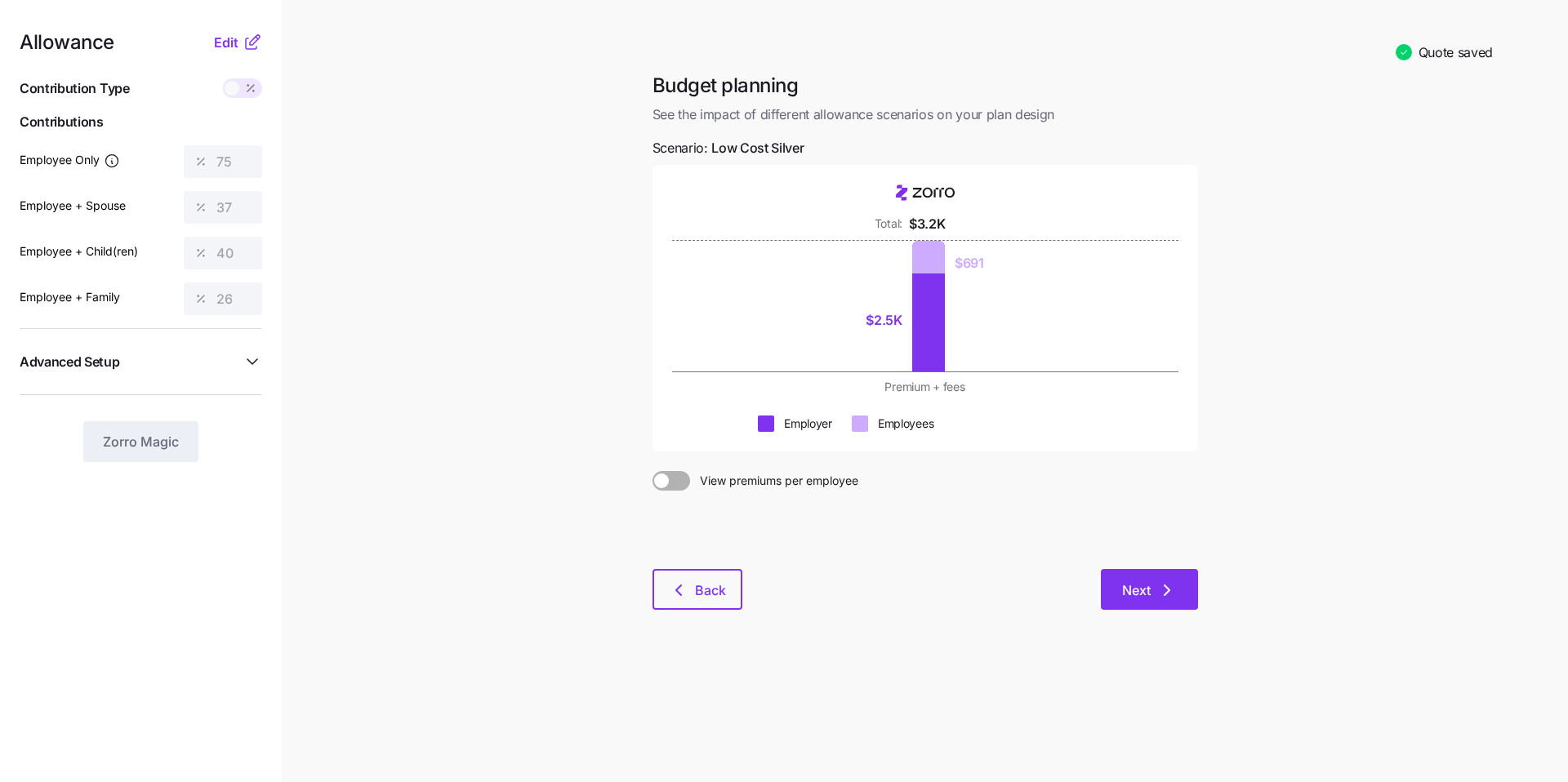 click on "Next" at bounding box center [1149, 589] 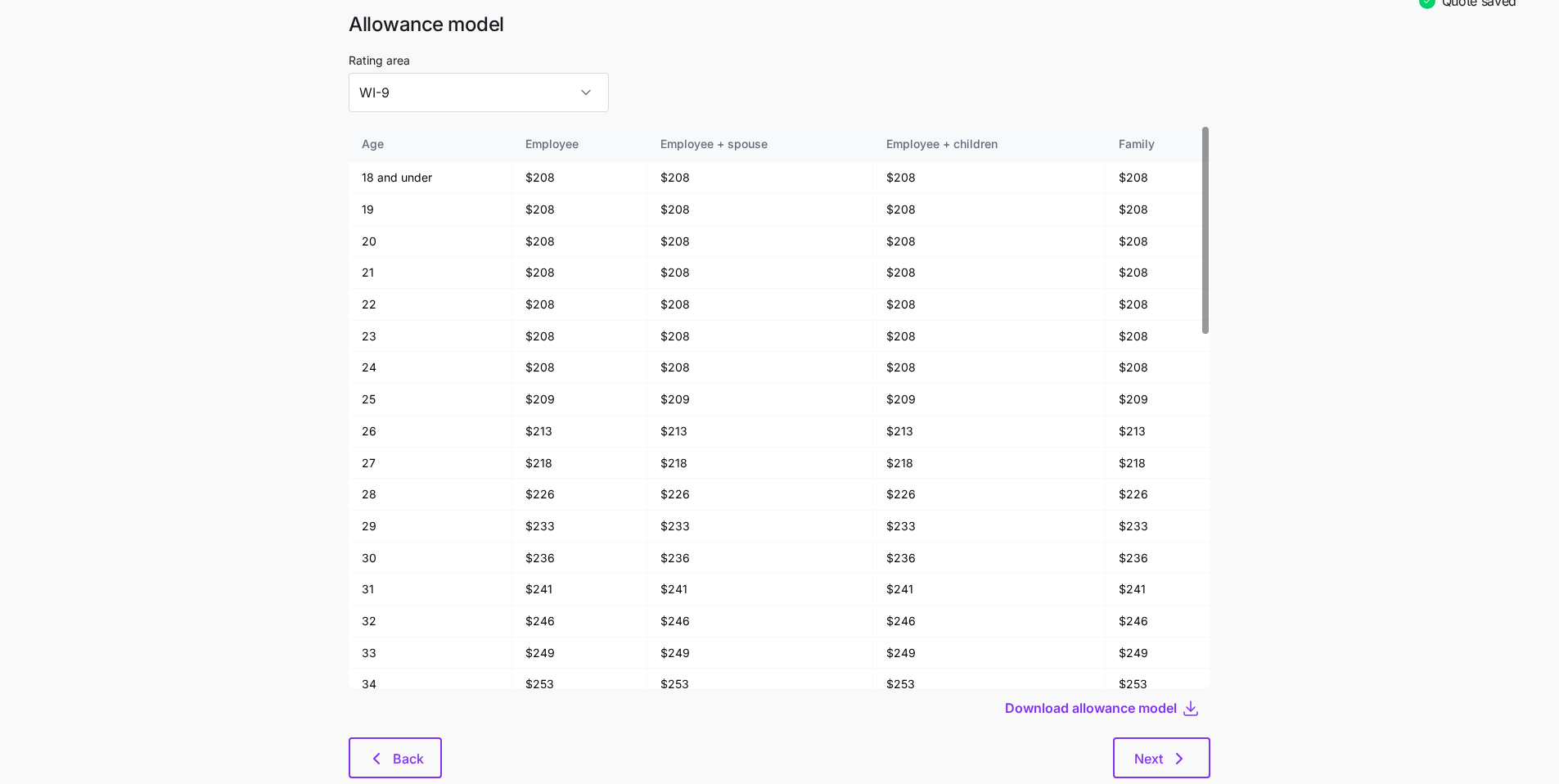scroll, scrollTop: 85, scrollLeft: 0, axis: vertical 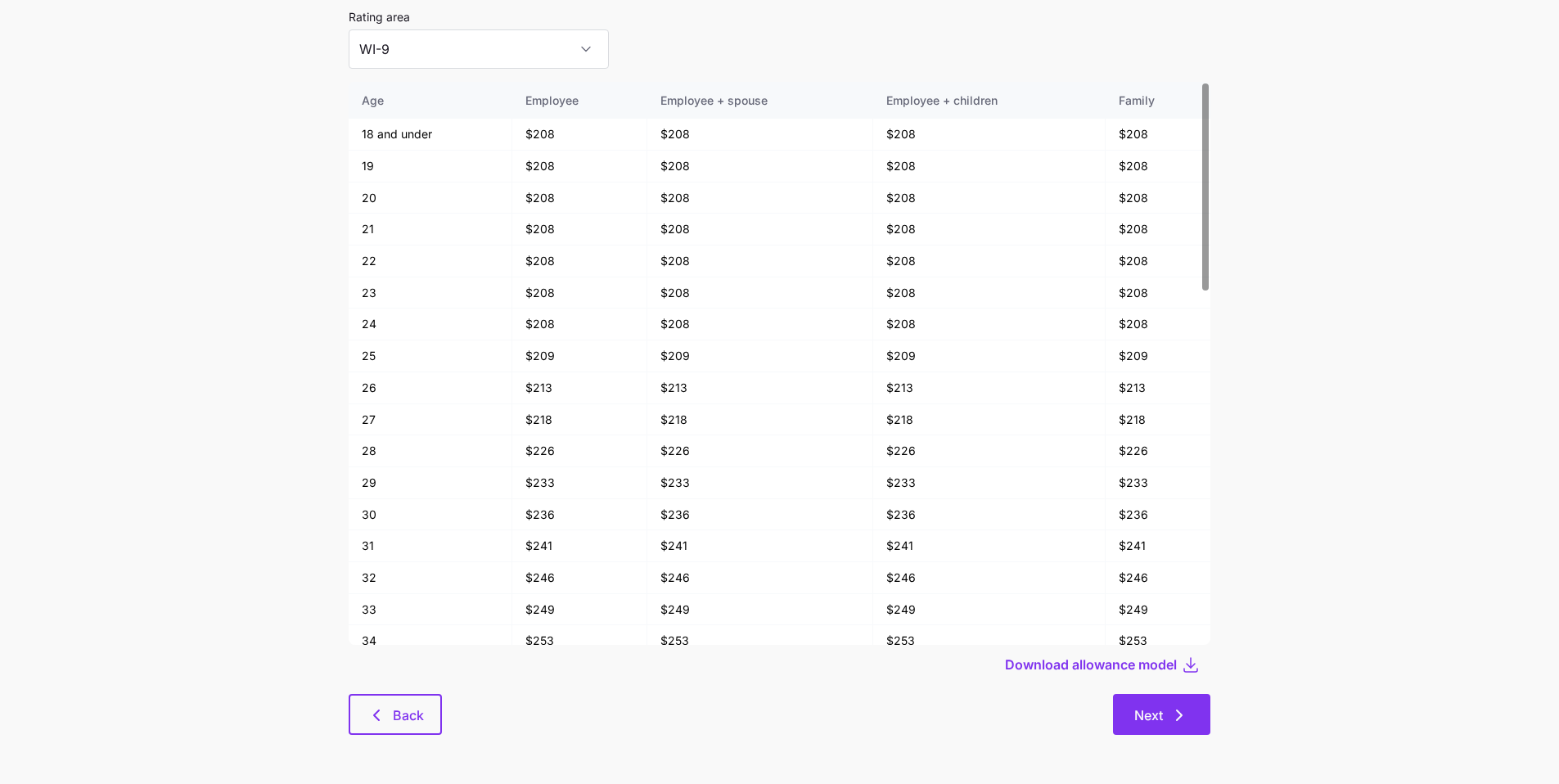 click on "Next" at bounding box center (1161, 714) 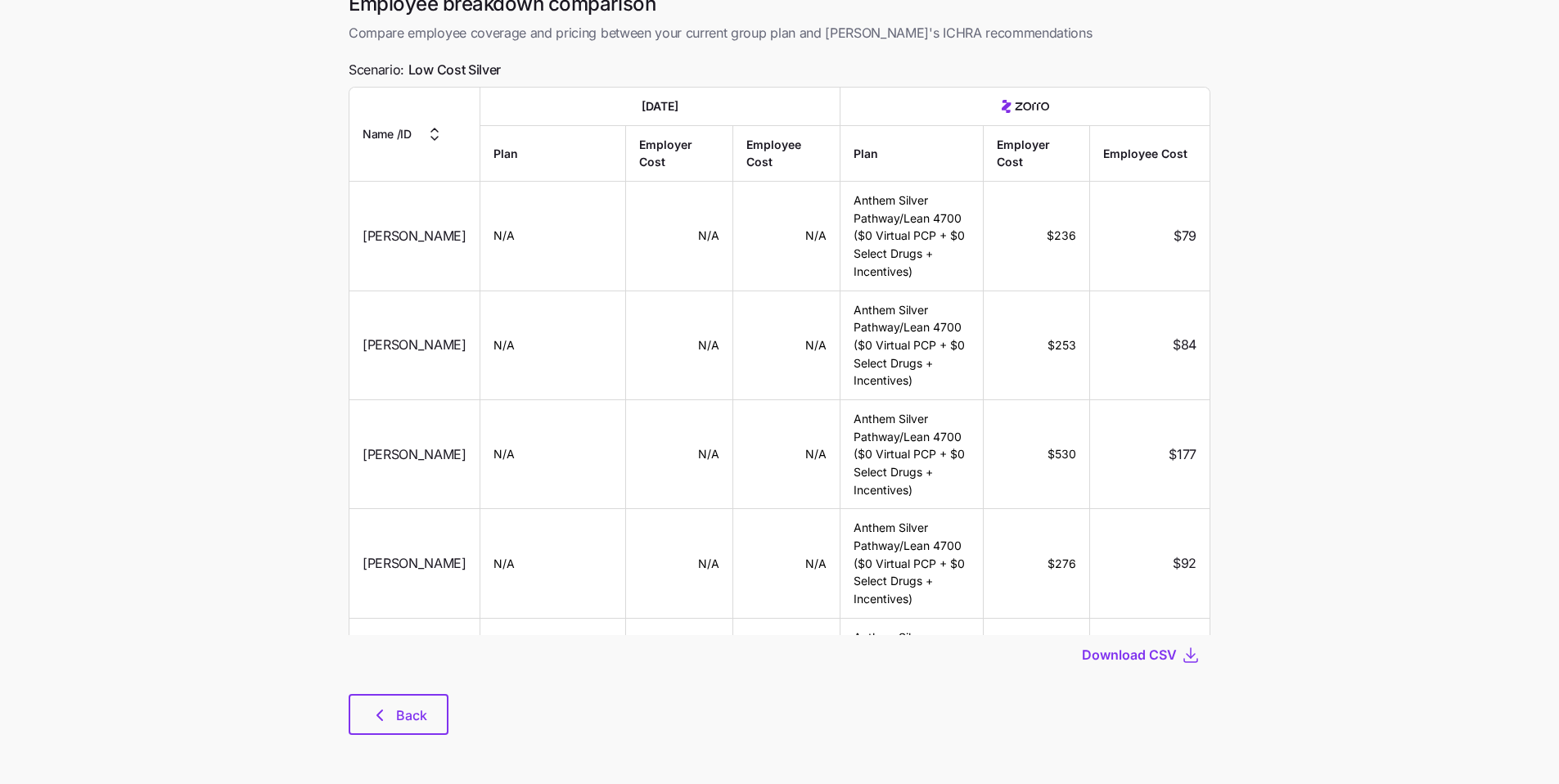 scroll, scrollTop: 0, scrollLeft: 0, axis: both 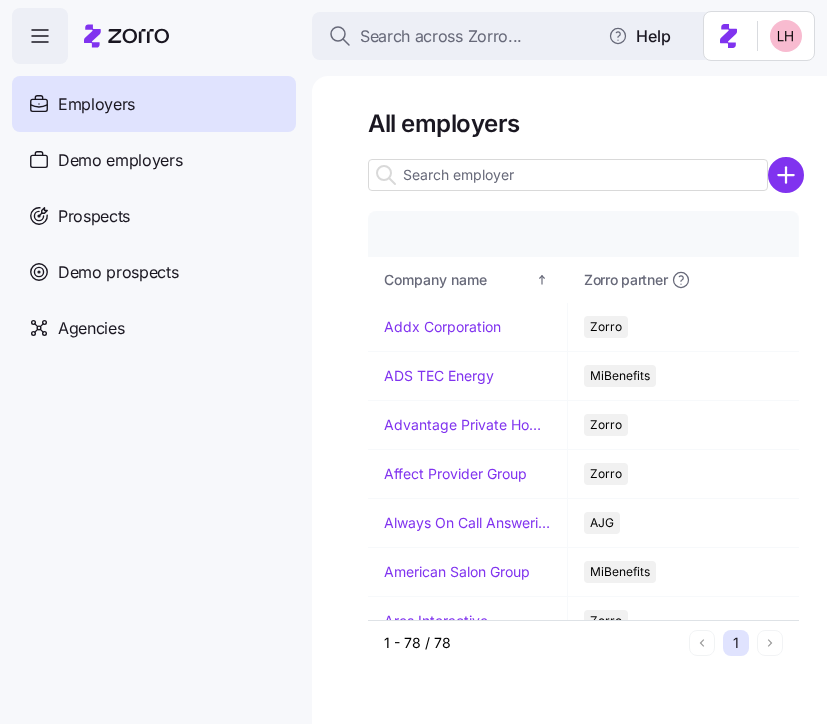 click on "Search across Zorro... Help Employers Demo employers Prospects Demo prospects Agencies All employers Company details Benefit status Charges Company name Zorro partner Enrollment team(s) Producer agency Producer agent Employer status Coverage start date Open enrollment start Open enrollment end Total employees Enrolled employees Total PEPM fees PEPM commissions Monthly platform fee Monthly total Addx Corporation Zorro Zorro Enrollment Team Connor, Strong & Buckelew Active 07/01/2025 05/28/2025 06/09/2025 59 23 $50 $20 $100 $1,250 ADS TEC Energy MiBenefits Enroll365 MiBenefits Matt Noe Active 01/01/2025 12/01/2024 12/15/2024 15 10 $50 $28 $50 $1,000 Advantage Private Home Care Zorro Zorro Enrollment Team Zorro Active 04/01/2025 03/01/2025 03/10/2025 50 5 $30 $0 $100 $1,000 Affect Provider Group Zorro Zorro Enrollment Team Zorro Enrollment Experts Zorro Active 01/01/2025 12/02/2024 12/10/2024 9 7 $30 $20 $100 $1,000 Always On Call Answering Service AJG Zorro Enrollment Team AJG Cassandra Ragucci Active 17 10 $85" at bounding box center [413, 356] 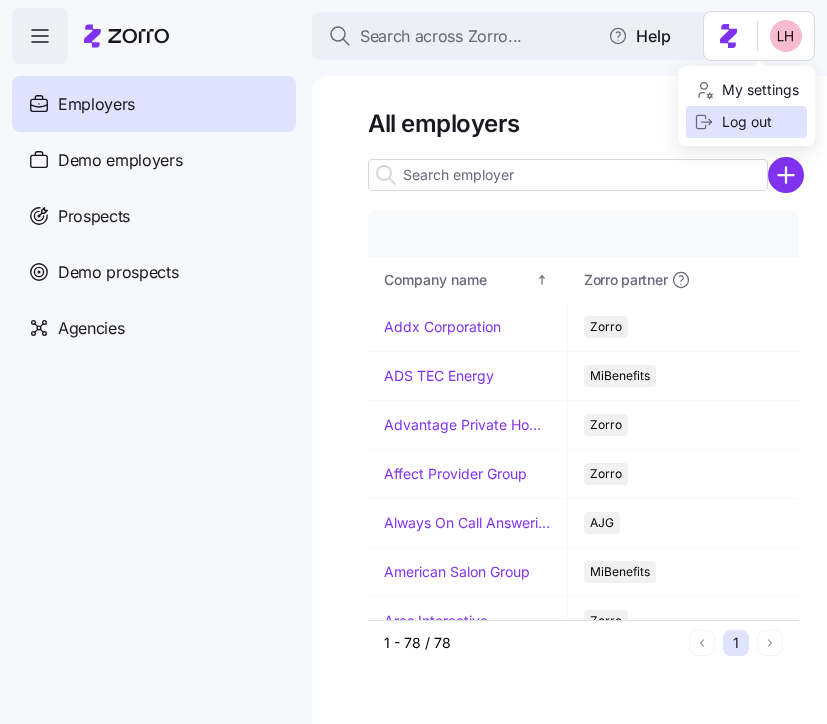 click on "Log out" at bounding box center (733, 122) 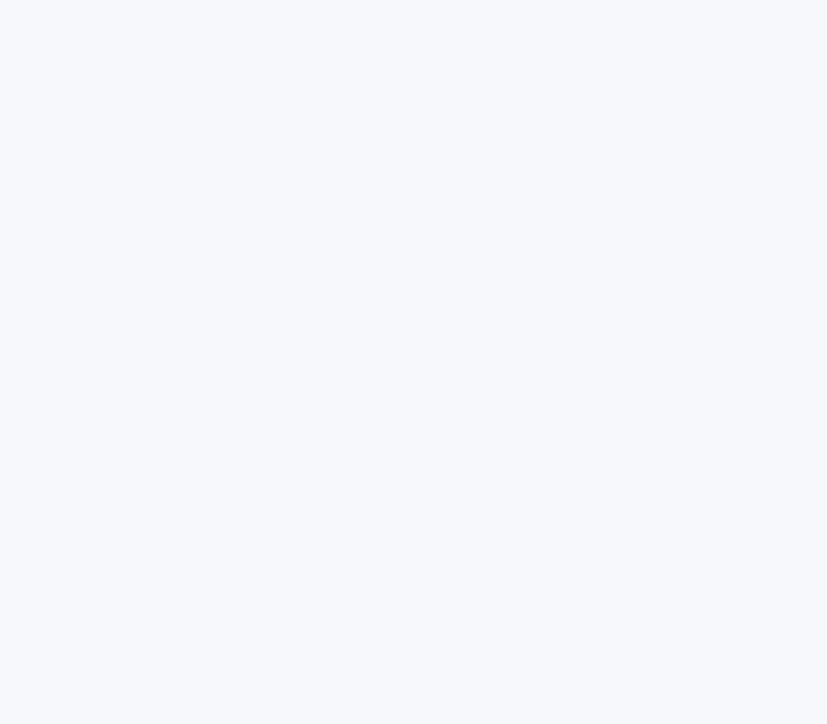 scroll, scrollTop: 0, scrollLeft: 0, axis: both 